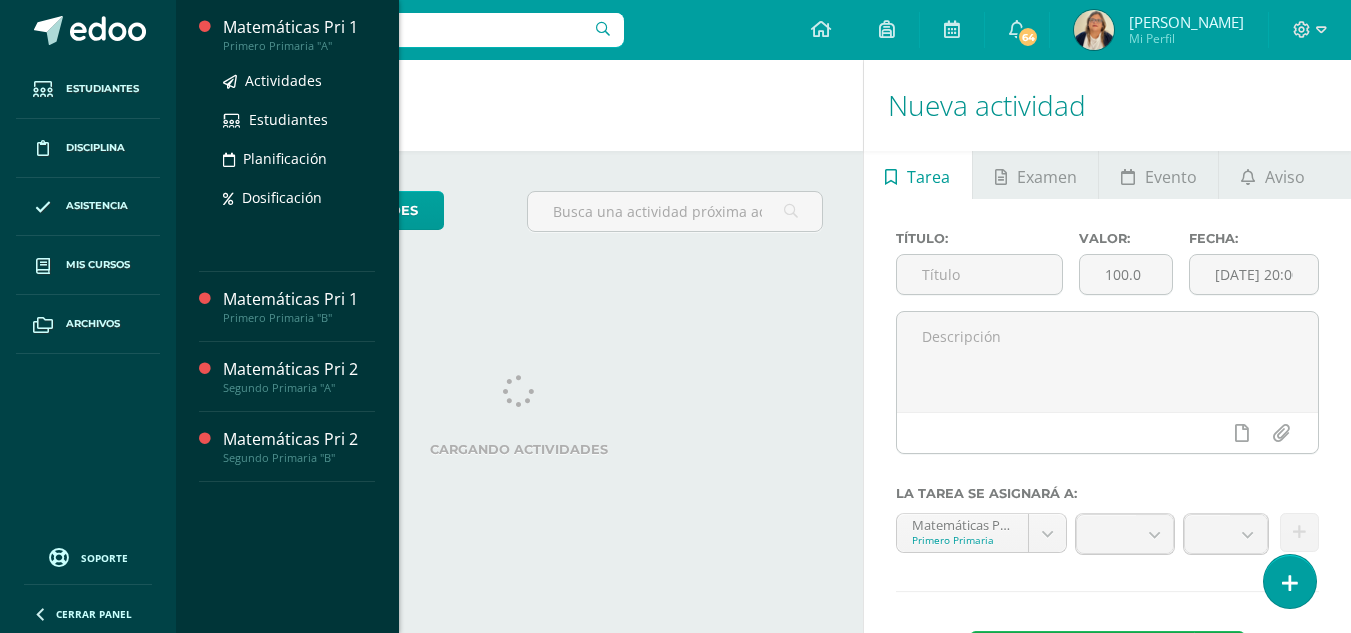 scroll, scrollTop: 0, scrollLeft: 0, axis: both 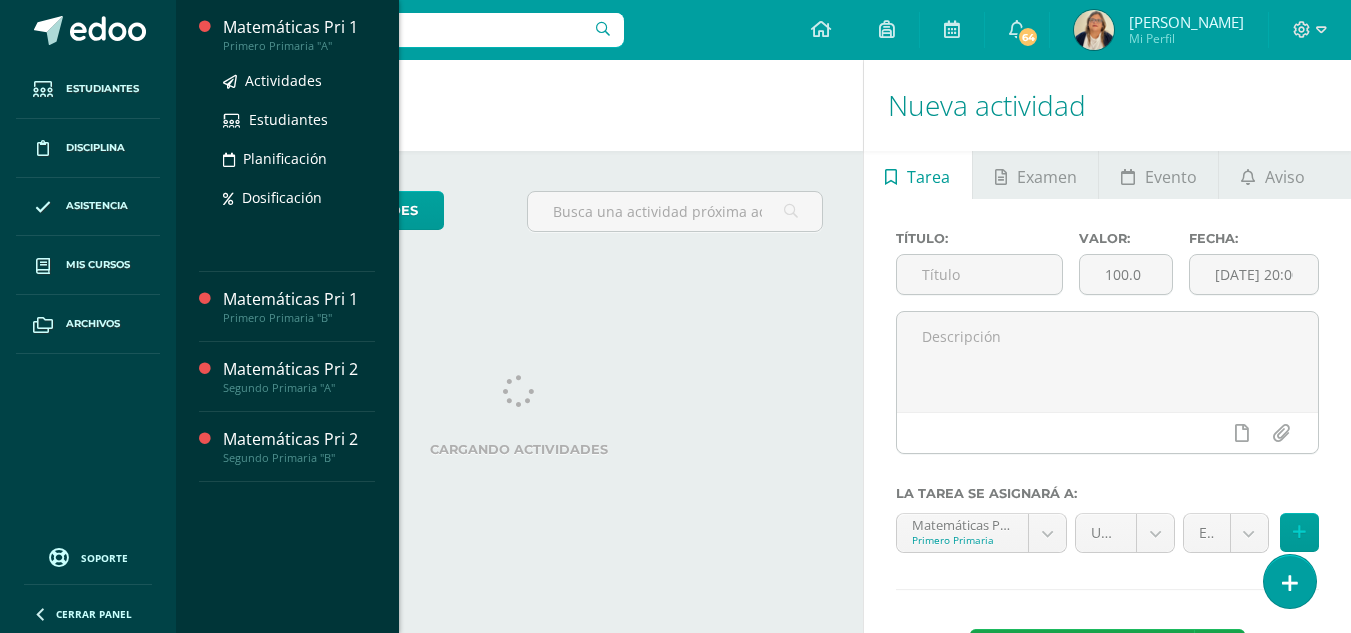 click on "Matemáticas  Pri 1" at bounding box center (299, 27) 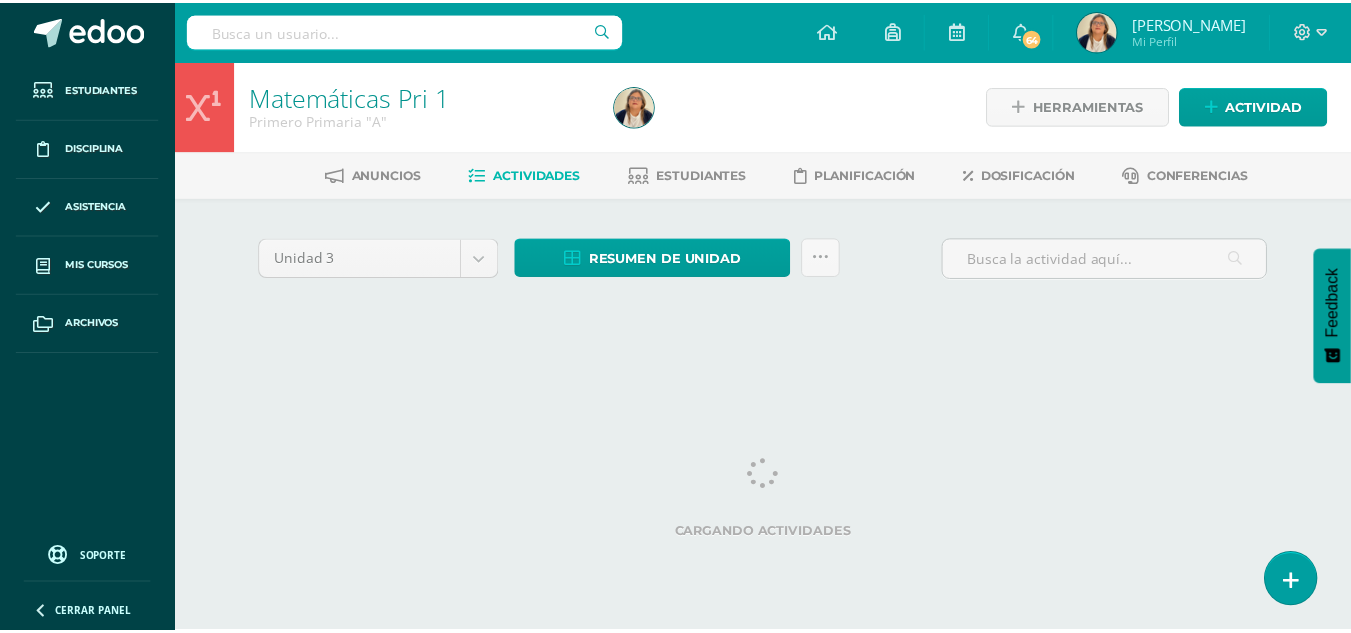 scroll, scrollTop: 0, scrollLeft: 0, axis: both 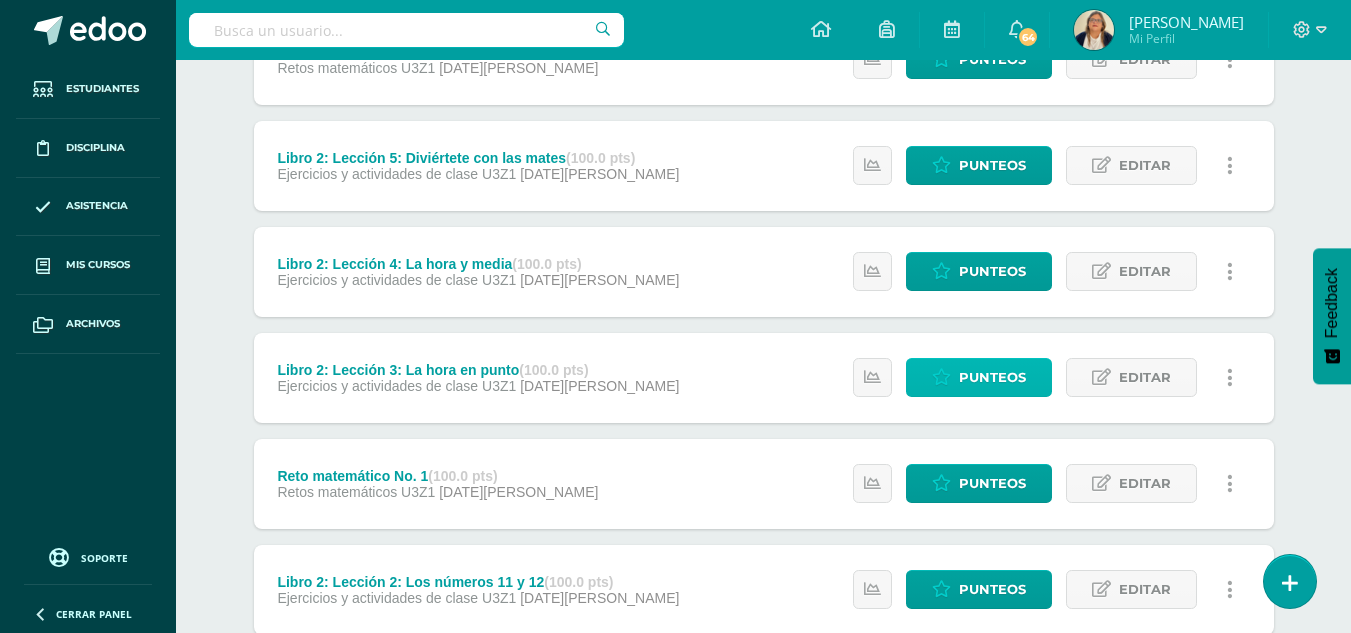 click on "Punteos" at bounding box center [992, 377] 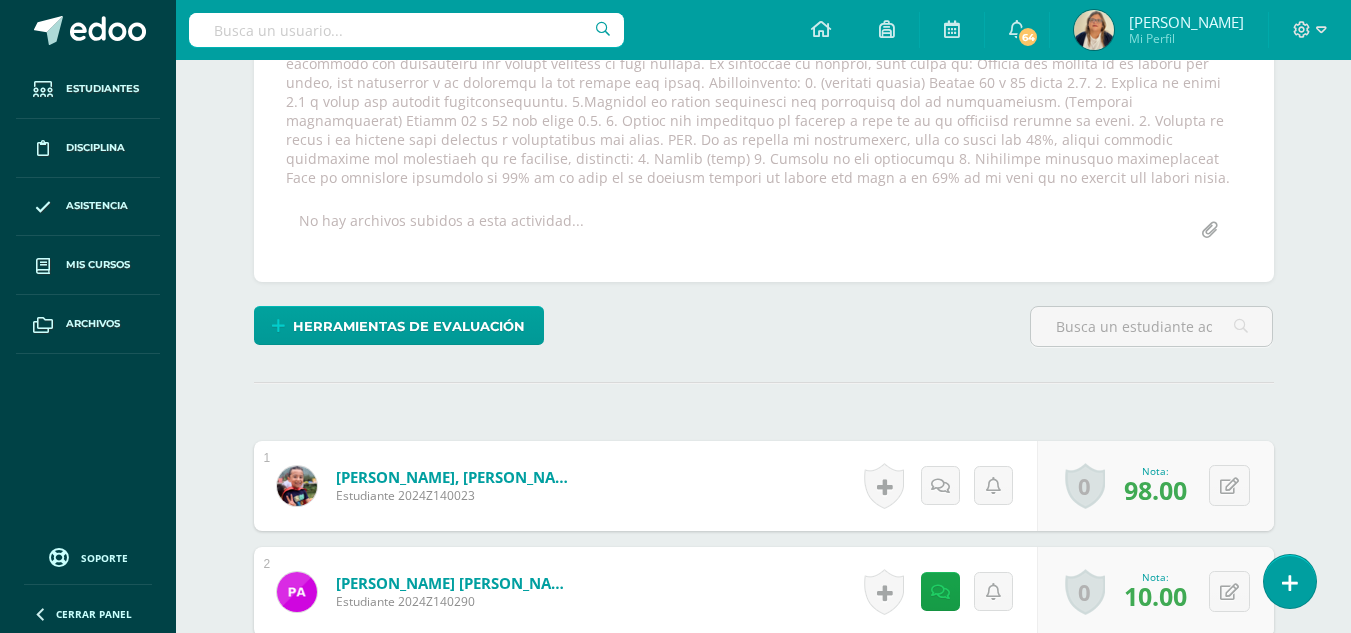 scroll, scrollTop: 407, scrollLeft: 0, axis: vertical 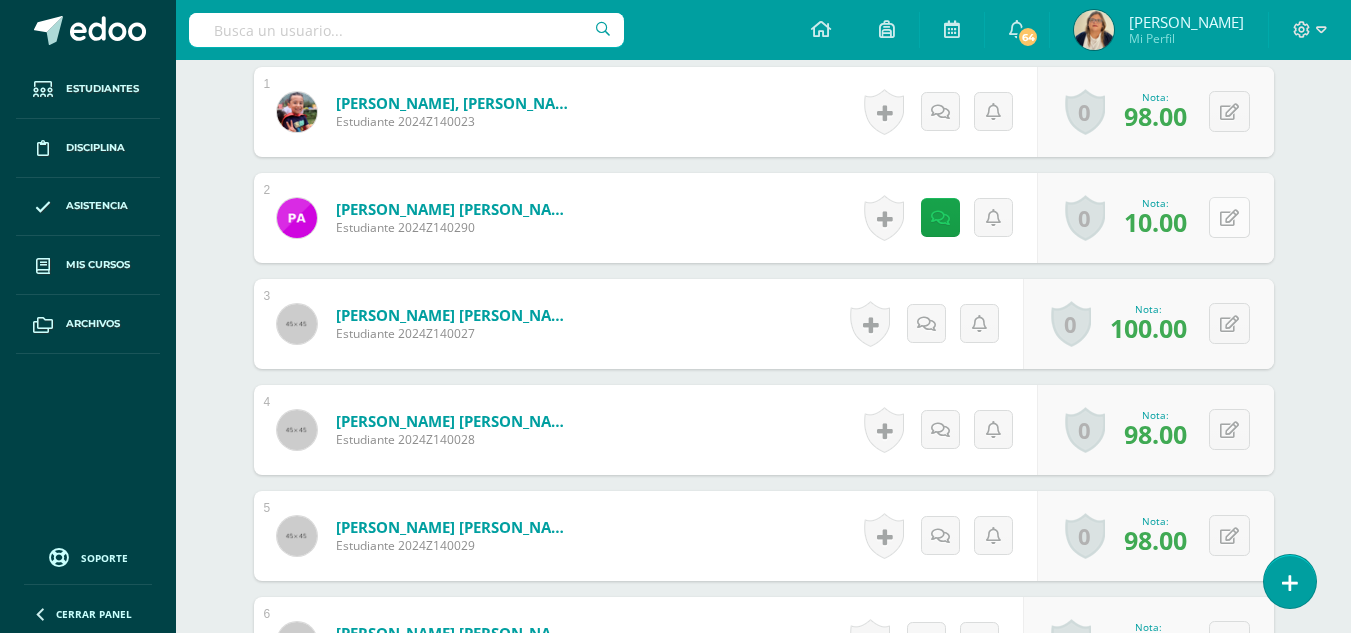 click at bounding box center [1229, 217] 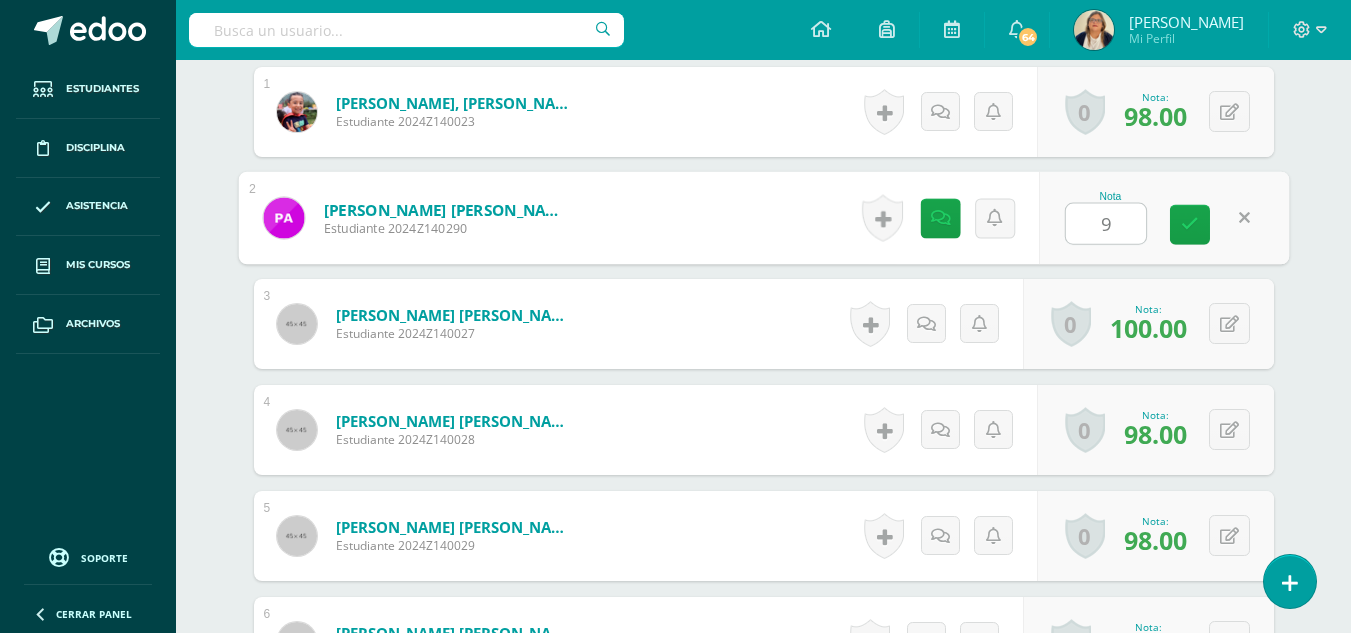type on "90" 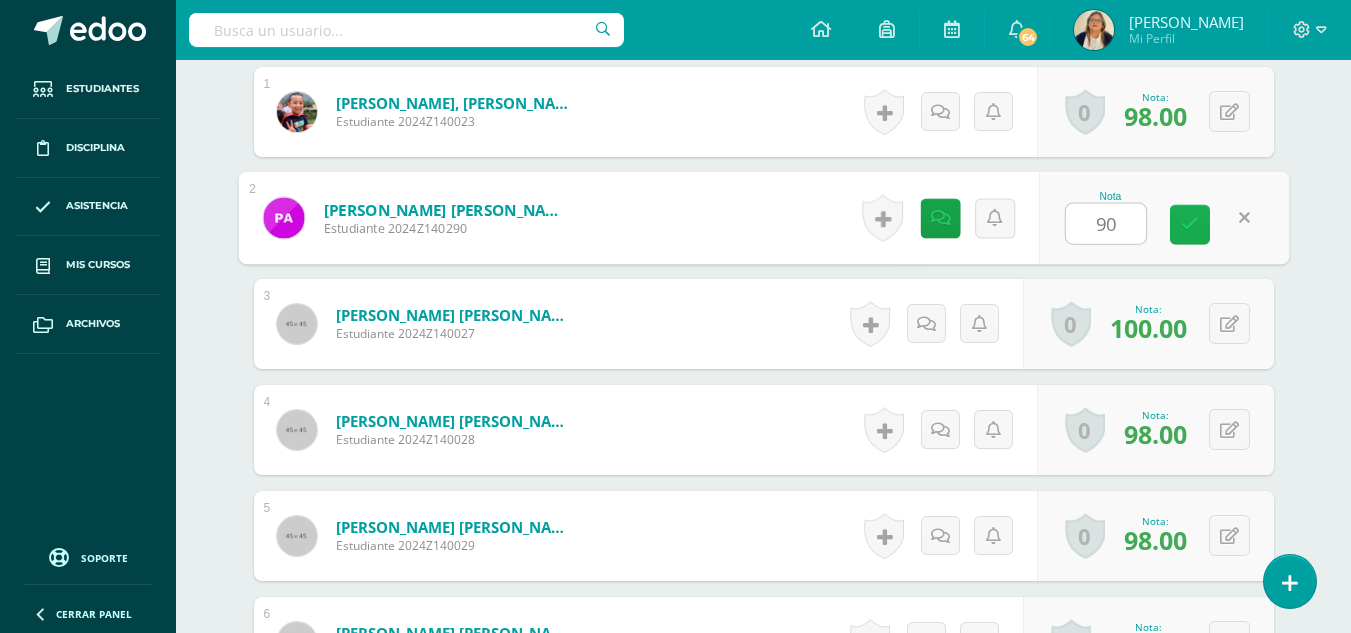 click at bounding box center (1190, 224) 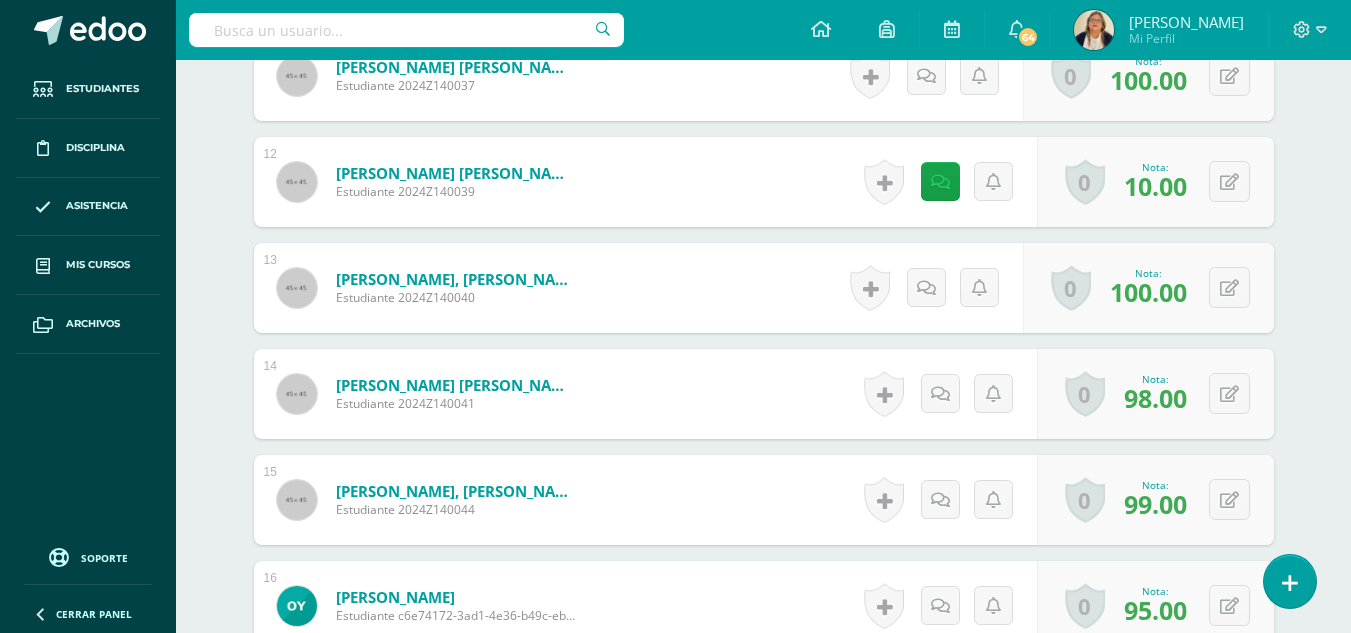 scroll, scrollTop: 1894, scrollLeft: 0, axis: vertical 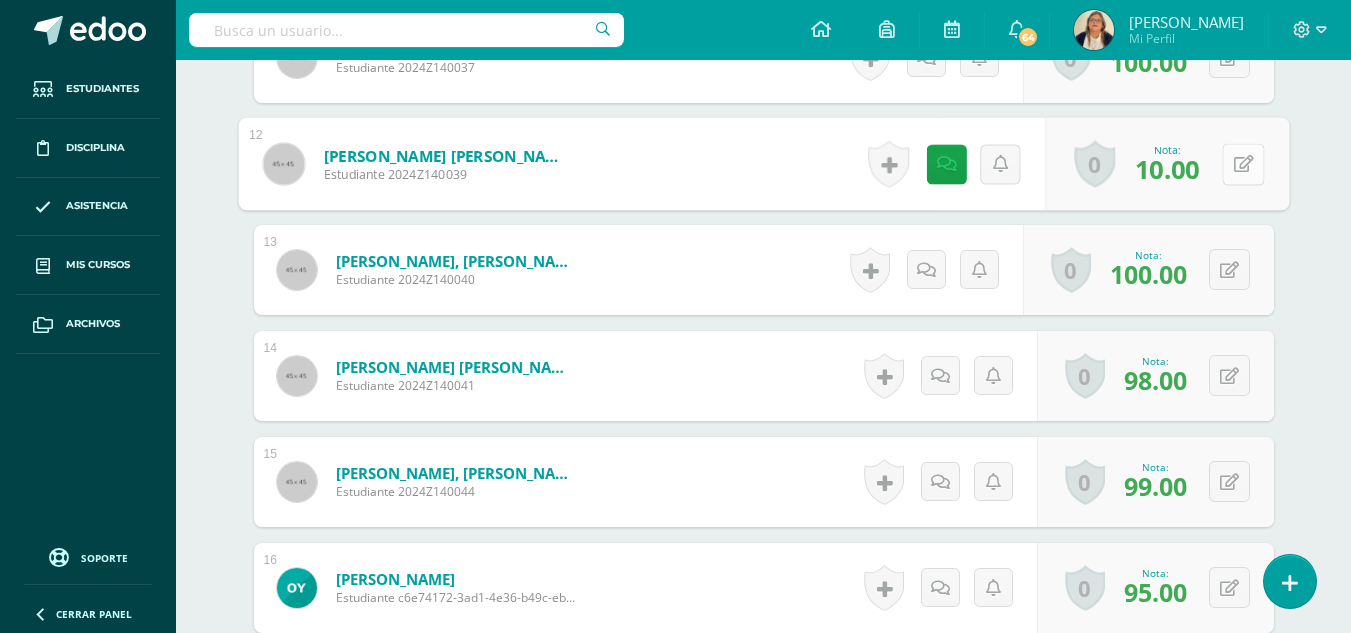 click at bounding box center [1243, 163] 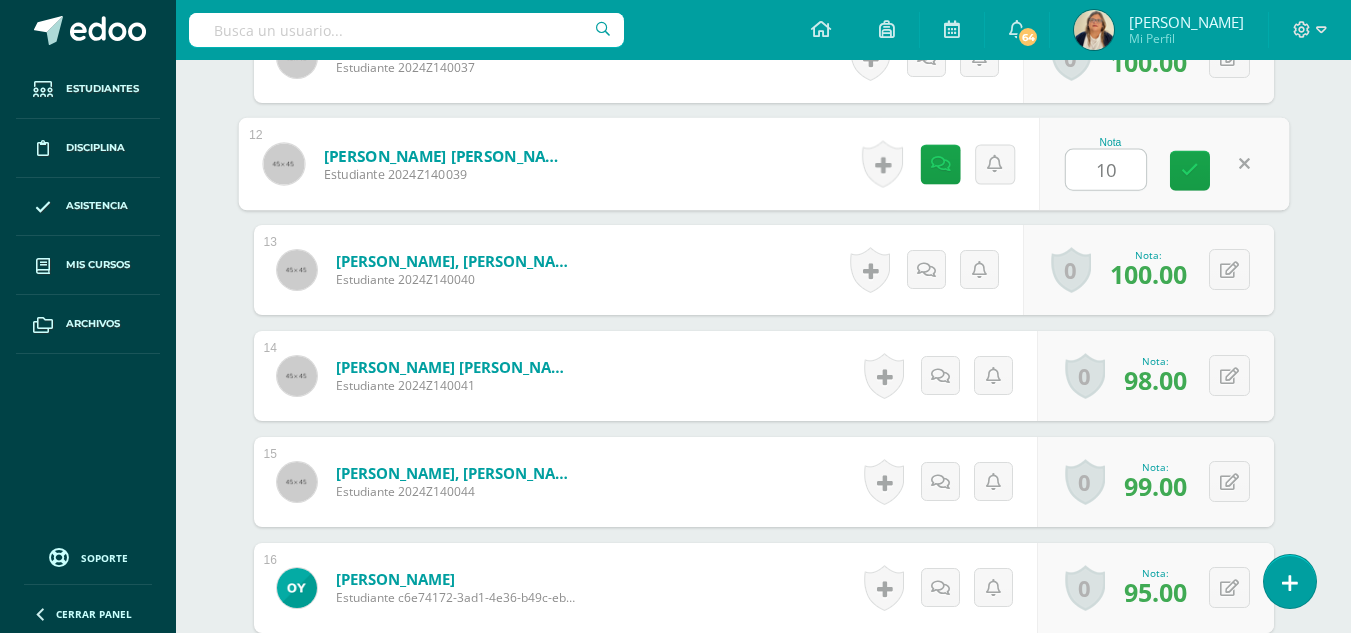 type on "100" 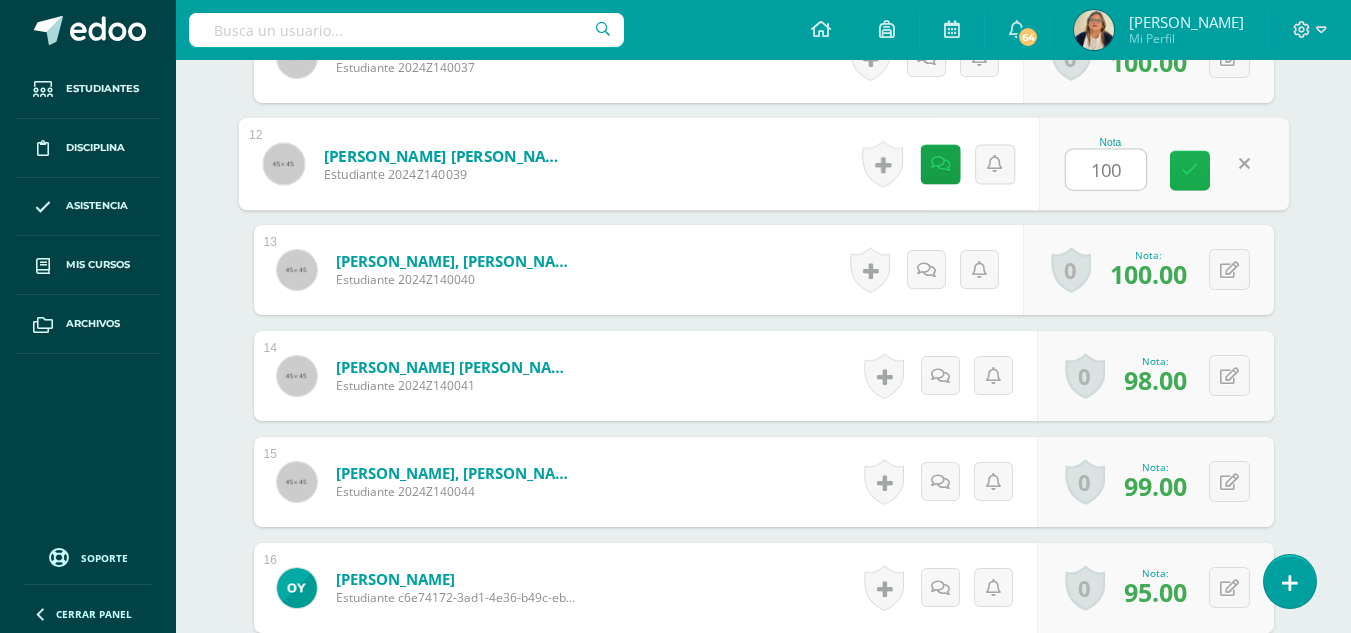 click at bounding box center [1190, 170] 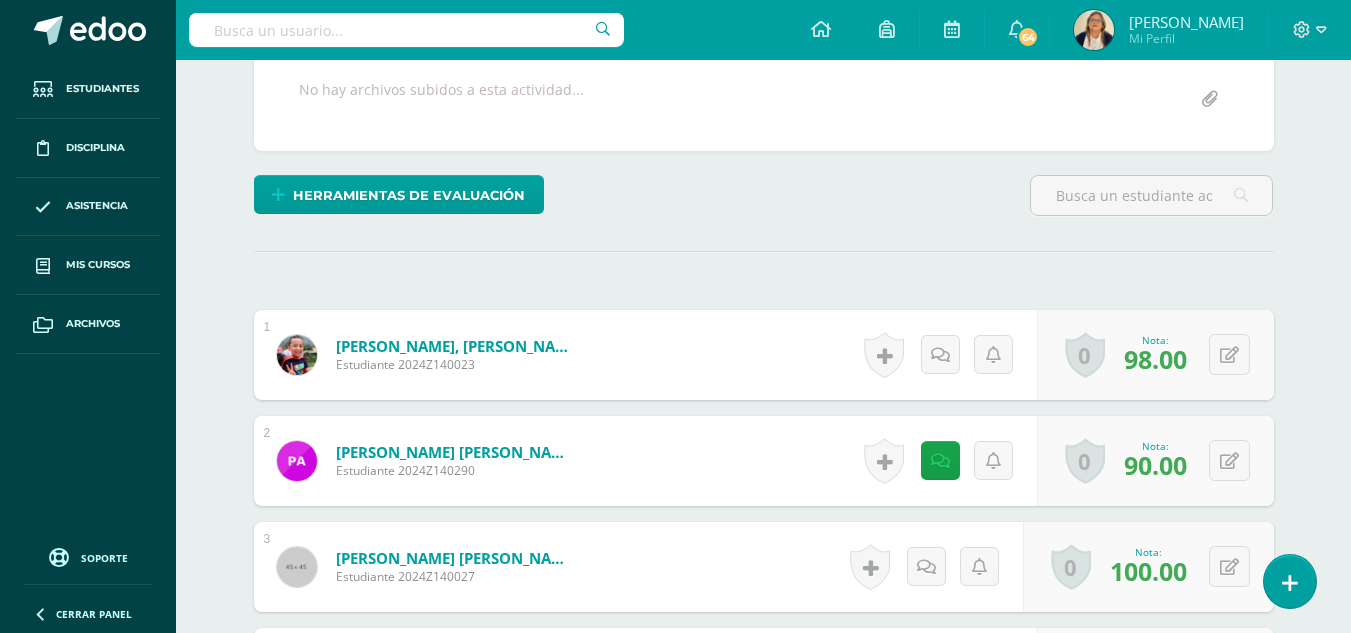 scroll, scrollTop: 0, scrollLeft: 0, axis: both 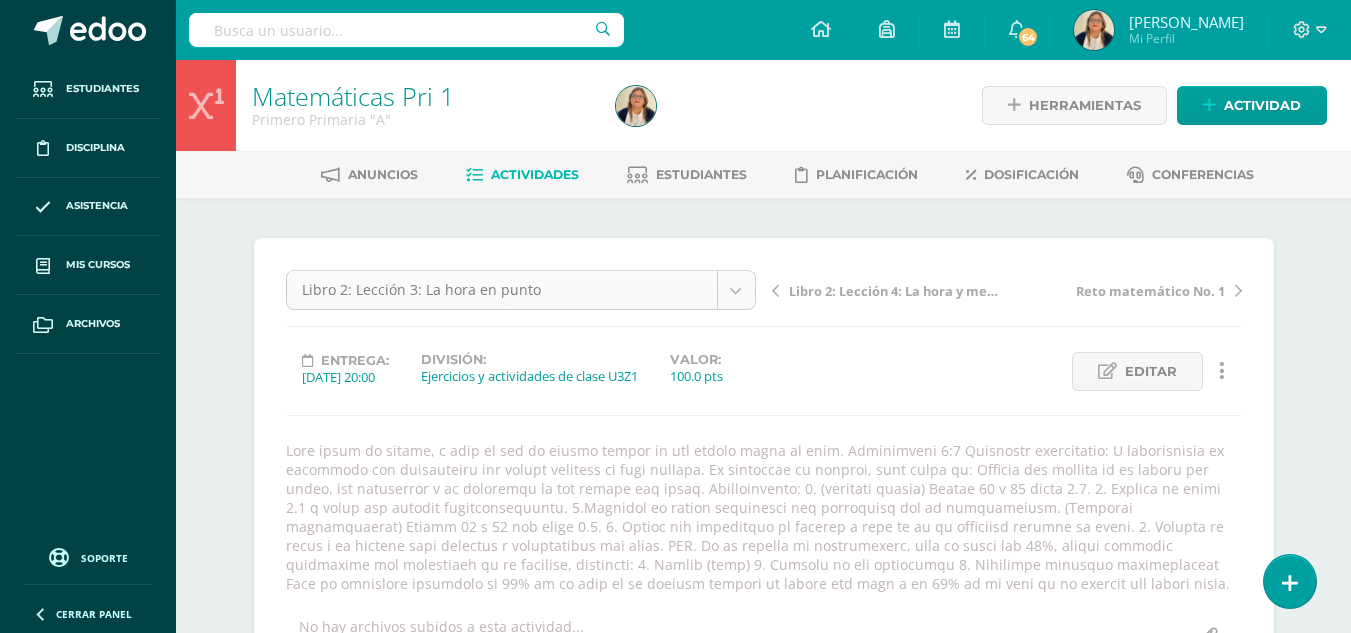 click on "Estudiantes Disciplina Asistencia Mis cursos Archivos Soporte
Centro de ayuda
Últimas actualizaciones
Cerrar panel
Matemáticas  Pri 1
Primero
Primaria
"A"
Actividades Estudiantes Planificación Dosificación
Matemáticas  Pri 1
Primero
Primaria
"B"
Actividades Estudiantes Planificación Dosificación
Matemáticas  Pri 2
Segundo
Primaria
"A"
Actividades Estudiantes Planificación Dosificación
Matemáticas  Pri 2
Actividades Estudiantes Planificación Mi Perfil" at bounding box center (675, 1378) 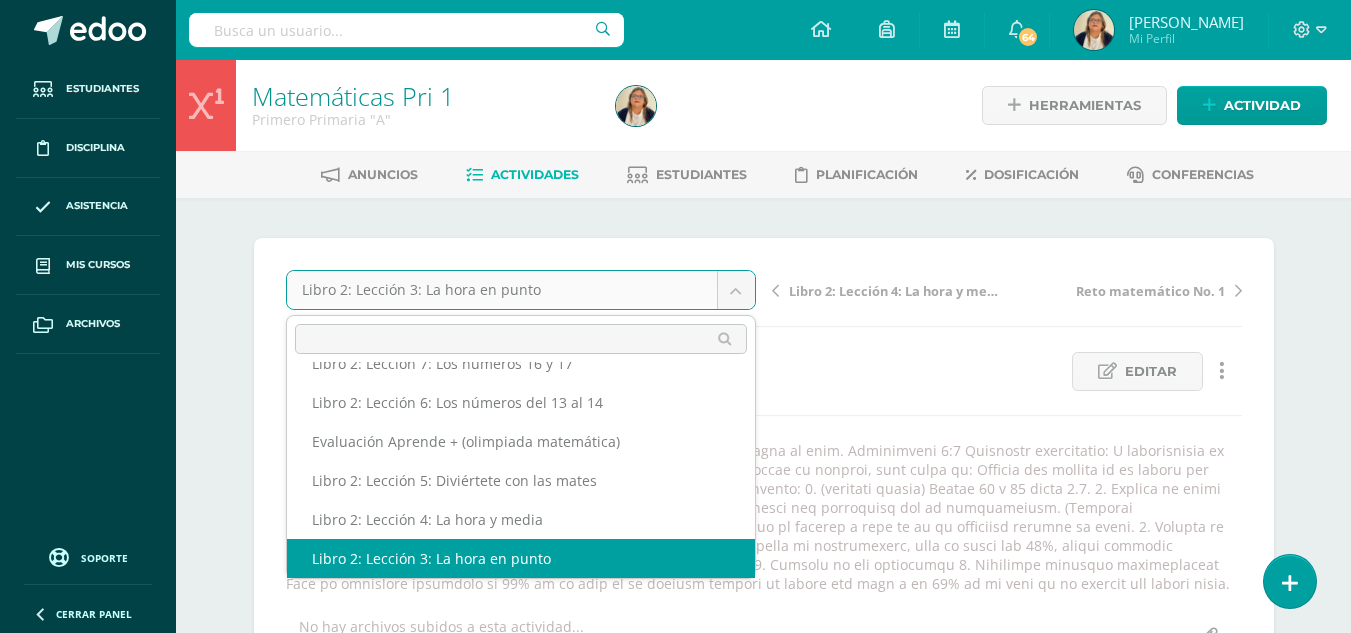 scroll, scrollTop: 125, scrollLeft: 0, axis: vertical 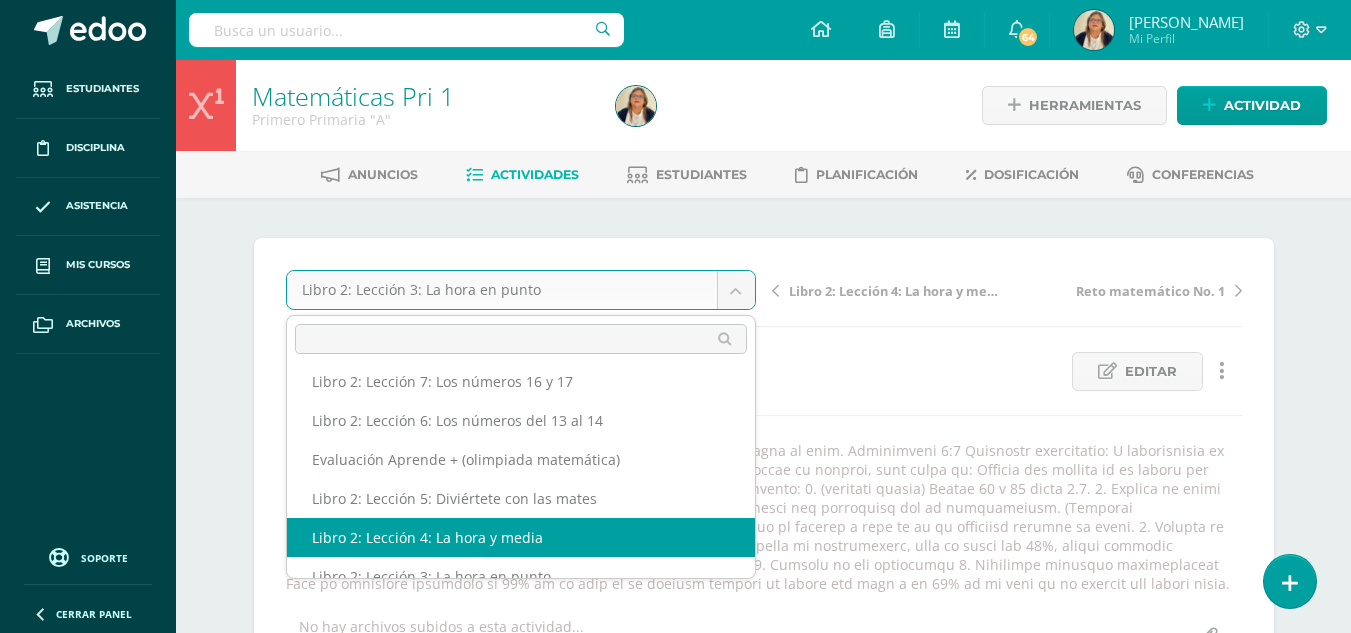 select on "/dashboard/teacher/grade-activity/28699/" 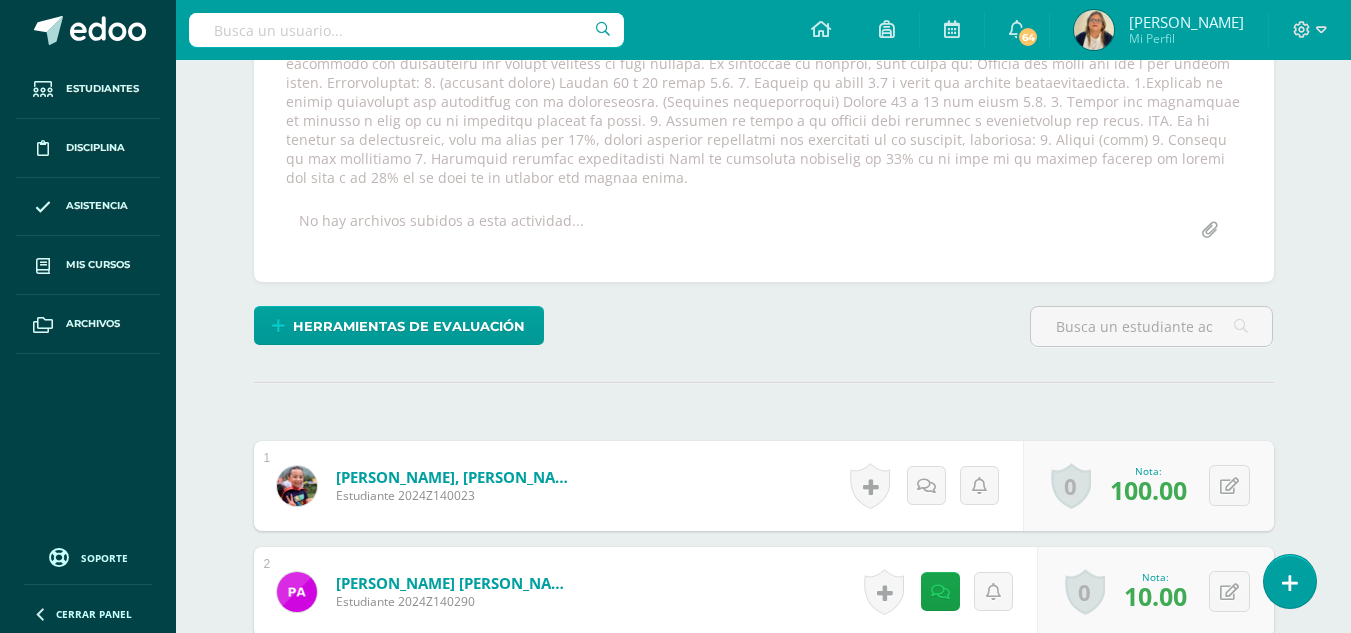 scroll, scrollTop: 407, scrollLeft: 0, axis: vertical 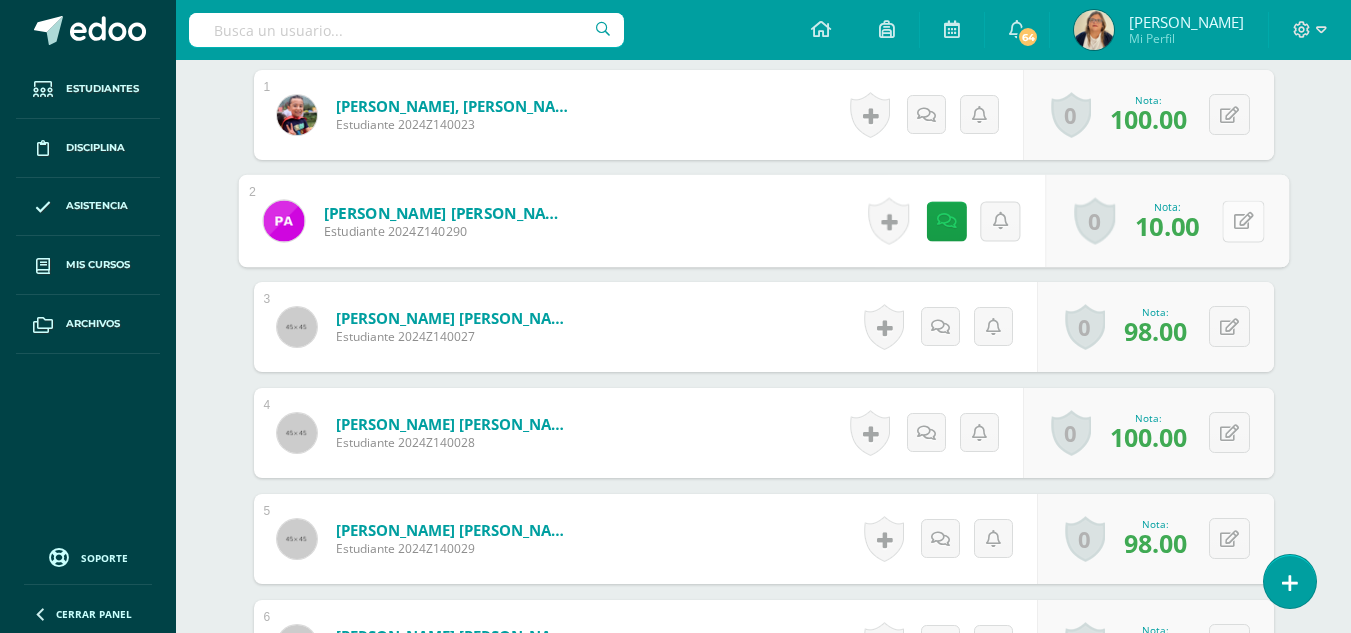 click at bounding box center [1243, 220] 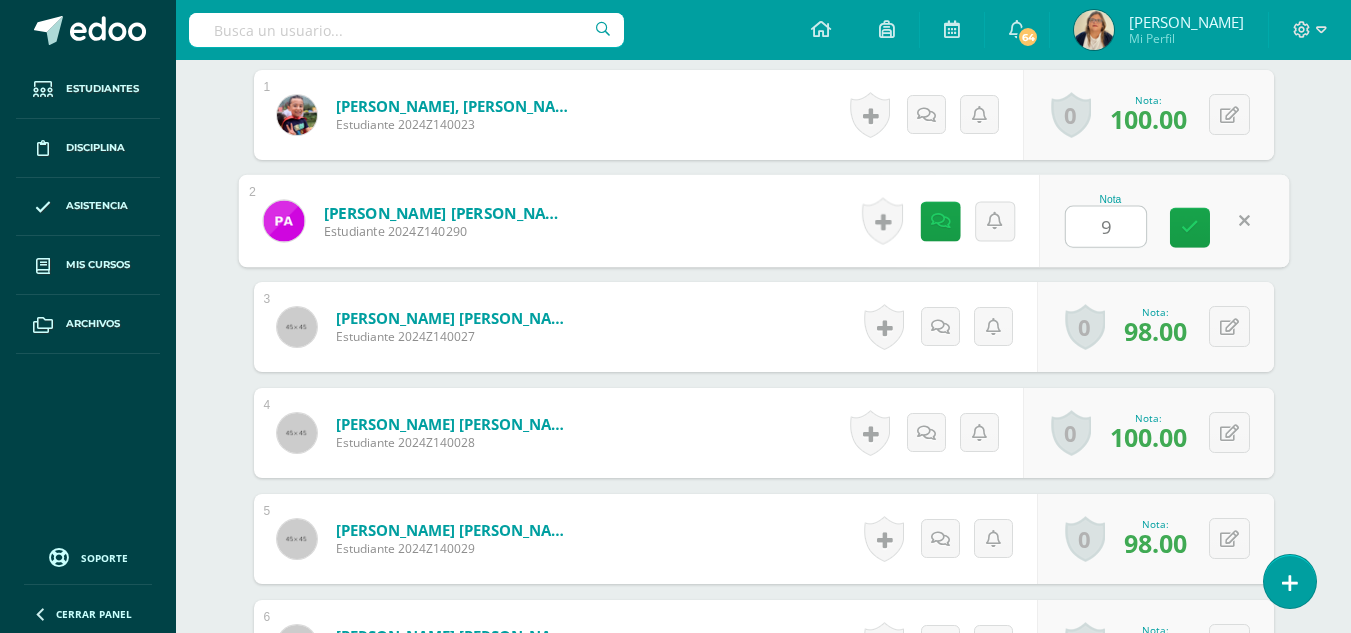 type on "90" 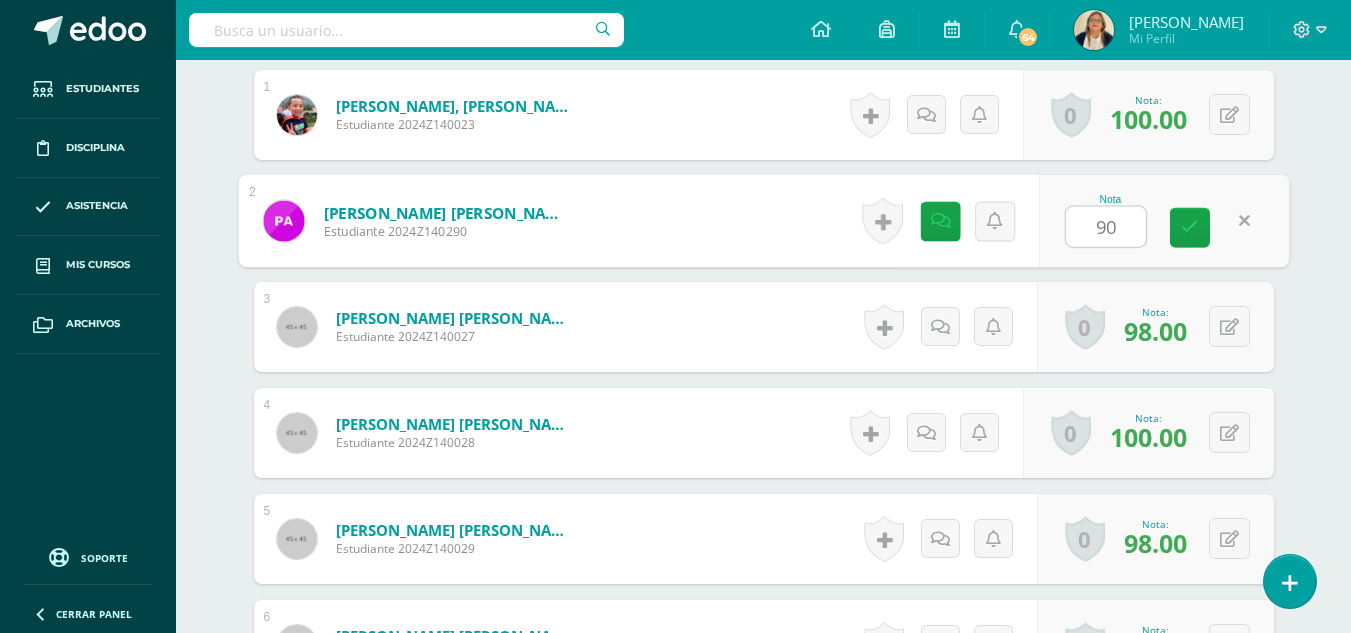 scroll, scrollTop: 778, scrollLeft: 0, axis: vertical 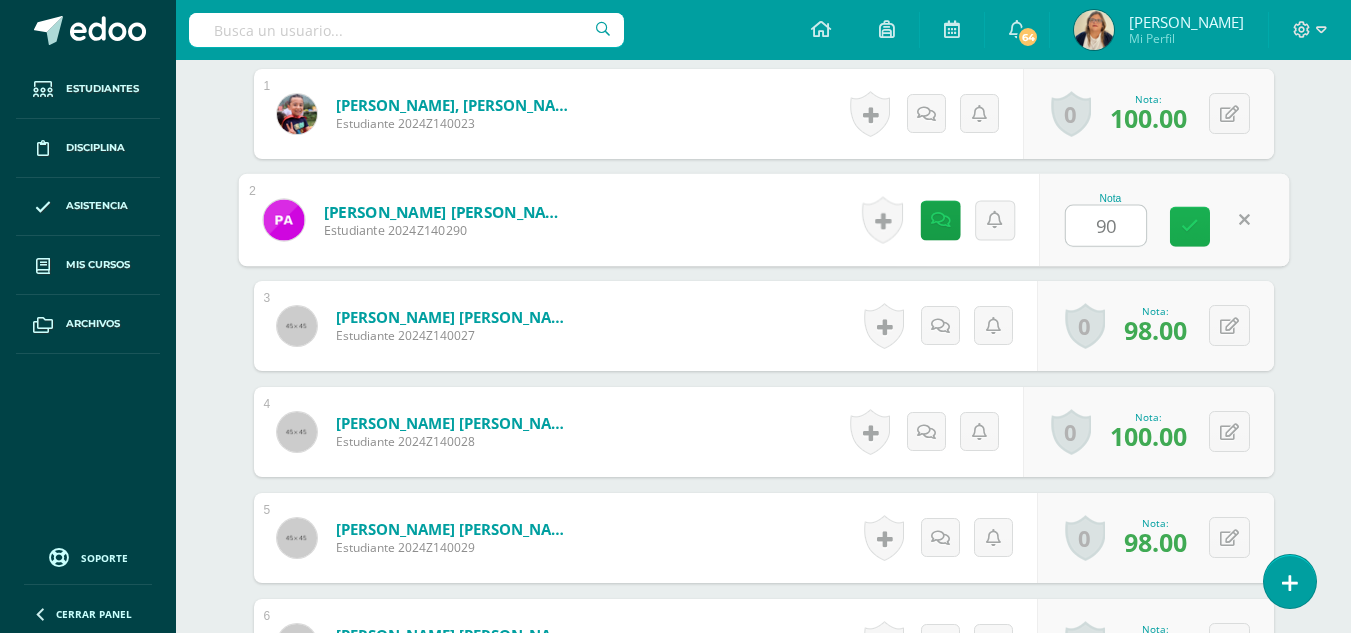 click at bounding box center (1190, 226) 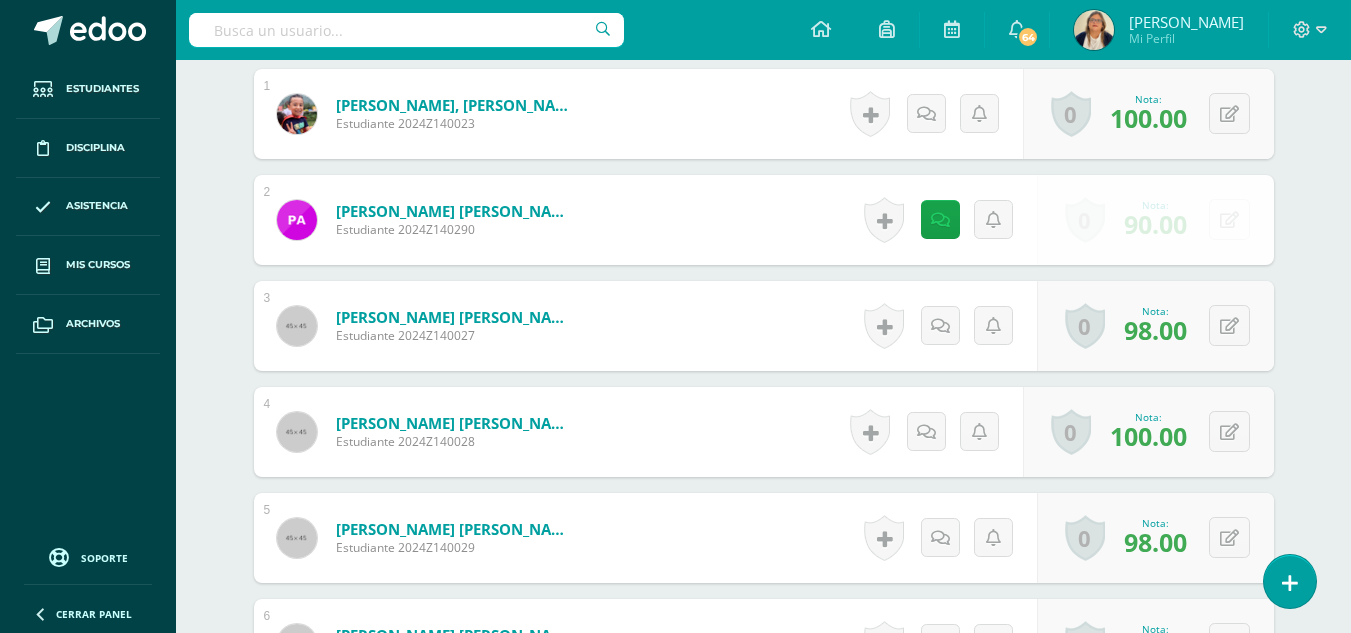 click on "Arrecis Mejía, Paula Iliané
Estudiante  2024Z140290
Nota
90.00
0
Logros
Logros obtenidos" at bounding box center (764, 220) 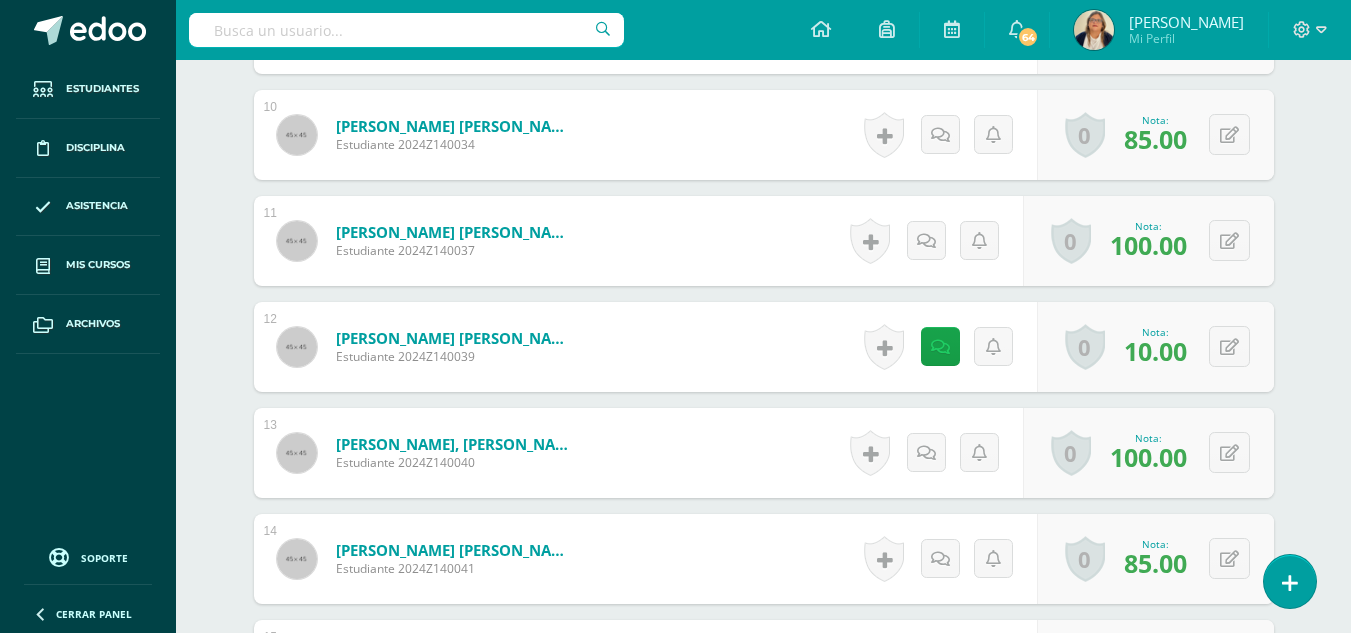 scroll, scrollTop: 1720, scrollLeft: 0, axis: vertical 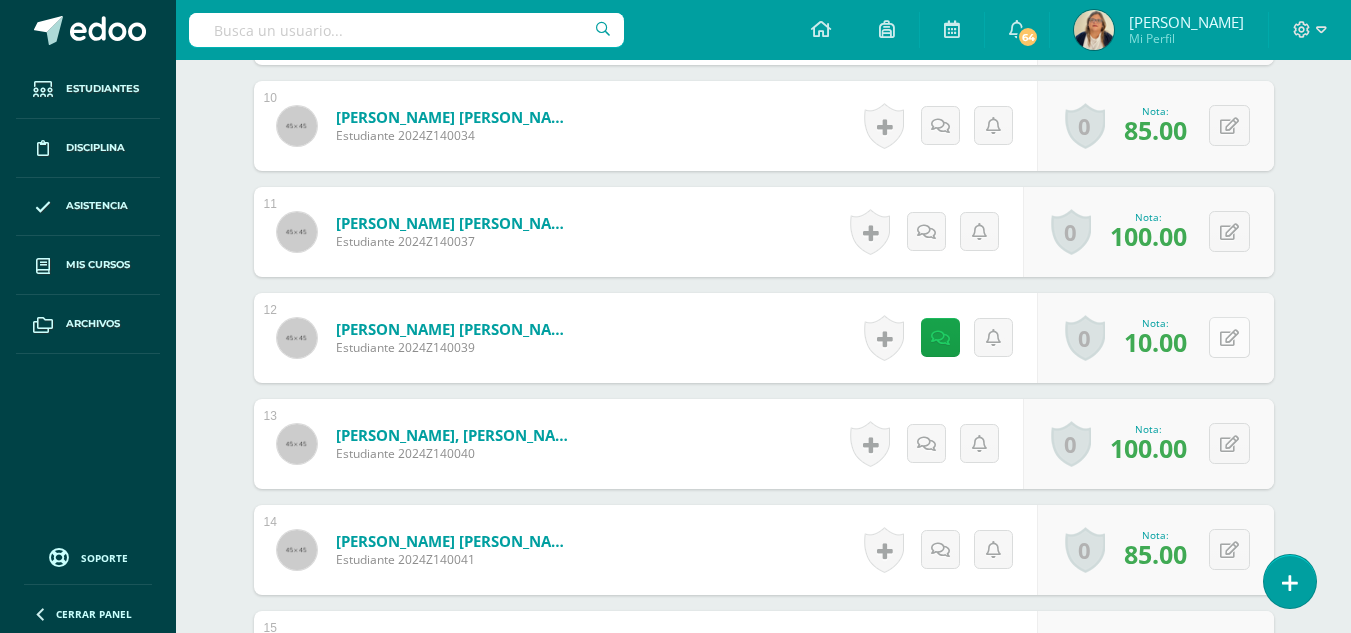 click at bounding box center (1229, 337) 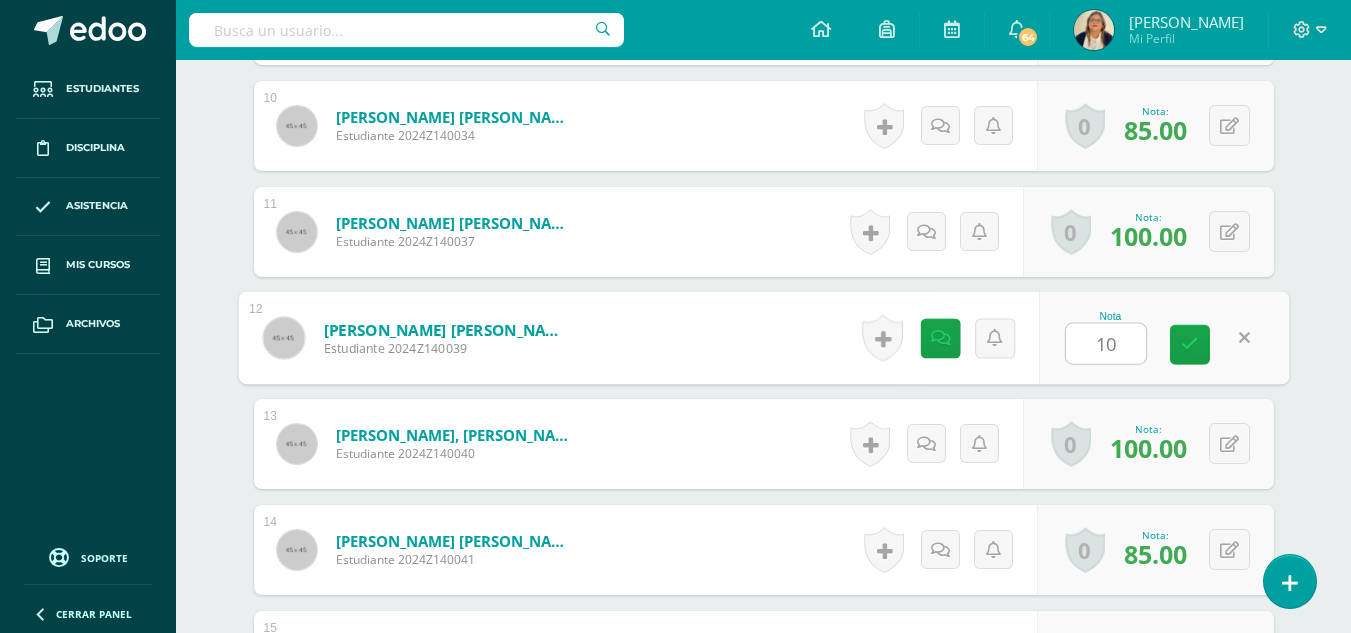 type on "100" 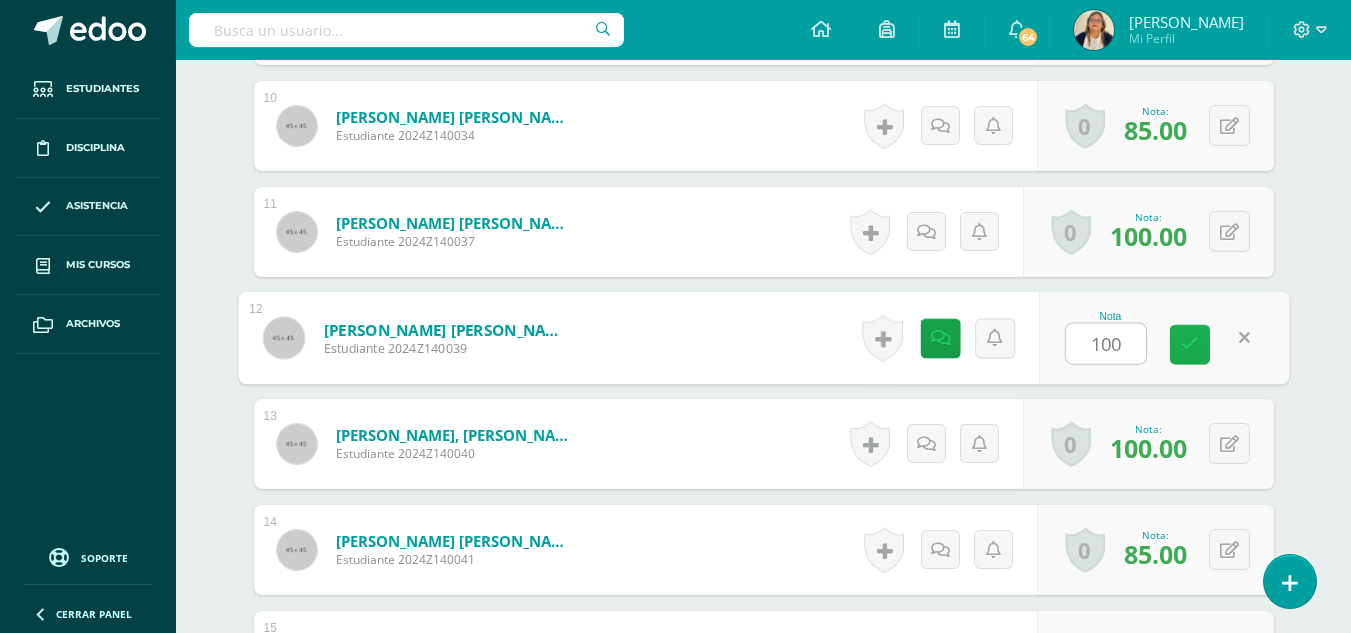 click at bounding box center [1190, 344] 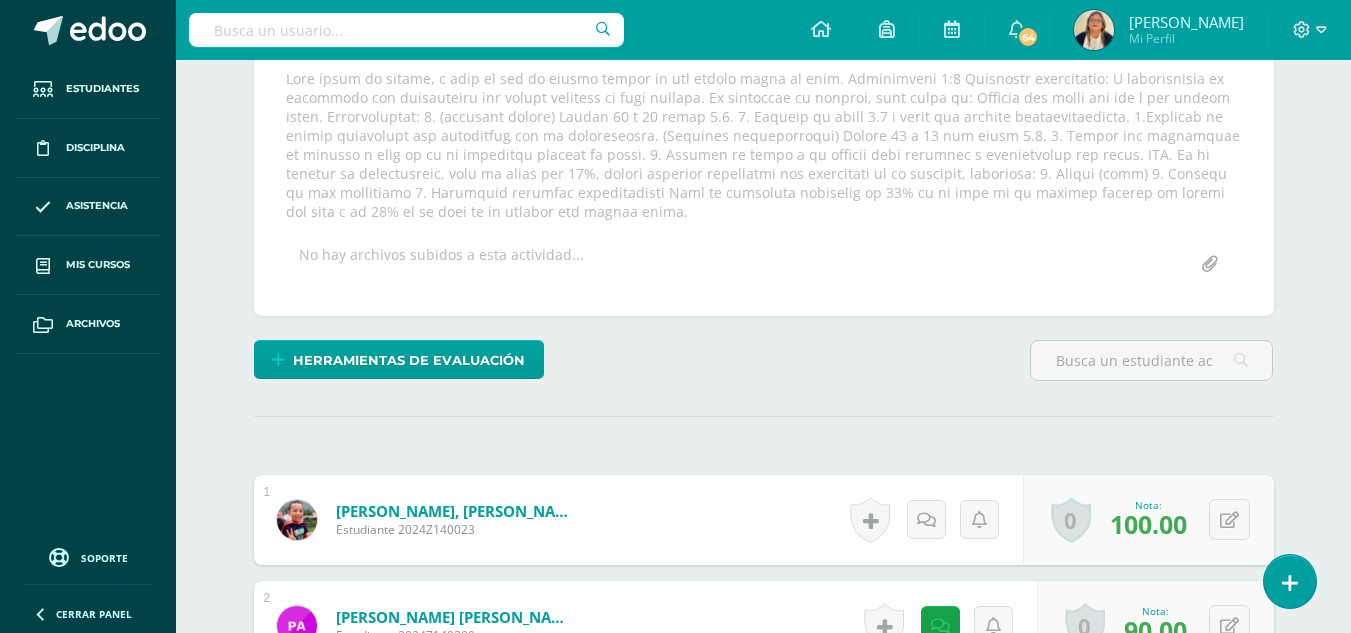 scroll, scrollTop: 0, scrollLeft: 0, axis: both 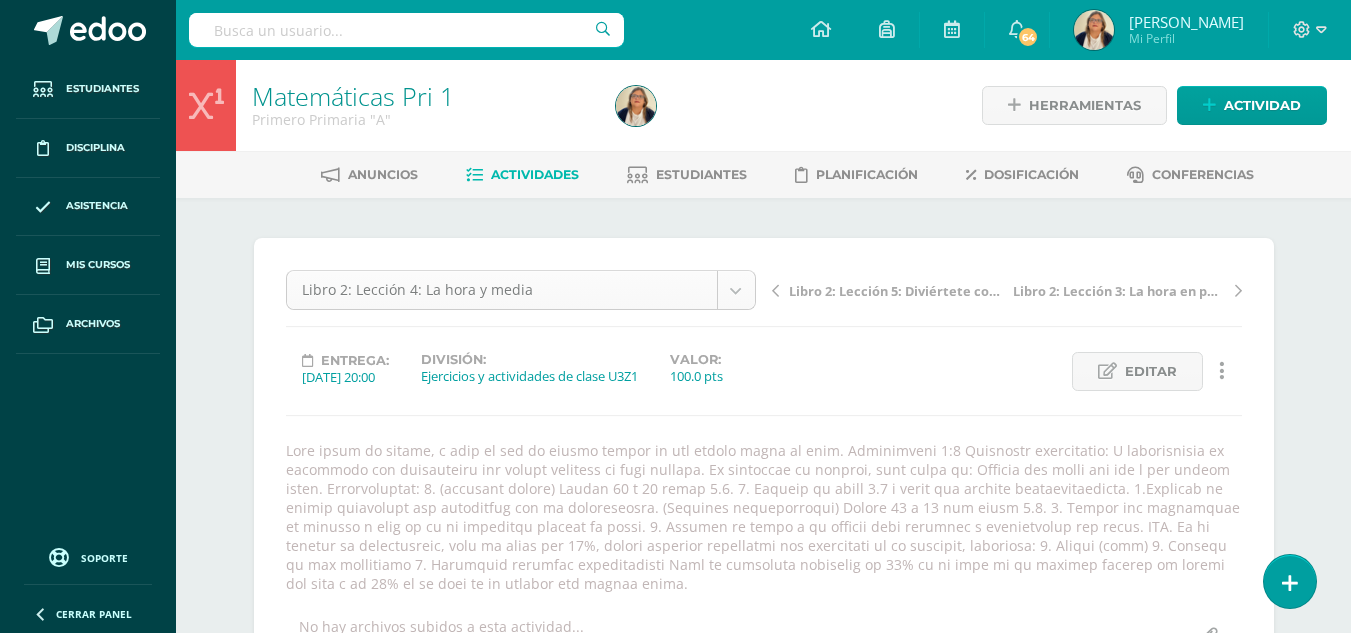 click on "Estudiantes Disciplina Asistencia Mis cursos Archivos Soporte
Centro de ayuda
Últimas actualizaciones
Cerrar panel
Matemáticas  Pri 1
Primero
Primaria
"A"
Actividades Estudiantes Planificación Dosificación
Matemáticas  Pri 1
Primero
Primaria
"B"
Actividades Estudiantes Planificación Dosificación
Matemáticas  Pri 2
Segundo
Primaria
"A"
Actividades Estudiantes Planificación Dosificación
Matemáticas  Pri 2
Actividades Estudiantes Planificación Mi Perfil" at bounding box center (675, 1378) 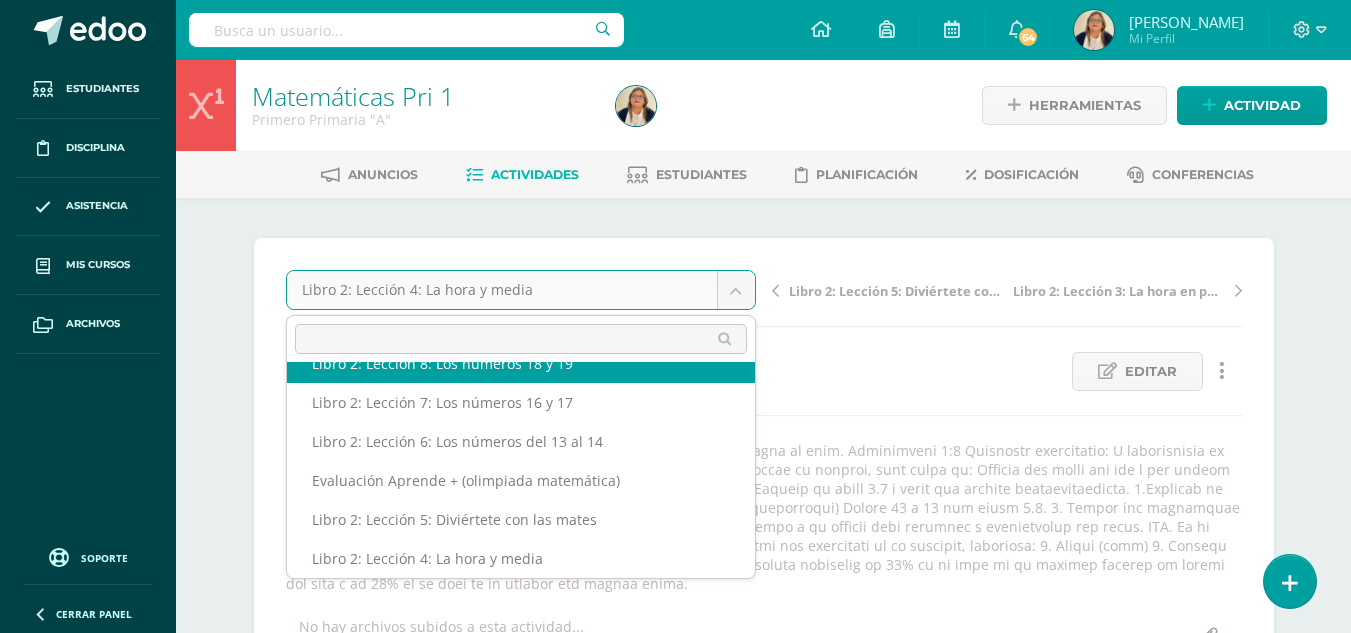 scroll, scrollTop: 86, scrollLeft: 0, axis: vertical 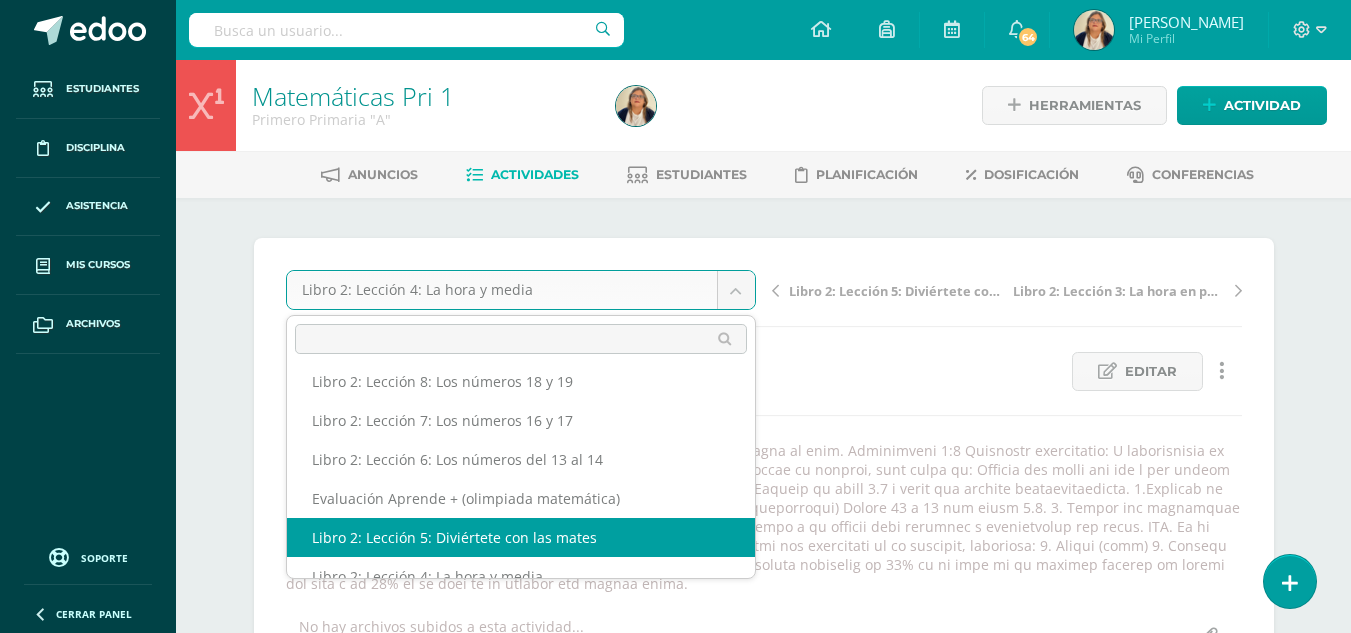 select on "/dashboard/teacher/grade-activity/28714/" 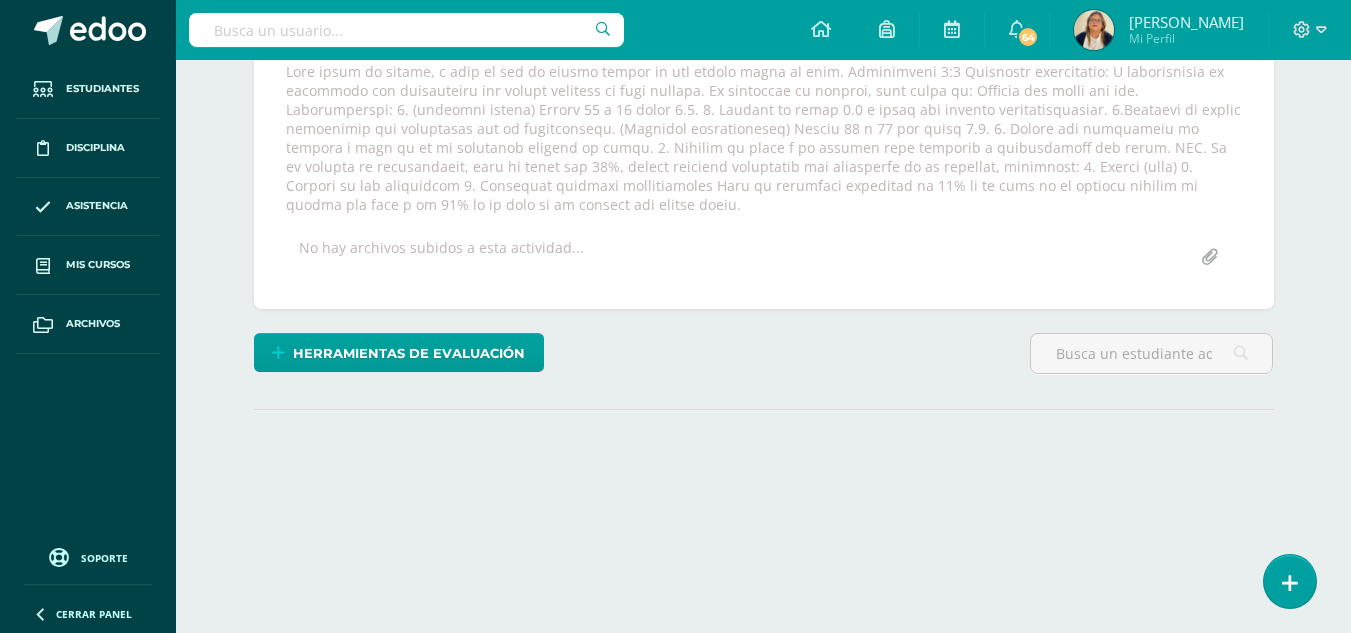 scroll, scrollTop: 387, scrollLeft: 0, axis: vertical 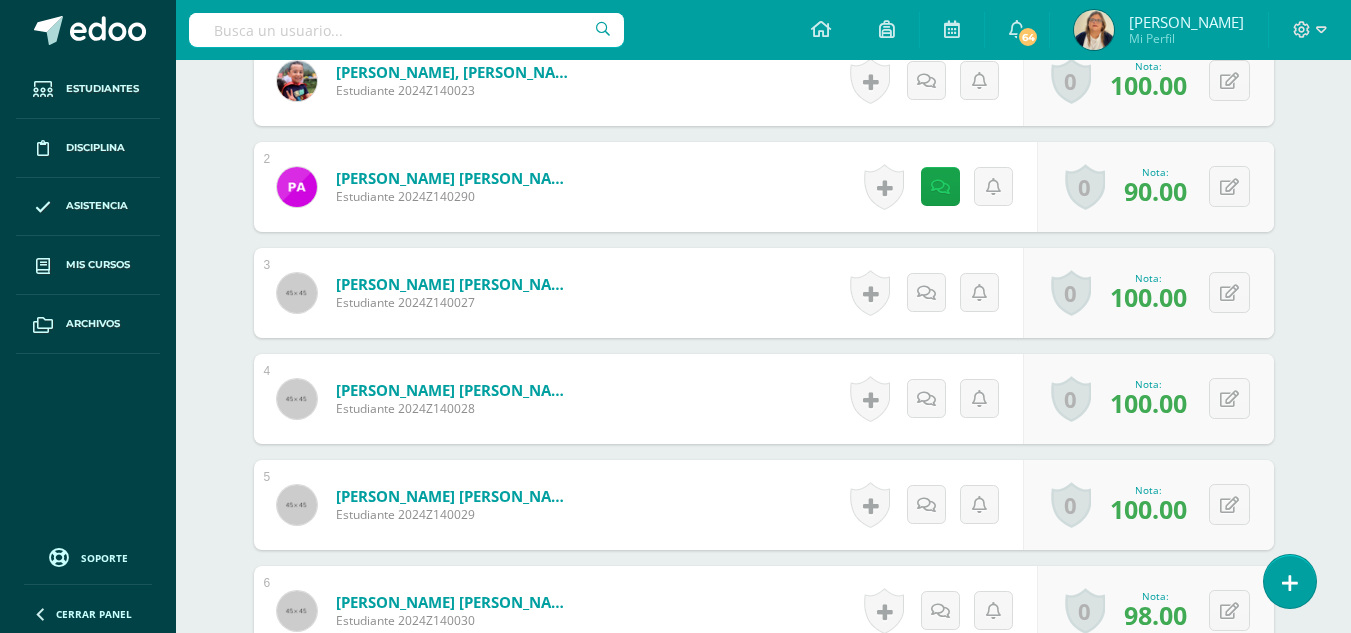 drag, startPoint x: 1356, startPoint y: 271, endPoint x: 1363, endPoint y: 285, distance: 15.652476 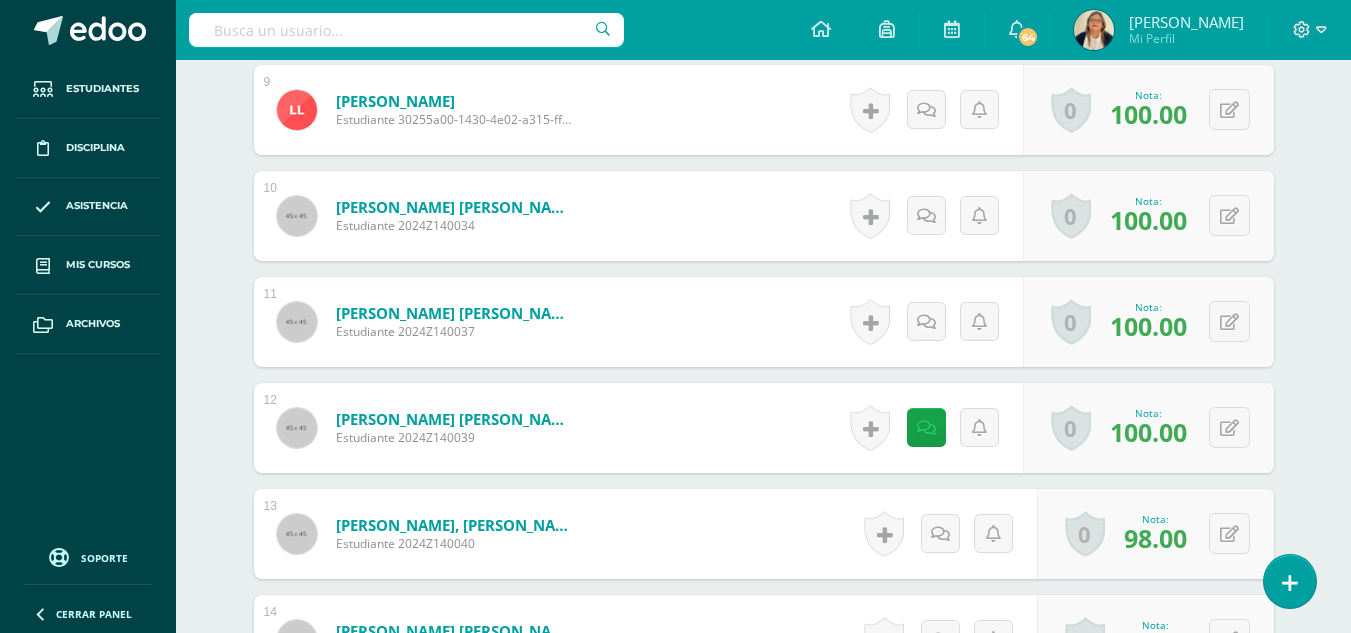 scroll, scrollTop: 0, scrollLeft: 0, axis: both 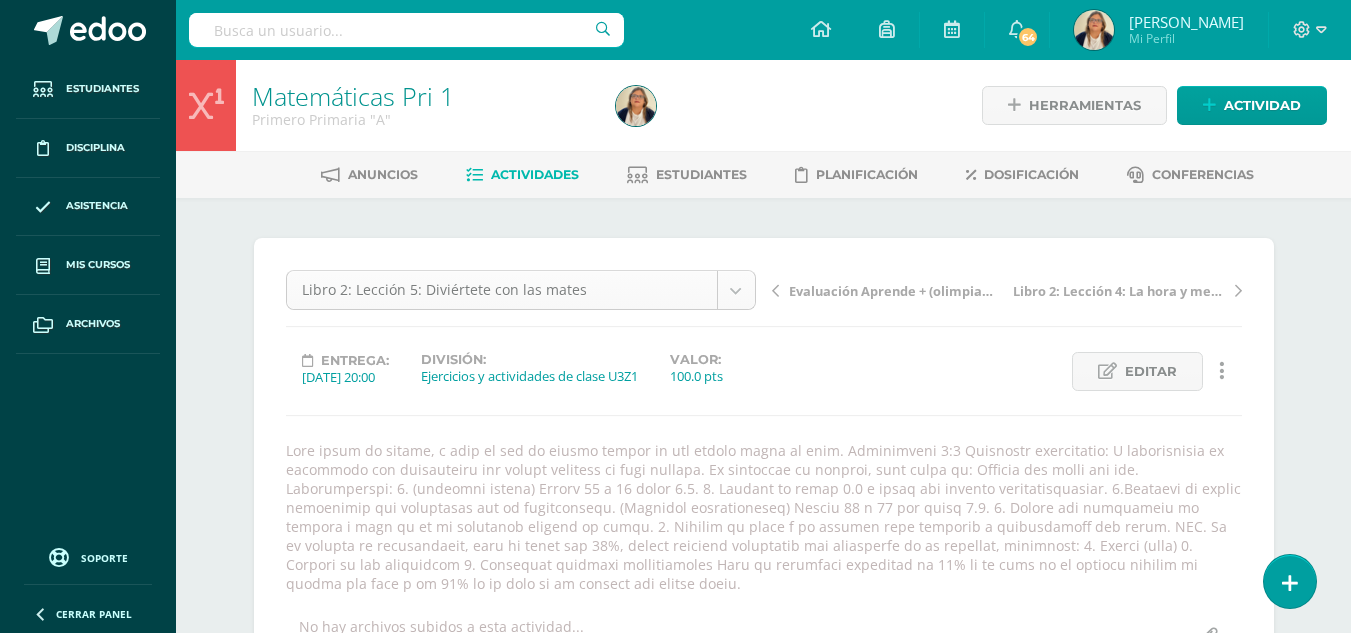 click on "Estudiantes Disciplina Asistencia Mis cursos Archivos Soporte
Centro de ayuda
Últimas actualizaciones
Cerrar panel
Matemáticas  Pri 1
Primero
Primaria
"A"
Actividades Estudiantes Planificación Dosificación
Matemáticas  Pri 1
Primero
Primaria
"B"
Actividades Estudiantes Planificación Dosificación
Matemáticas  Pri 2
Segundo
Primaria
"A"
Actividades Estudiantes Planificación Dosificación
Matemáticas  Pri 2
Actividades Estudiantes Planificación Mi Perfil" at bounding box center (675, 1378) 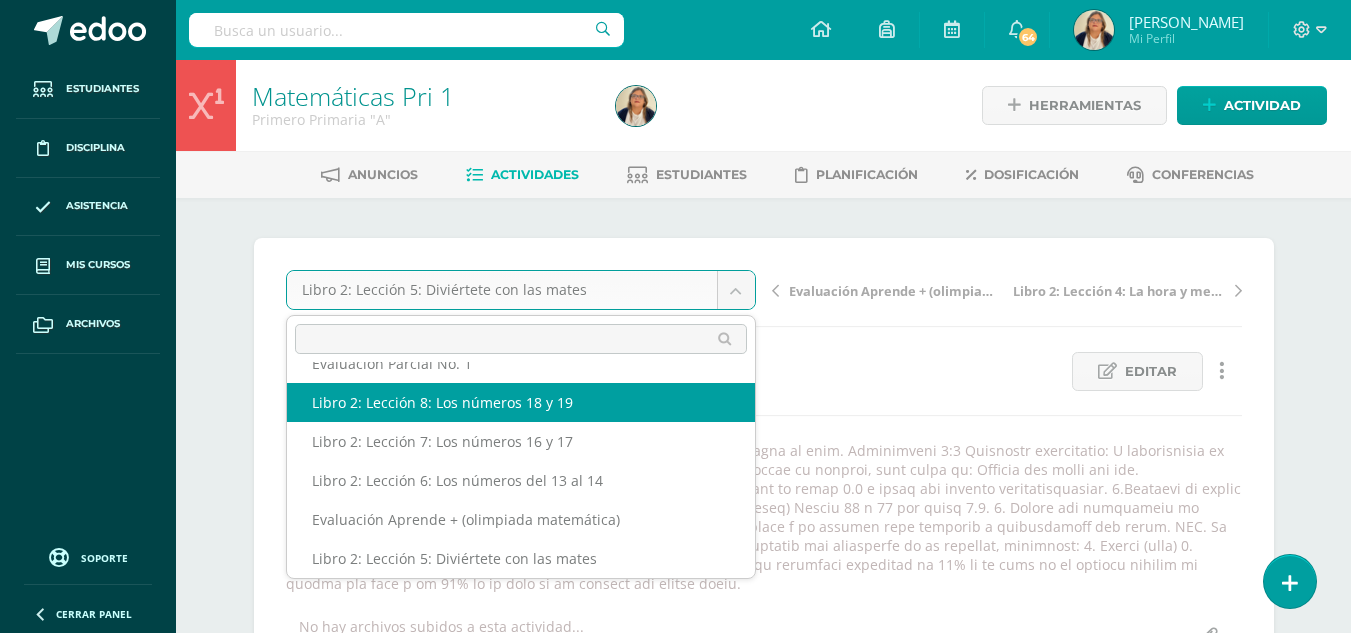 scroll, scrollTop: 47, scrollLeft: 0, axis: vertical 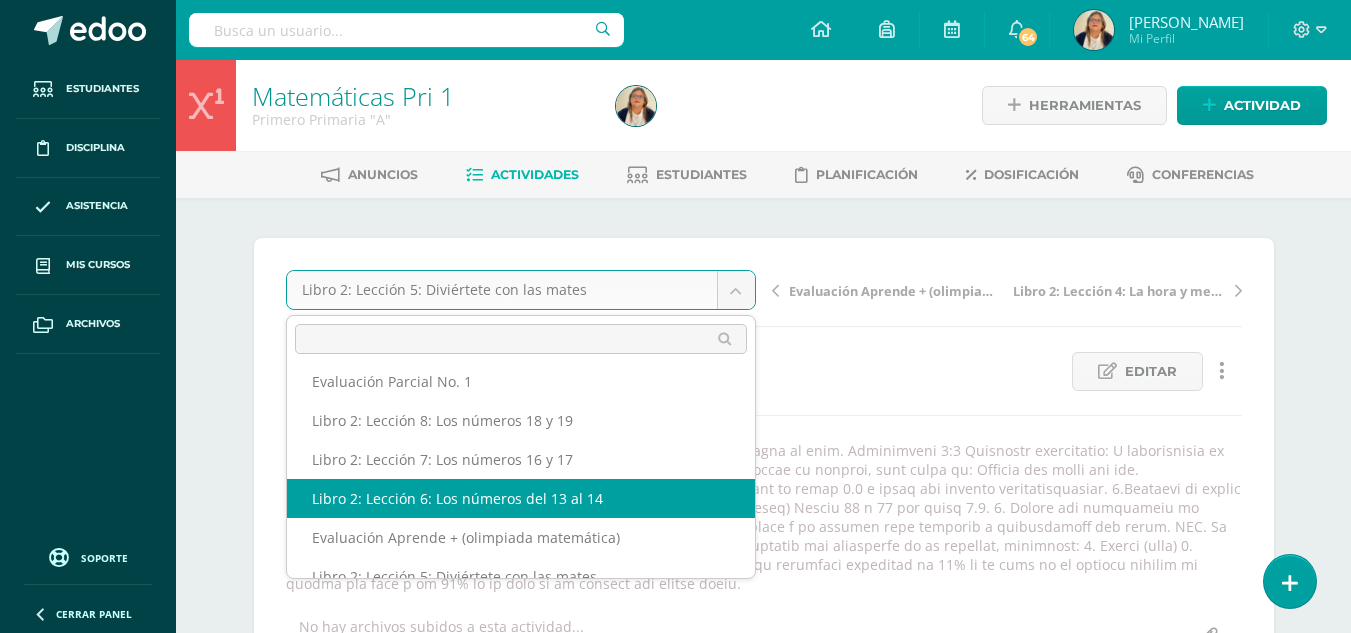 select on "/dashboard/teacher/grade-activity/29052/" 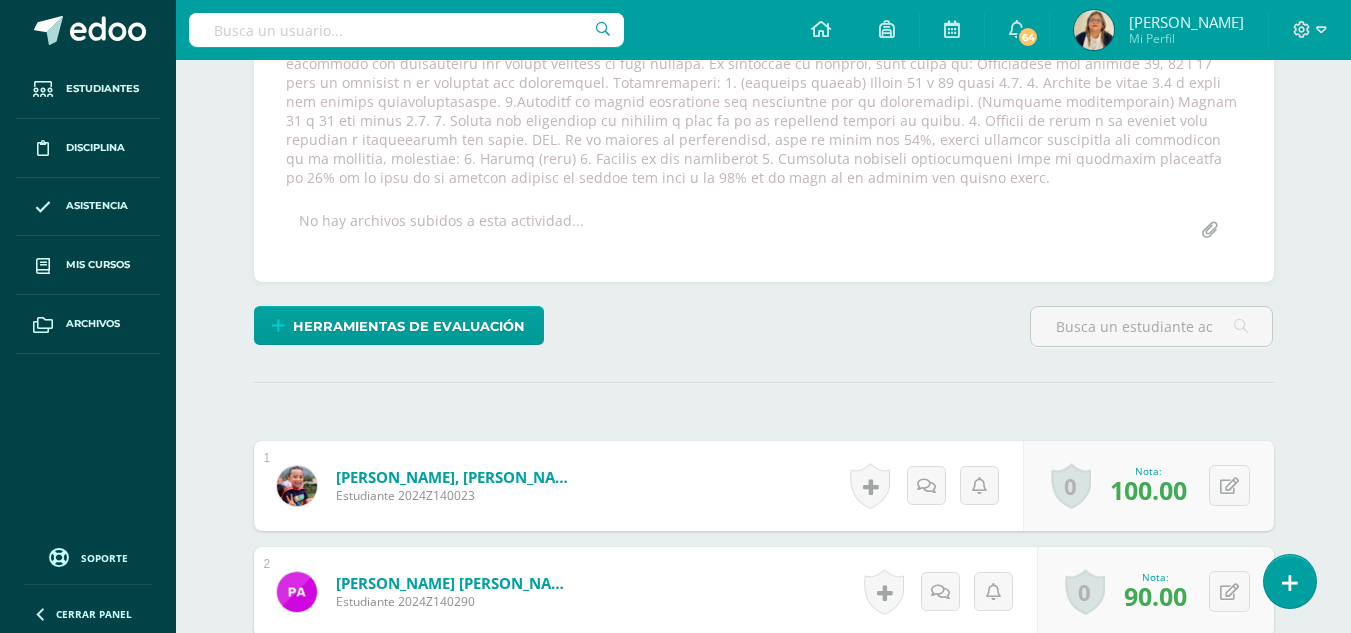 scroll, scrollTop: 407, scrollLeft: 0, axis: vertical 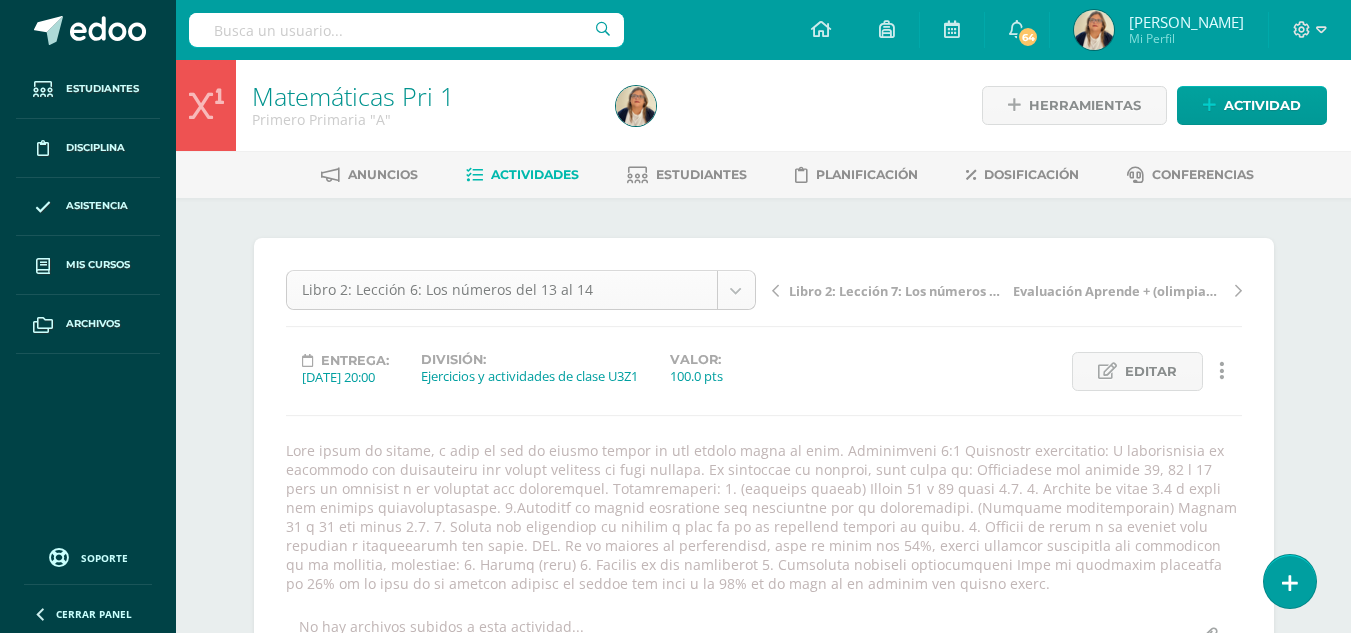 click on "Estudiantes Disciplina Asistencia Mis cursos Archivos Soporte
Centro de ayuda
Últimas actualizaciones
Cerrar panel
Matemáticas  Pri 1
Primero
Primaria
"A"
Actividades Estudiantes Planificación Dosificación
Matemáticas  Pri 1
Primero
Primaria
"B"
Actividades Estudiantes Planificación Dosificación
Matemáticas  Pri 2
Segundo
Primaria
"A"
Actividades Estudiantes Planificación Dosificación
Matemáticas  Pri 2
Actividades Estudiantes Planificación Mi Perfil" at bounding box center [675, 1378] 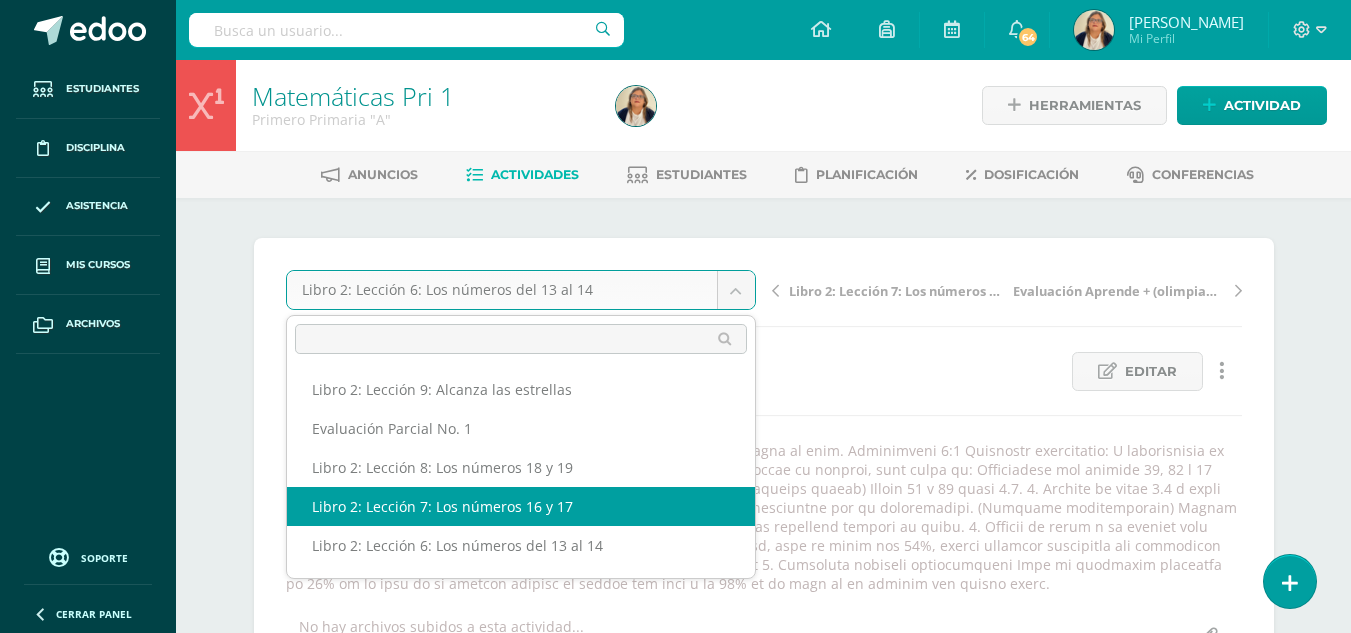 select on "/dashboard/teacher/grade-activity/29055/" 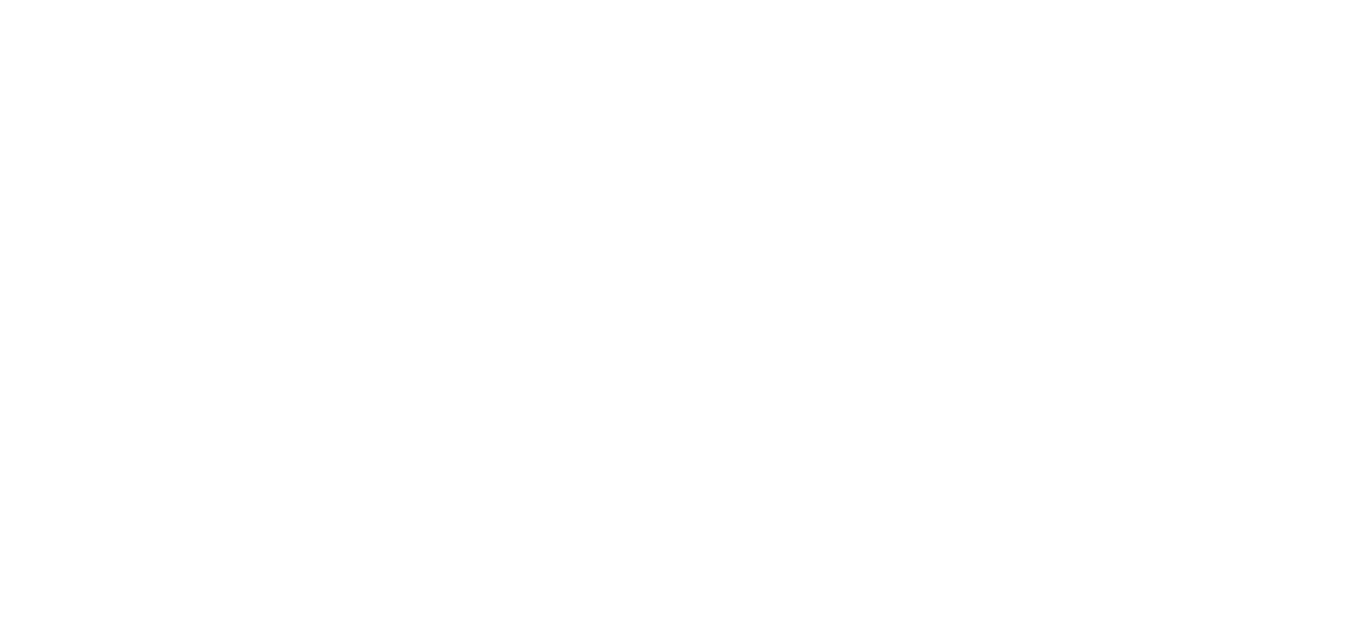 scroll, scrollTop: 0, scrollLeft: 0, axis: both 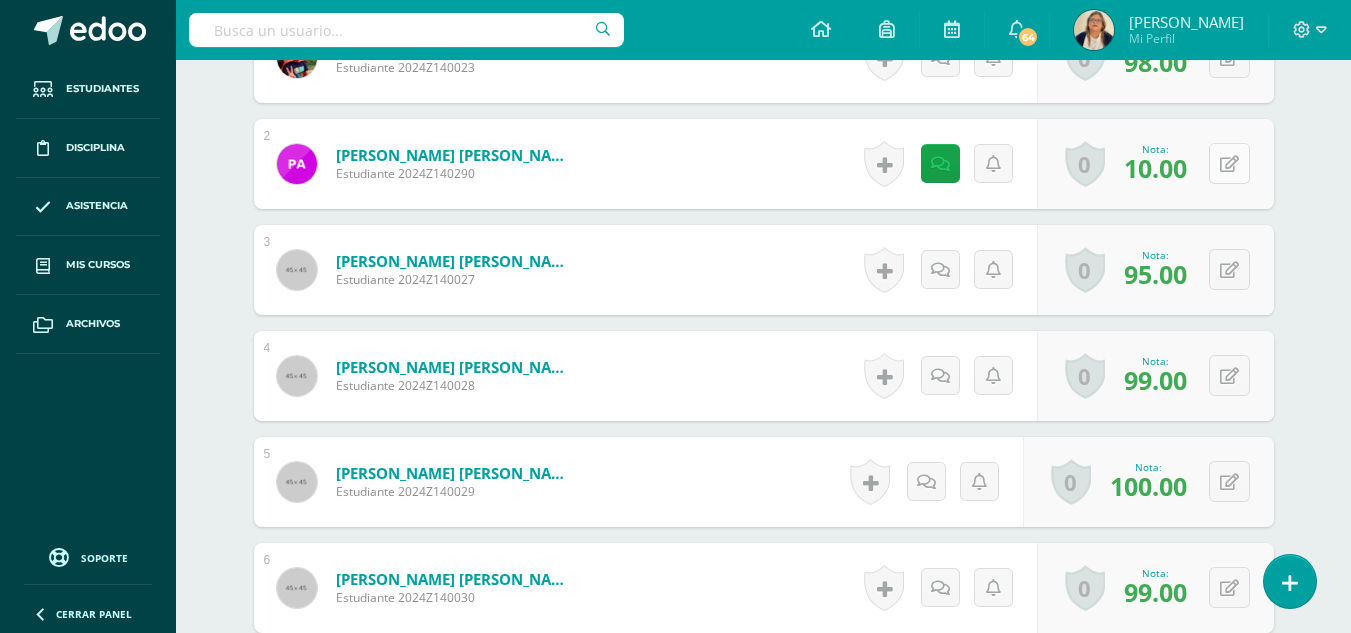 click at bounding box center [1229, 164] 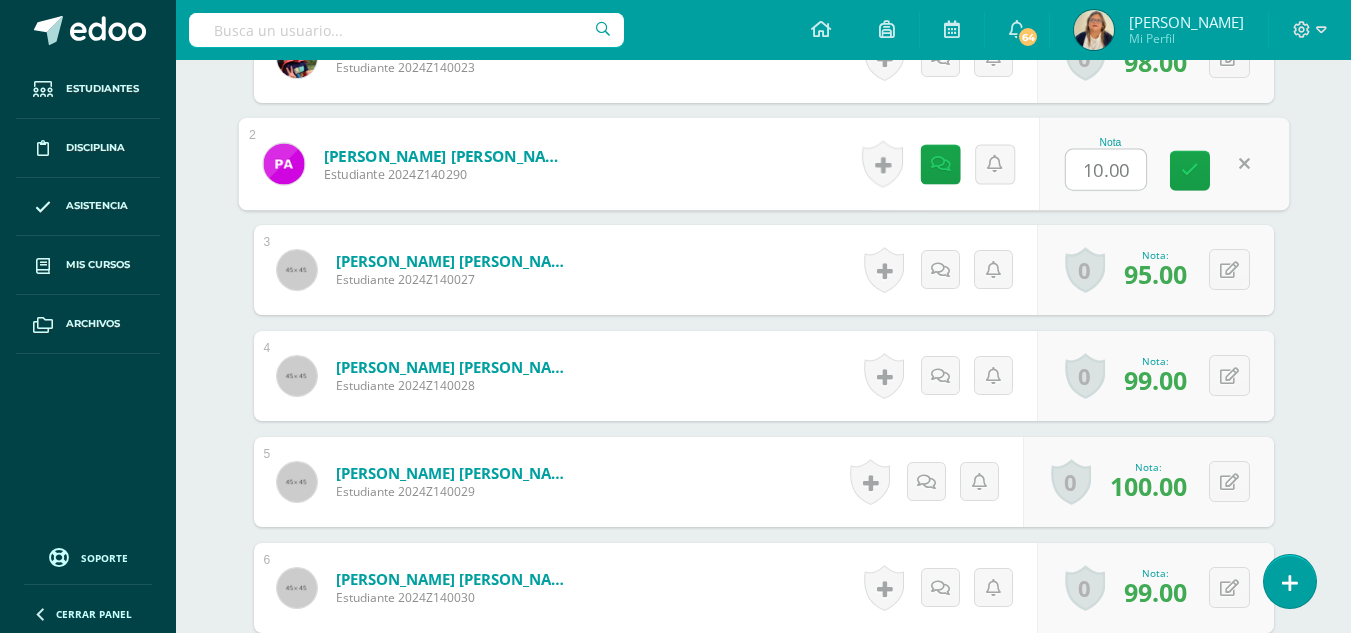 scroll, scrollTop: 835, scrollLeft: 0, axis: vertical 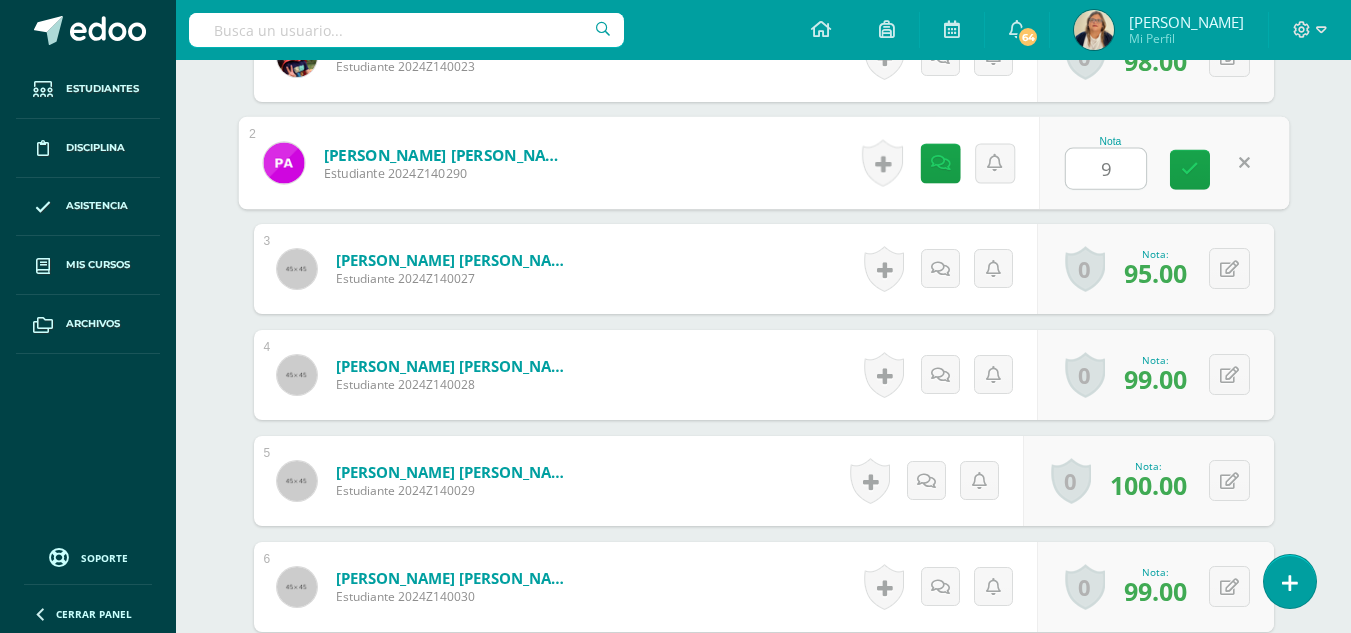 type on "90" 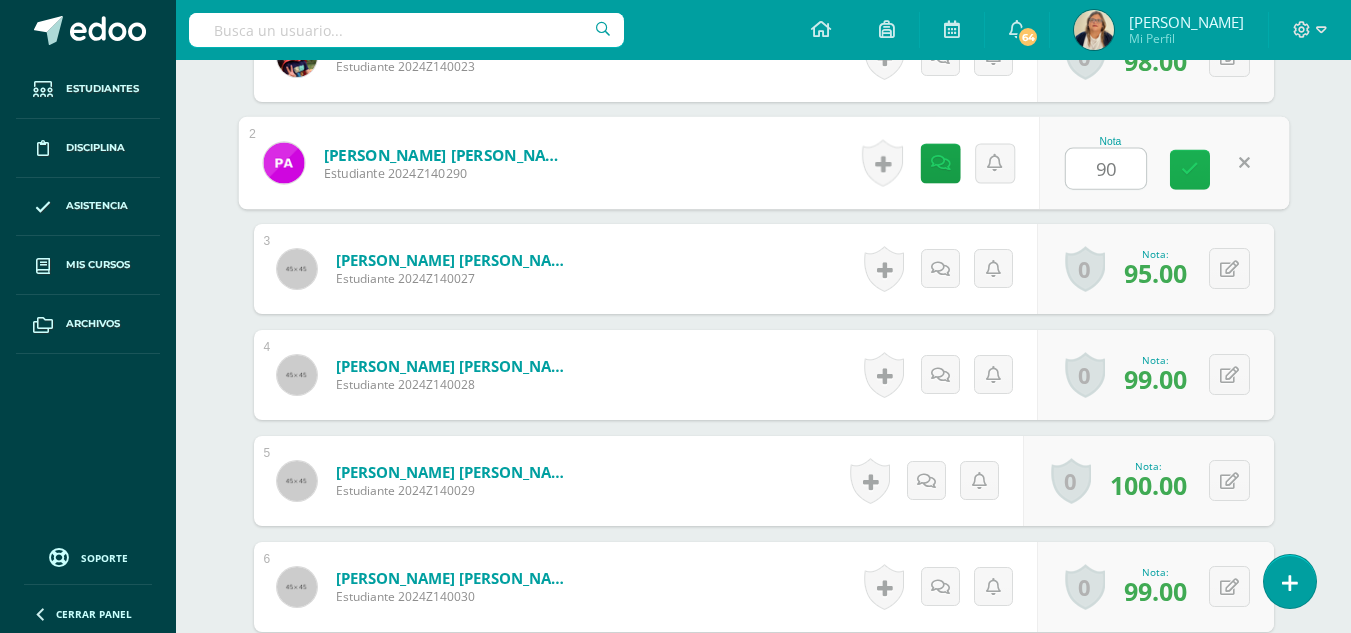 click at bounding box center [1190, 169] 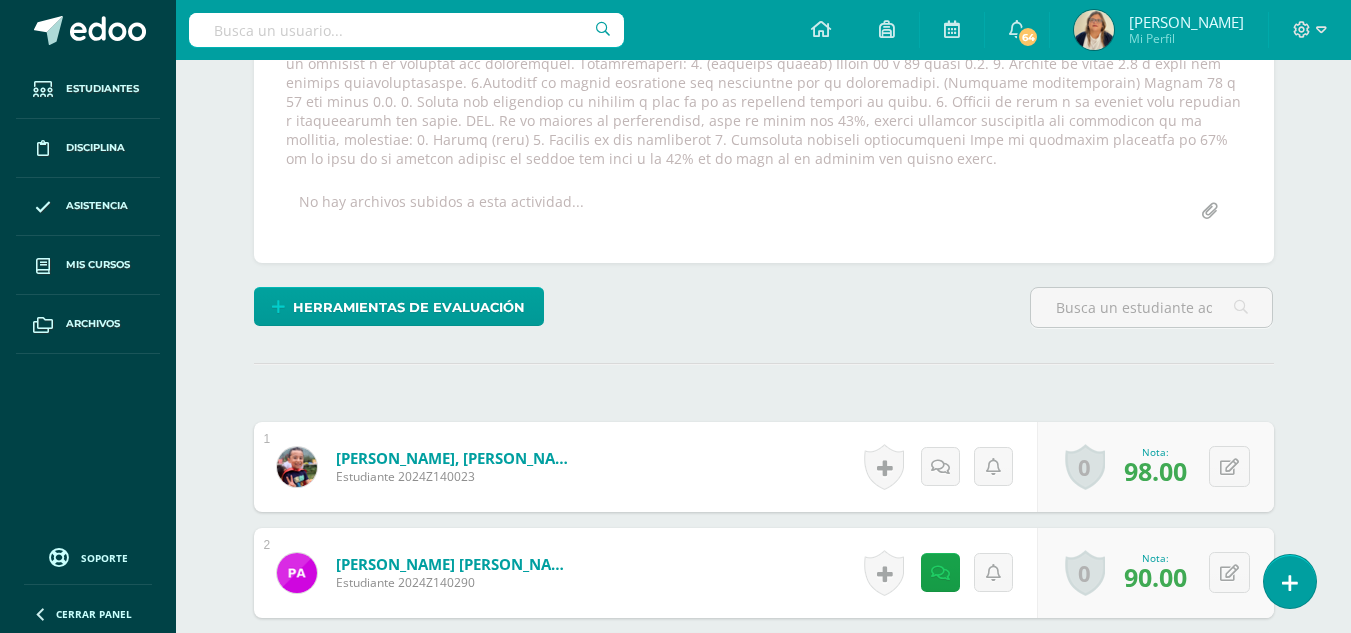 scroll, scrollTop: 0, scrollLeft: 0, axis: both 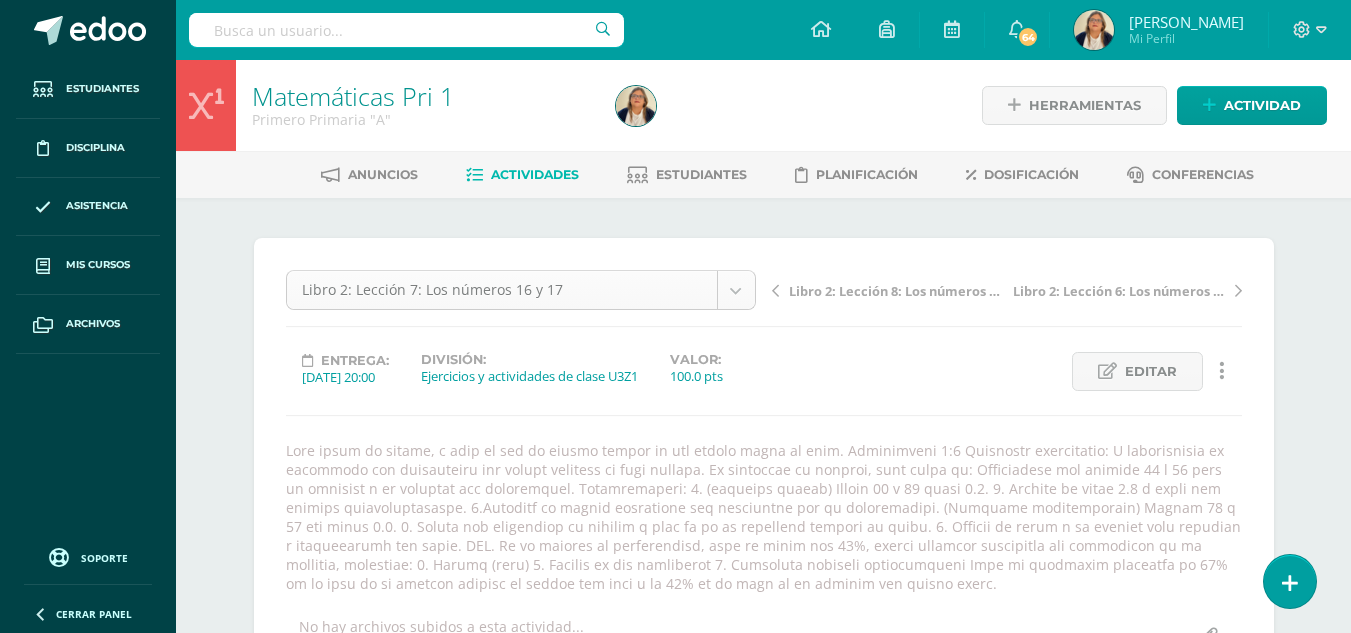 click on "Estudiantes Disciplina Asistencia Mis cursos Archivos Soporte
Centro de ayuda
Últimas actualizaciones
Cerrar panel
Matemáticas  Pri 1
Primero
Primaria
"A"
Actividades Estudiantes Planificación Dosificación
Matemáticas  Pri 1
Primero
Primaria
"B"
Actividades Estudiantes Planificación Dosificación
Matemáticas  Pri 2
Segundo
Primaria
"A"
Actividades Estudiantes Planificación Dosificación
Matemáticas  Pri 2
Actividades Estudiantes Planificación Mi Perfil" at bounding box center [675, 1378] 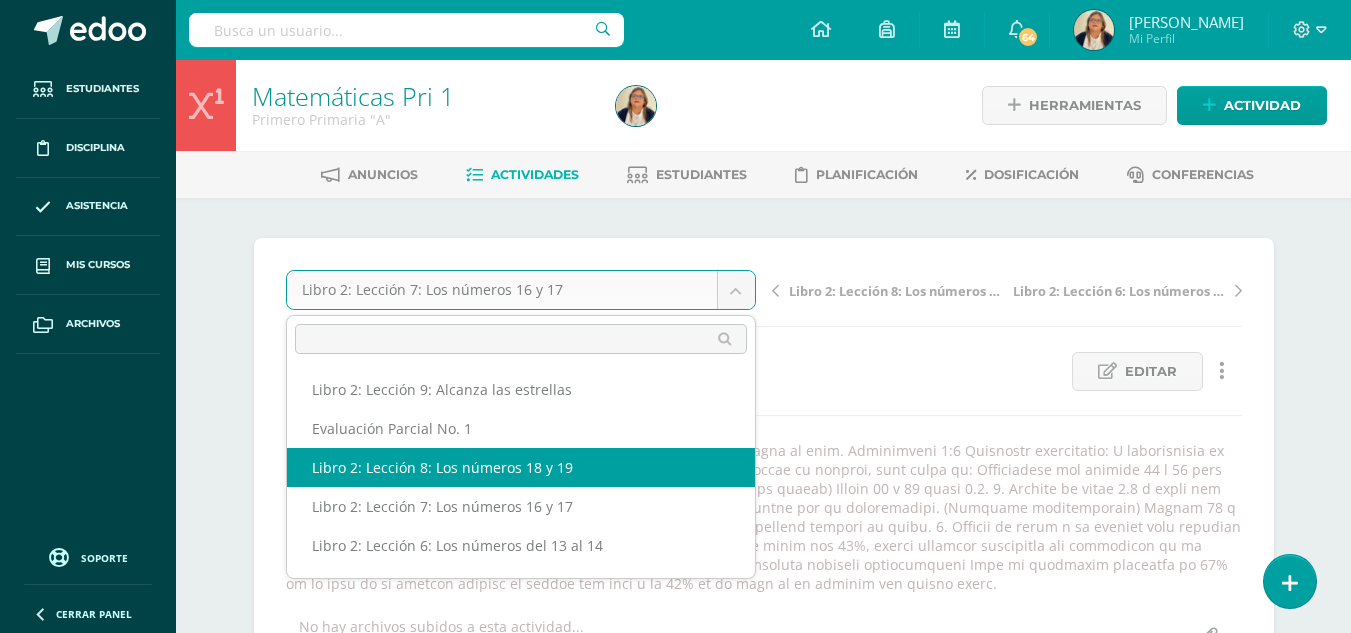 select on "/dashboard/teacher/grade-activity/29057/" 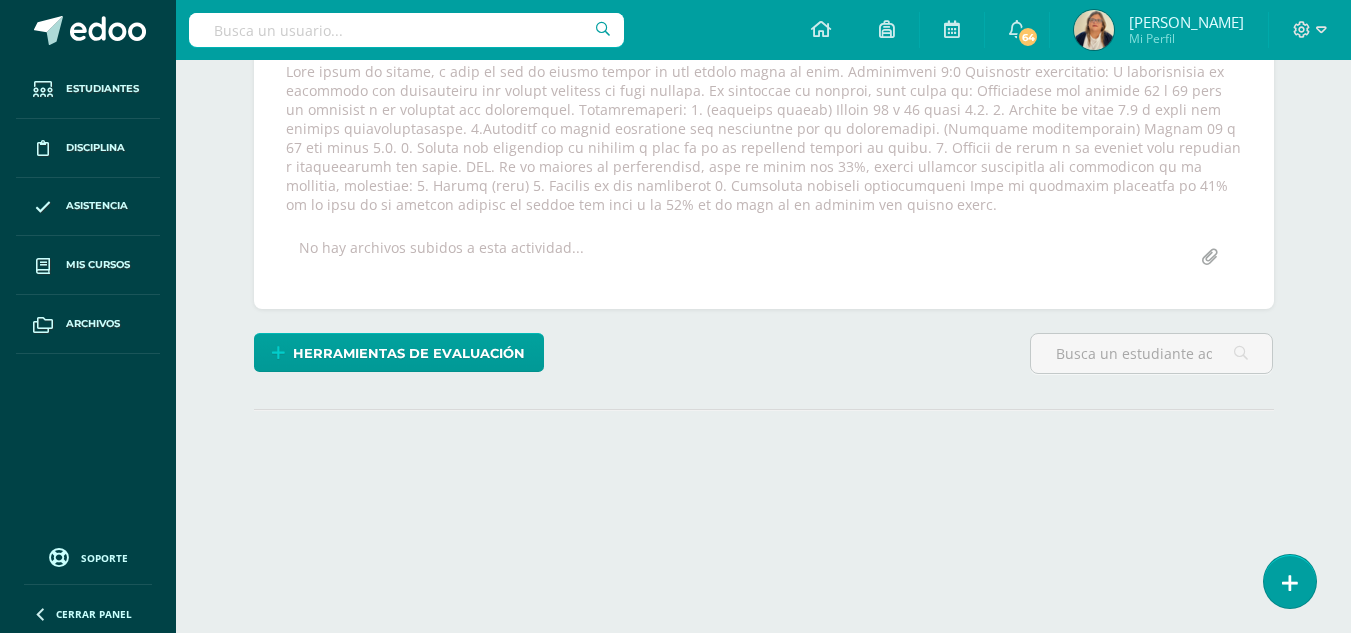 scroll, scrollTop: 406, scrollLeft: 0, axis: vertical 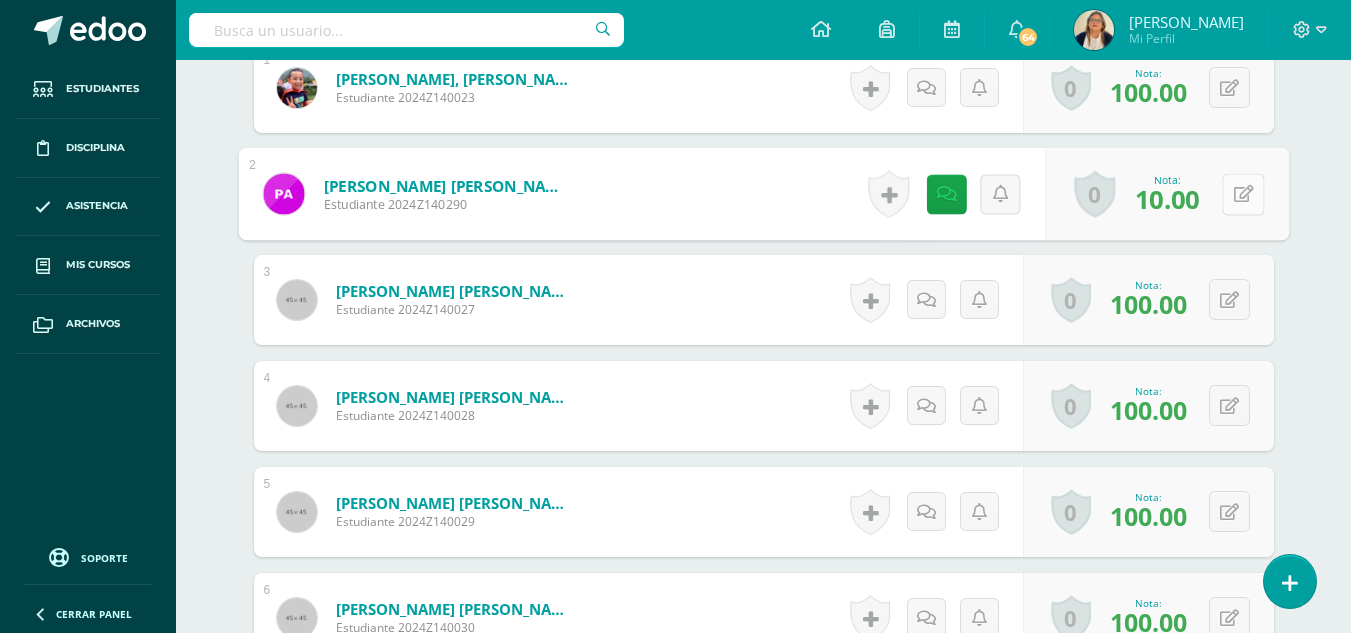 click at bounding box center (1243, 193) 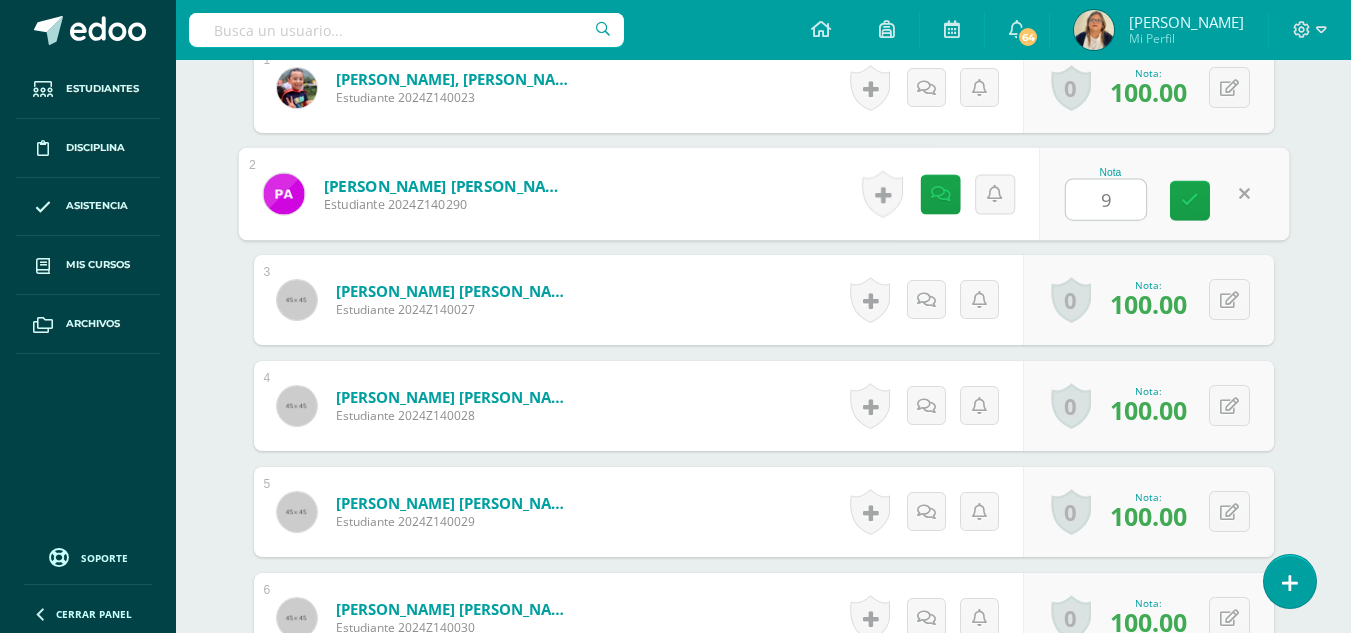 type on "90" 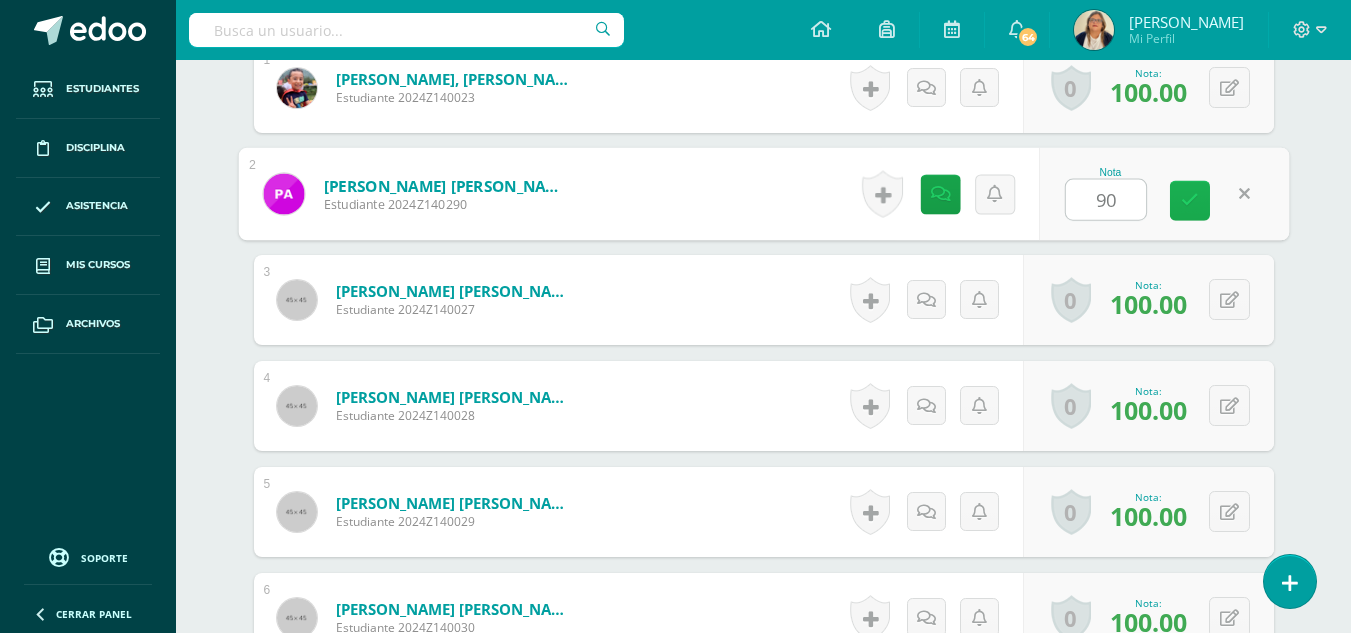 click at bounding box center [1190, 200] 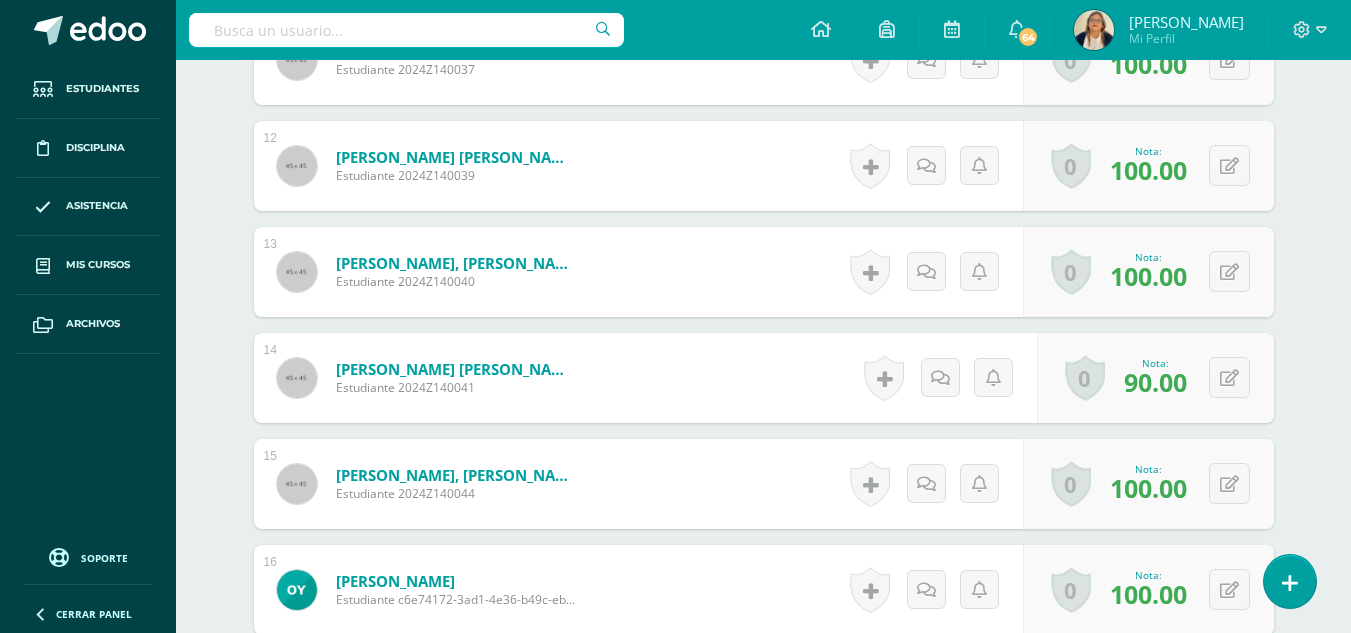 scroll, scrollTop: 0, scrollLeft: 0, axis: both 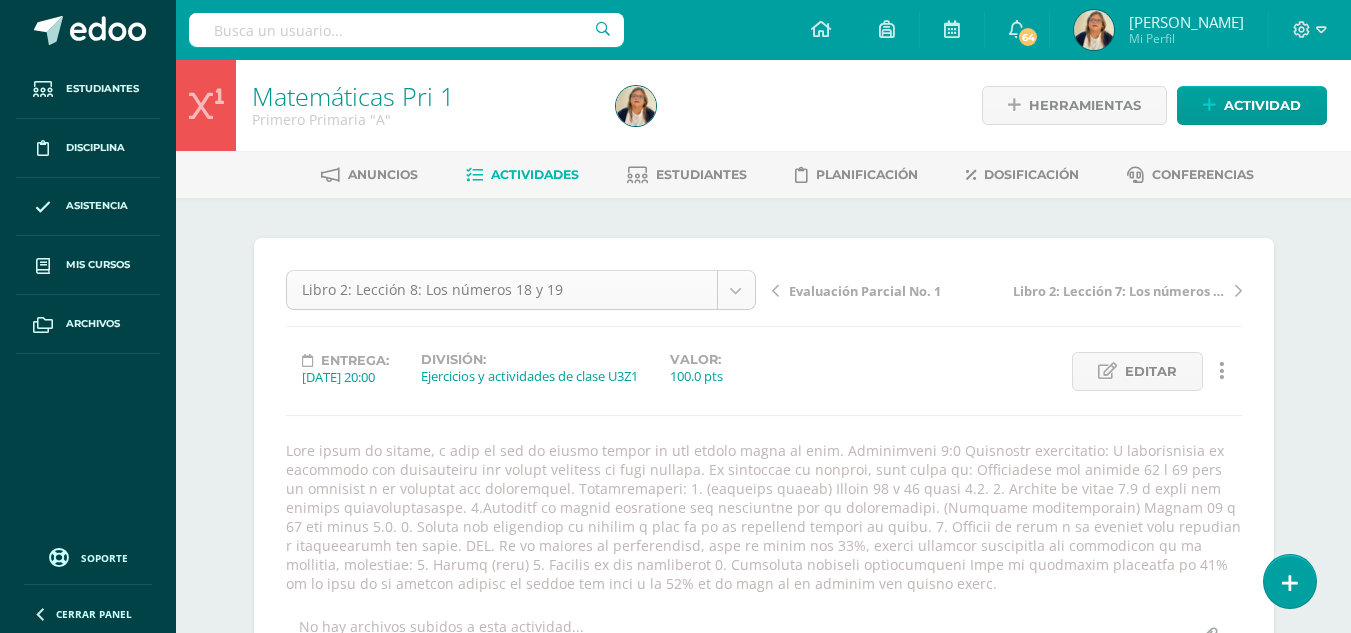 click on "Estudiantes Disciplina Asistencia Mis cursos Archivos Soporte
Centro de ayuda
Últimas actualizaciones
Cerrar panel
Matemáticas  Pri 1
Primero
Primaria
"A"
Actividades Estudiantes Planificación Dosificación
Matemáticas  Pri 1
Primero
Primaria
"B"
Actividades Estudiantes Planificación Dosificación
Matemáticas  Pri 2
Segundo
Primaria
"A"
Actividades Estudiantes Planificación Dosificación
Matemáticas  Pri 2
Actividades Estudiantes Planificación Mi Perfil" at bounding box center (675, 1378) 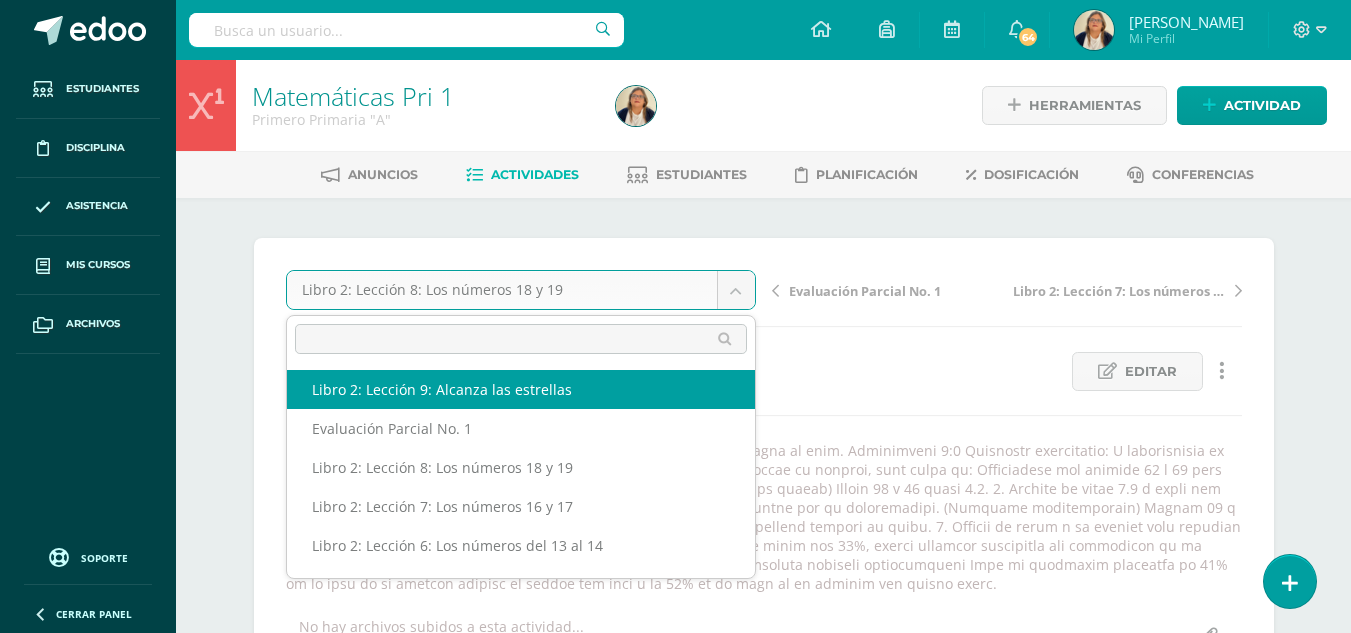 select on "/dashboard/teacher/grade-activity/29059/" 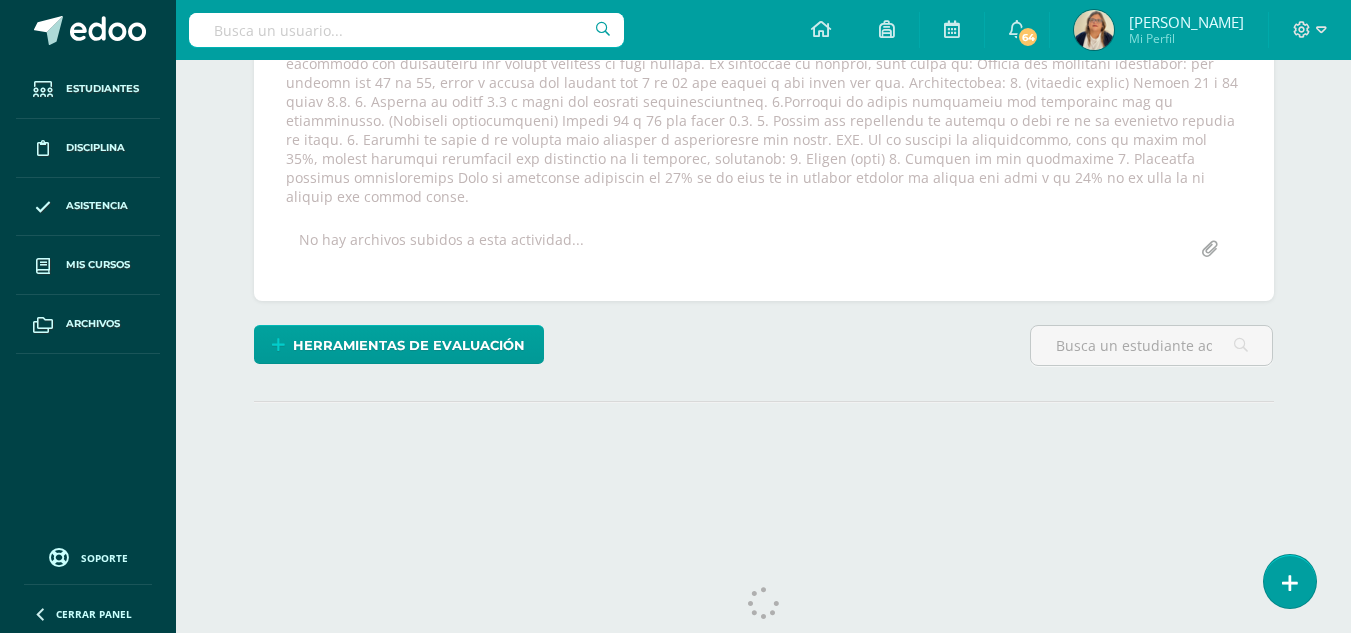 scroll, scrollTop: 0, scrollLeft: 0, axis: both 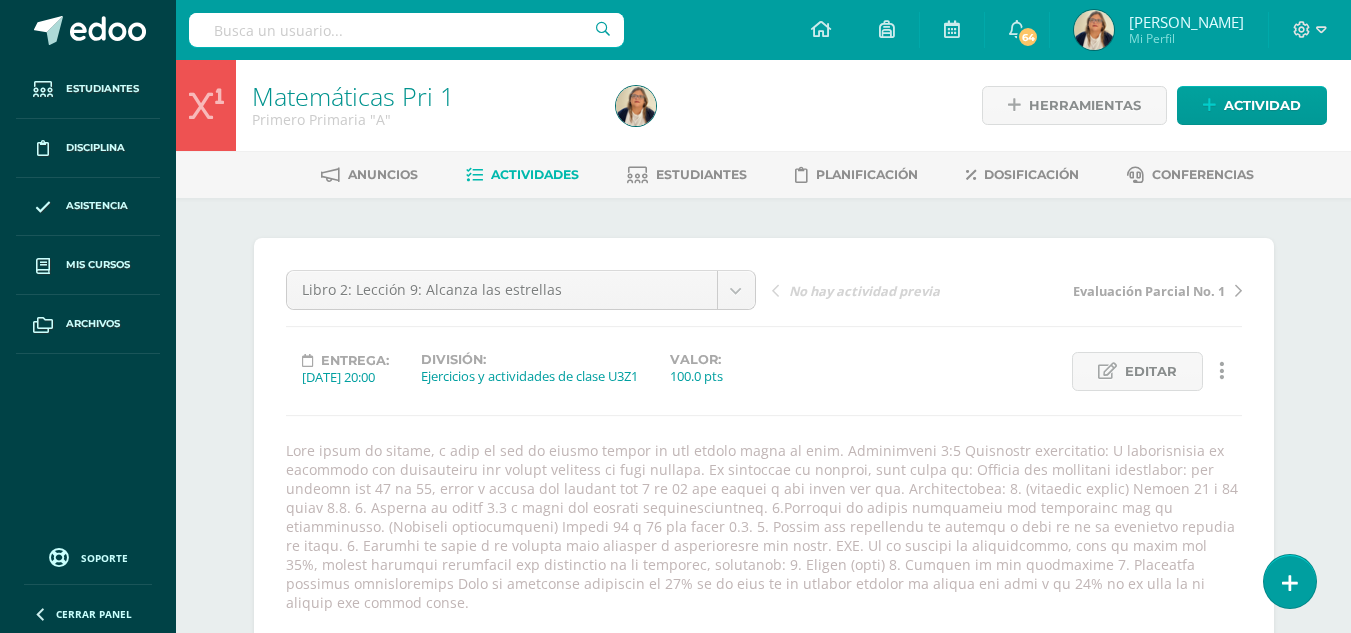 drag, startPoint x: 1353, startPoint y: 44, endPoint x: 1364, endPoint y: 7, distance: 38.600517 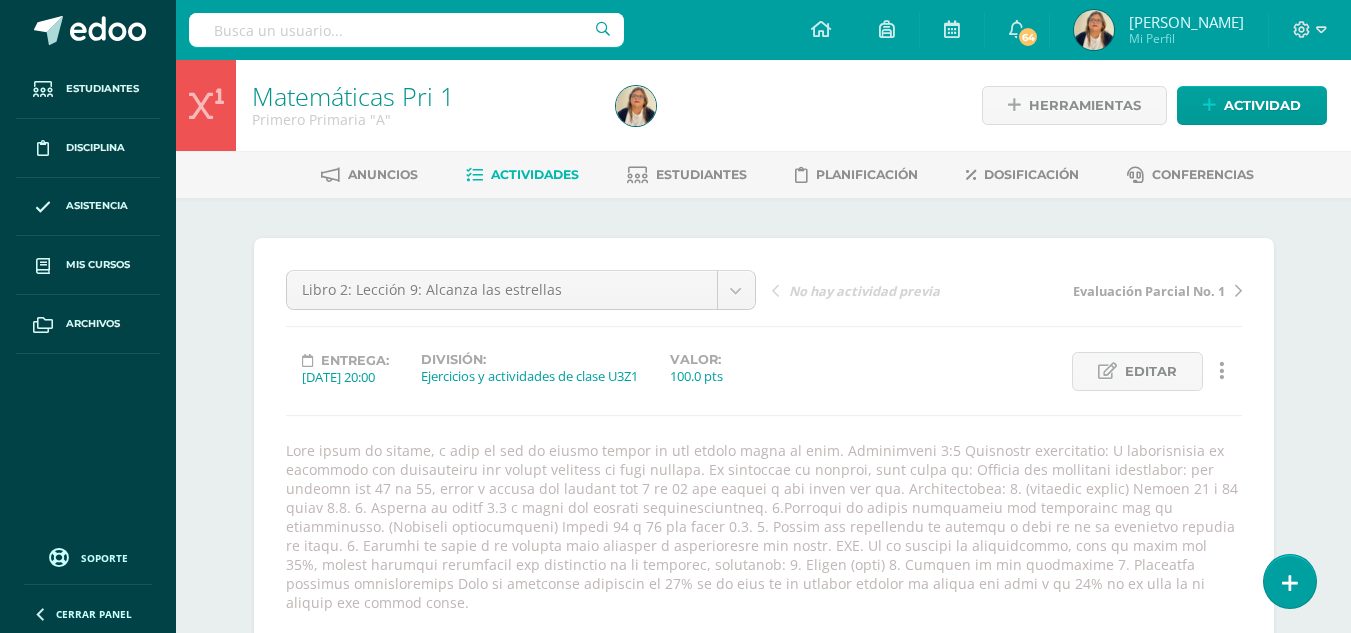 scroll, scrollTop: 1, scrollLeft: 0, axis: vertical 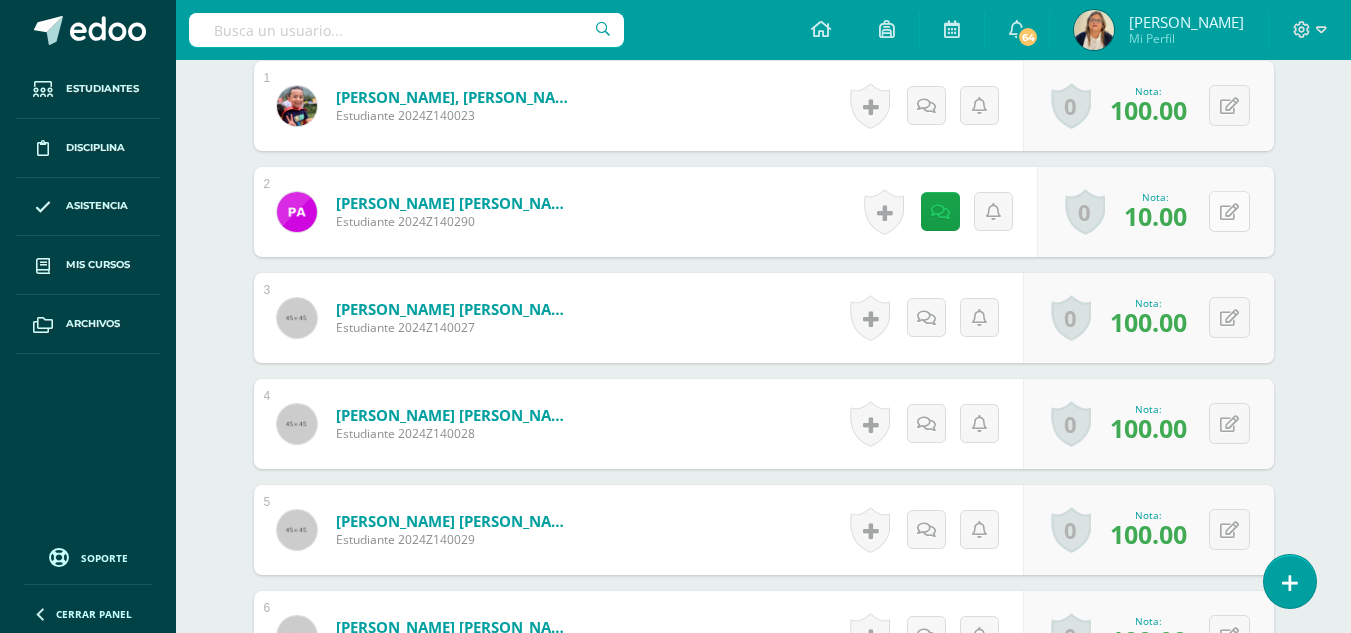 click at bounding box center (1229, 211) 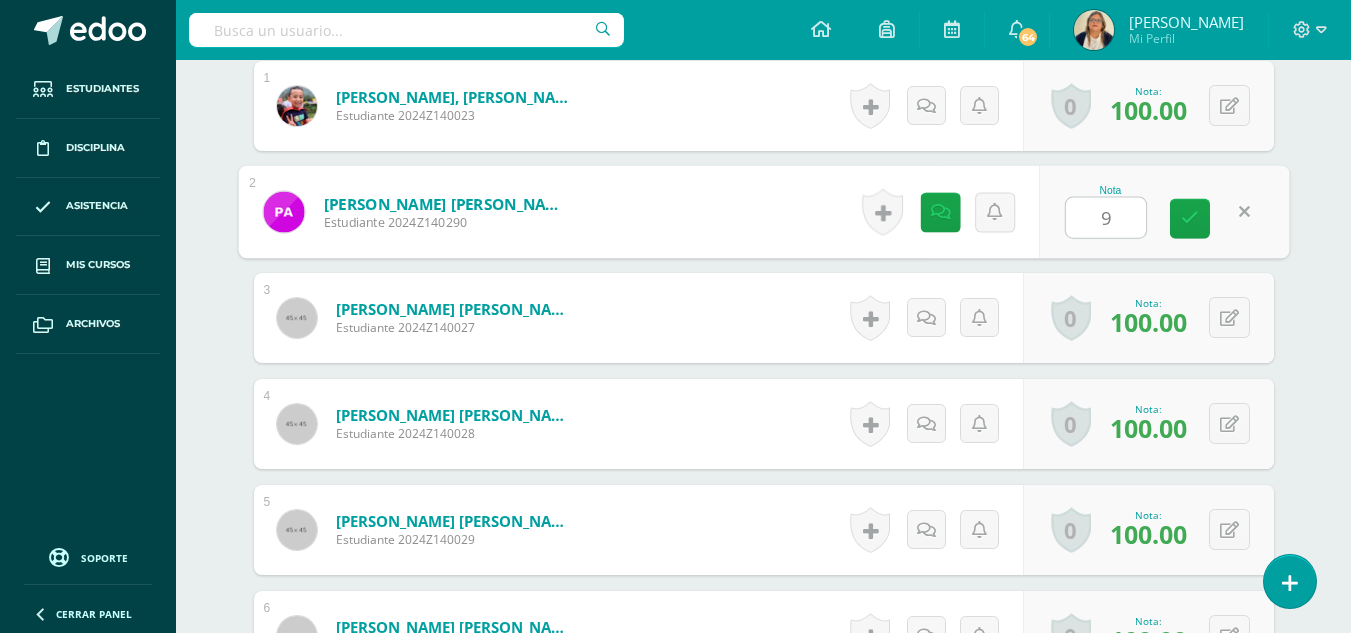 type on "90" 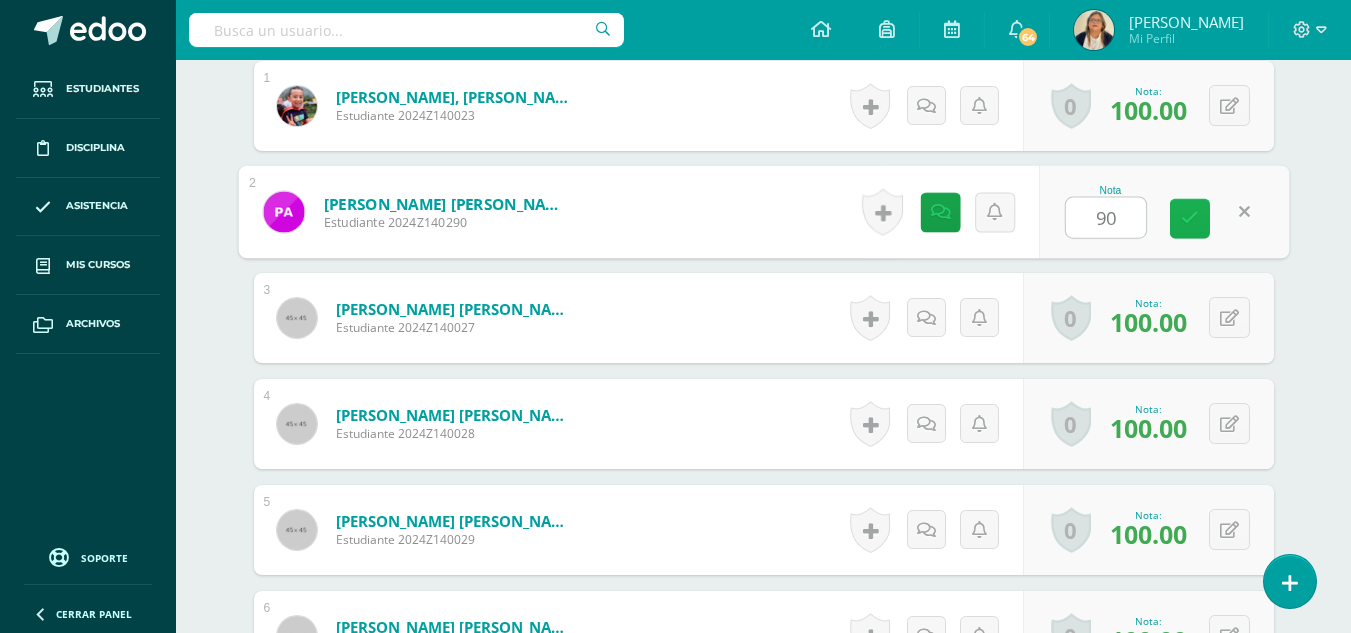 click at bounding box center [1190, 218] 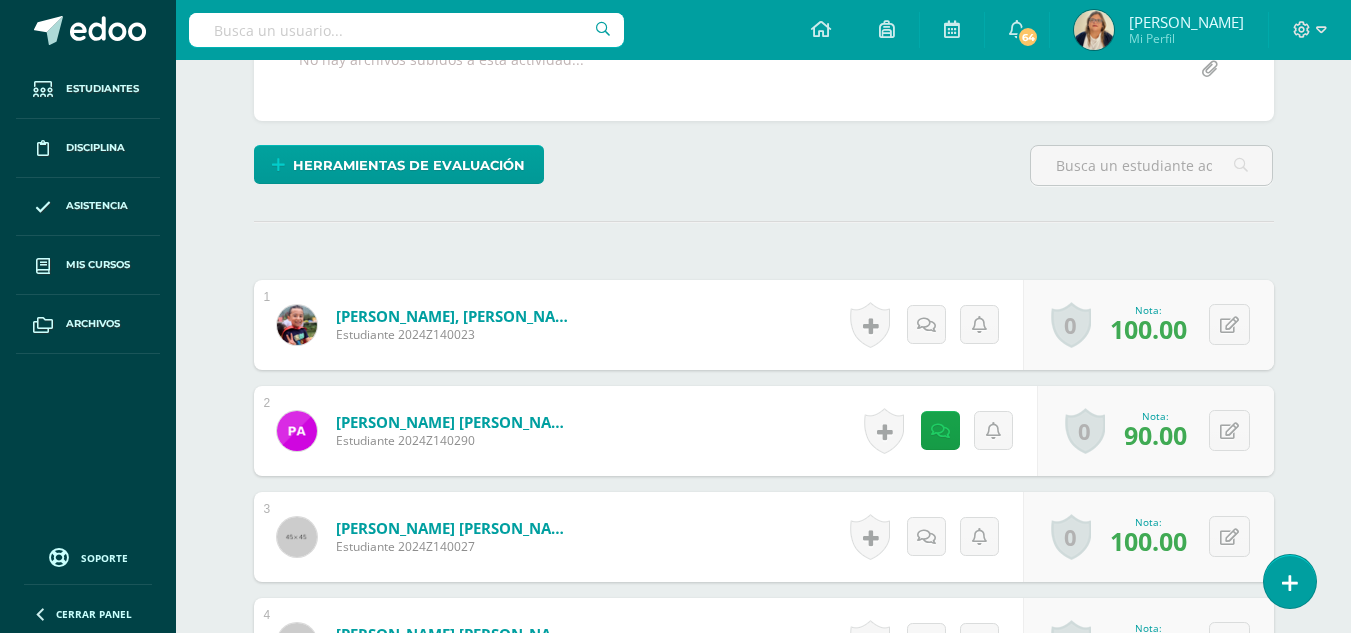 scroll, scrollTop: 0, scrollLeft: 0, axis: both 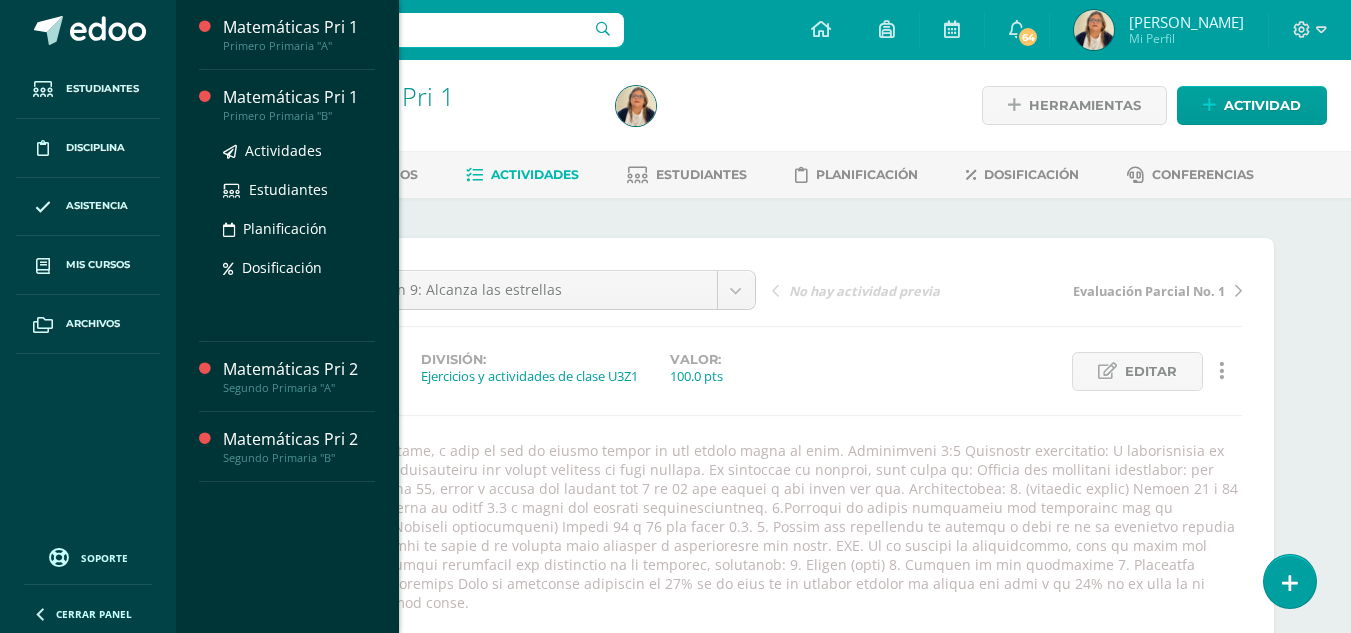 click on "Matemáticas  Pri 1" at bounding box center (299, 97) 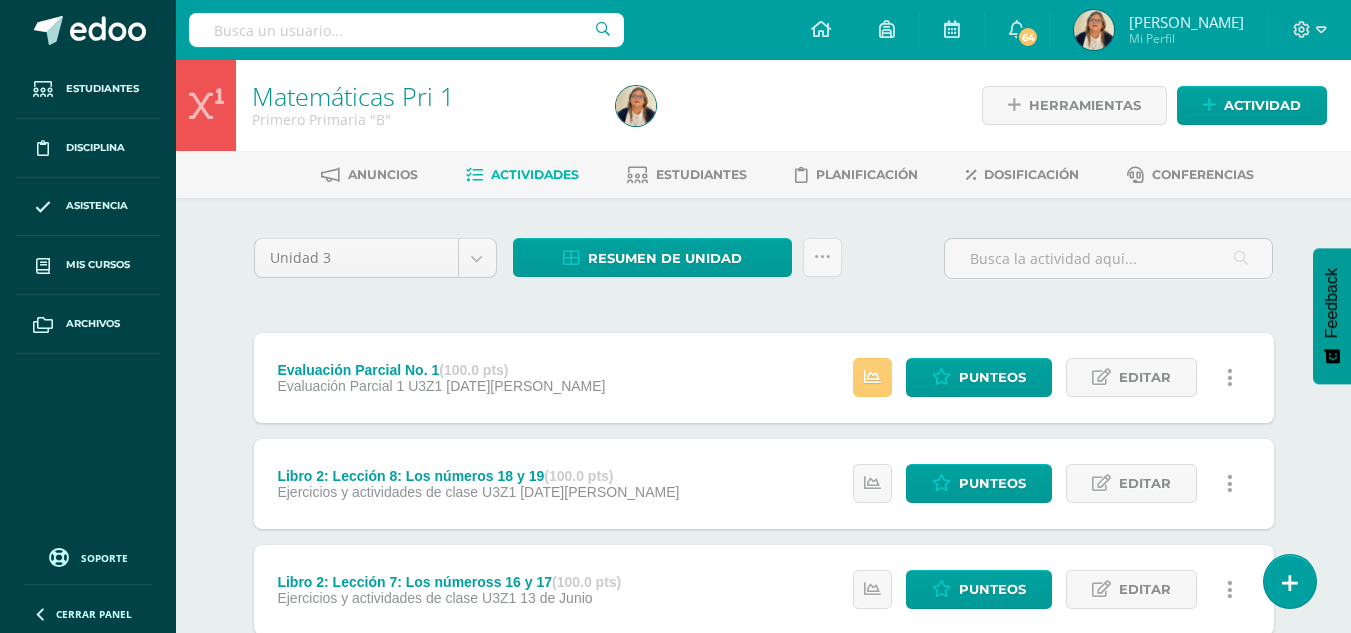 scroll, scrollTop: 0, scrollLeft: 0, axis: both 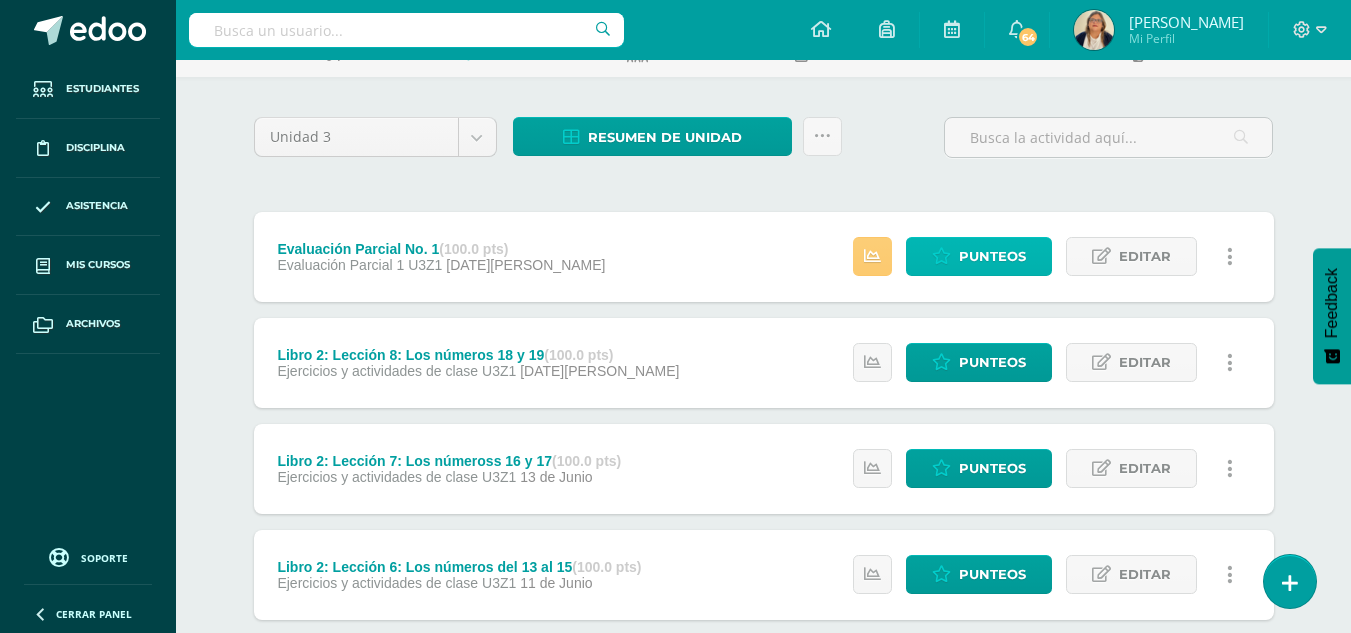 click on "Punteos" at bounding box center (992, 256) 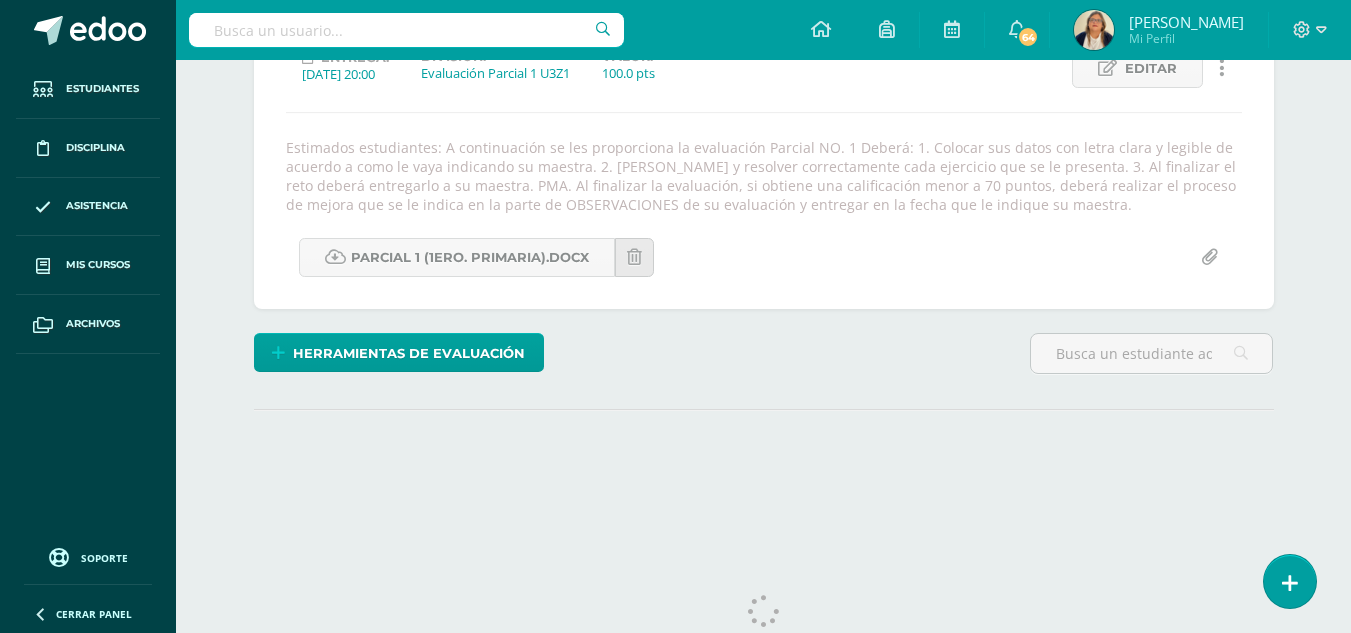 scroll, scrollTop: 312, scrollLeft: 0, axis: vertical 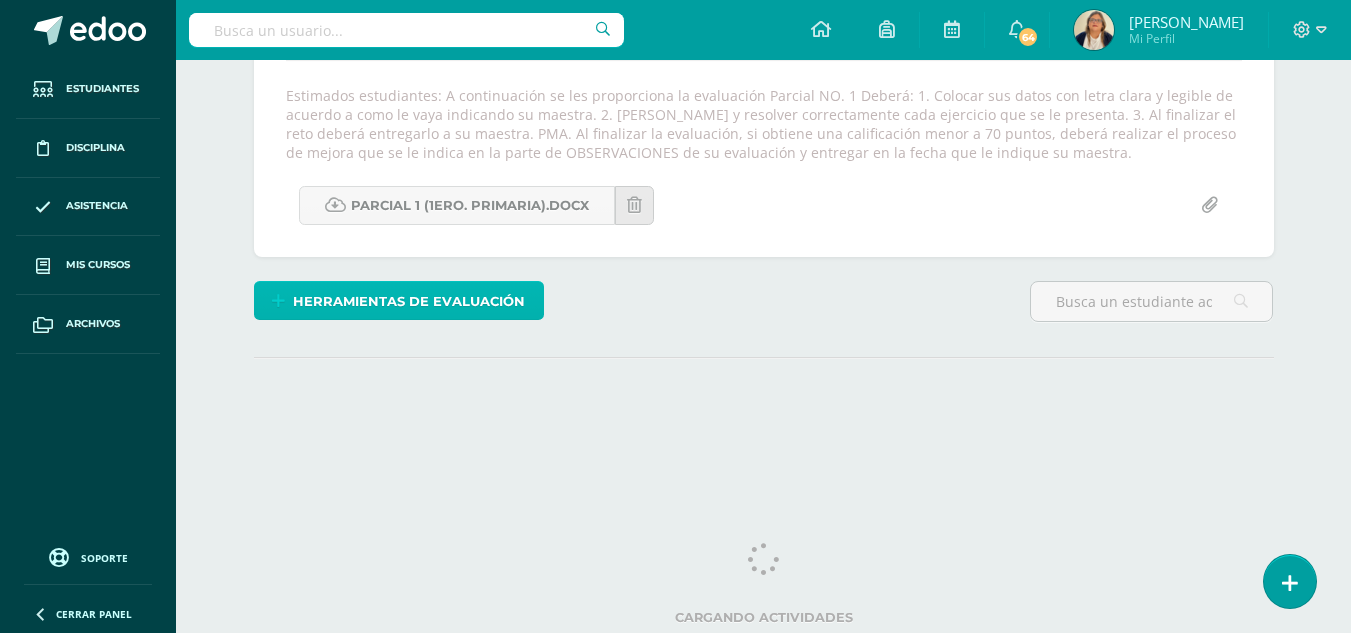 click on "Herramientas de evaluación" at bounding box center [409, 301] 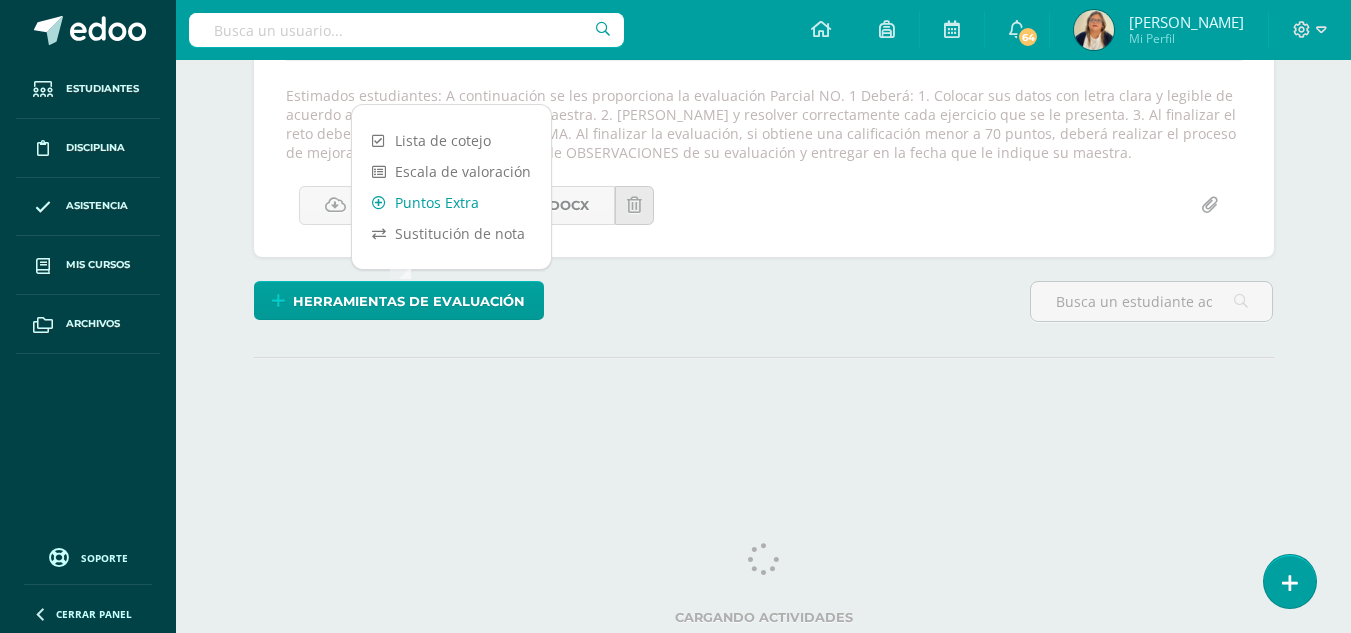 click on "Puntos Extra" at bounding box center (451, 202) 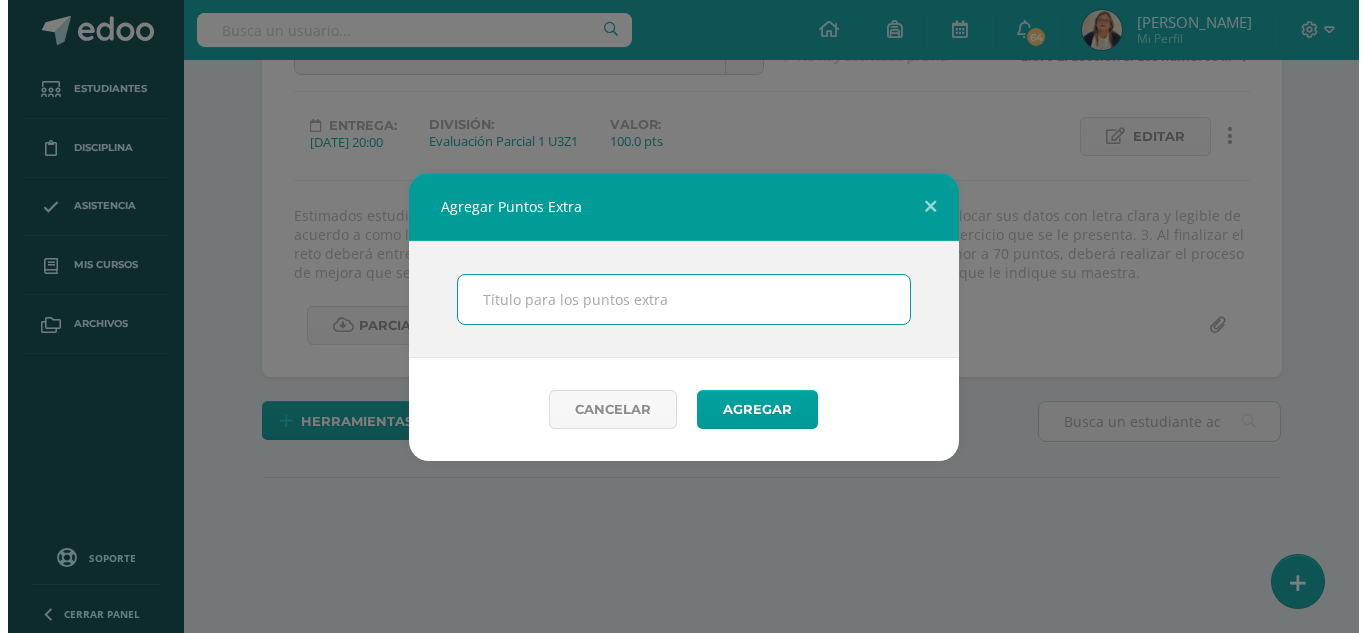 scroll, scrollTop: 235, scrollLeft: 0, axis: vertical 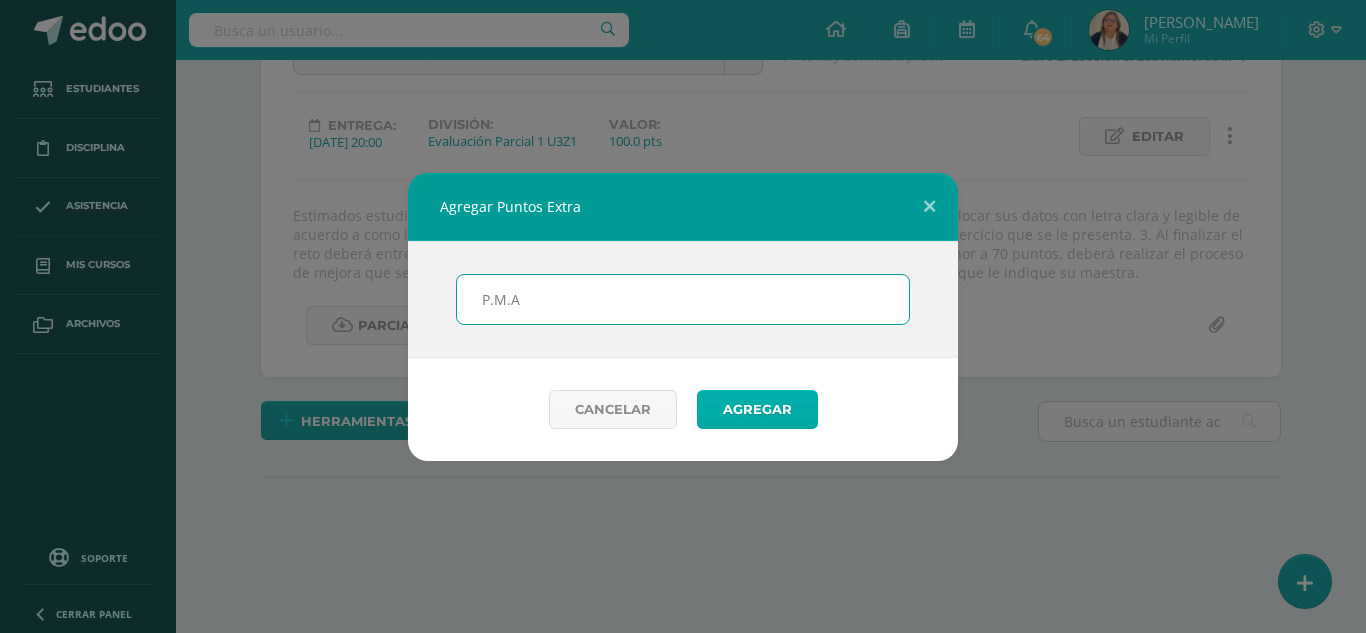 type on "P.M.A" 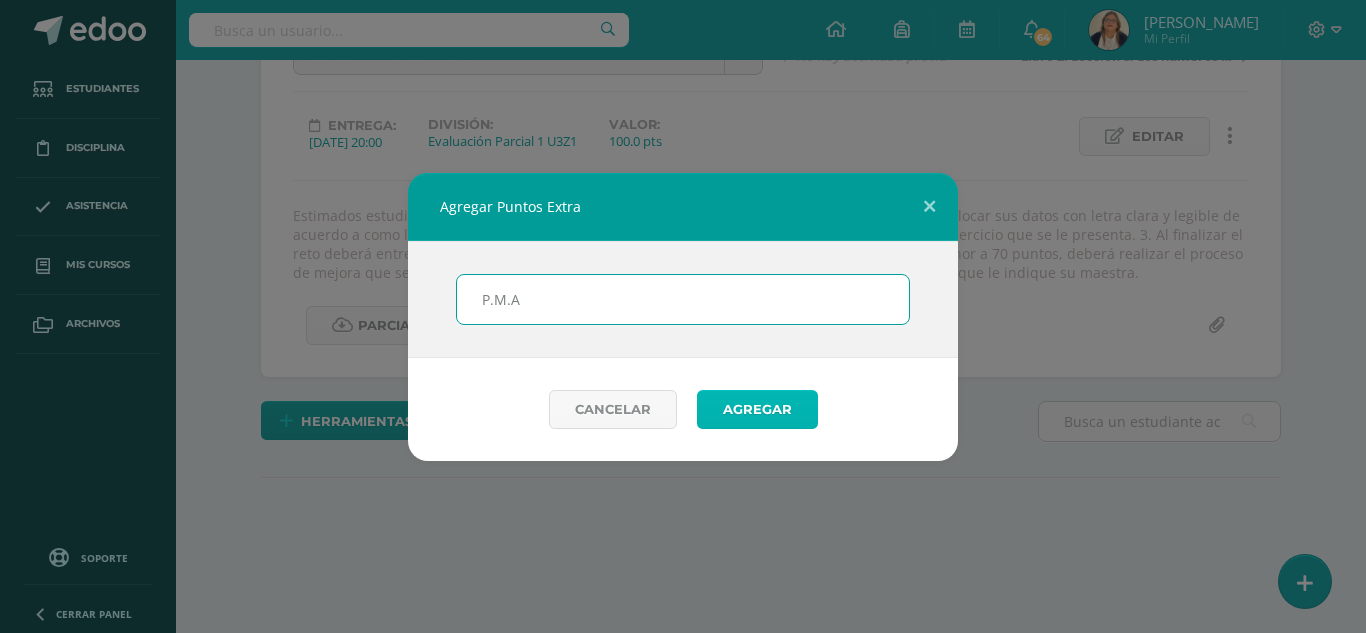 click on "Agregar" at bounding box center (757, 409) 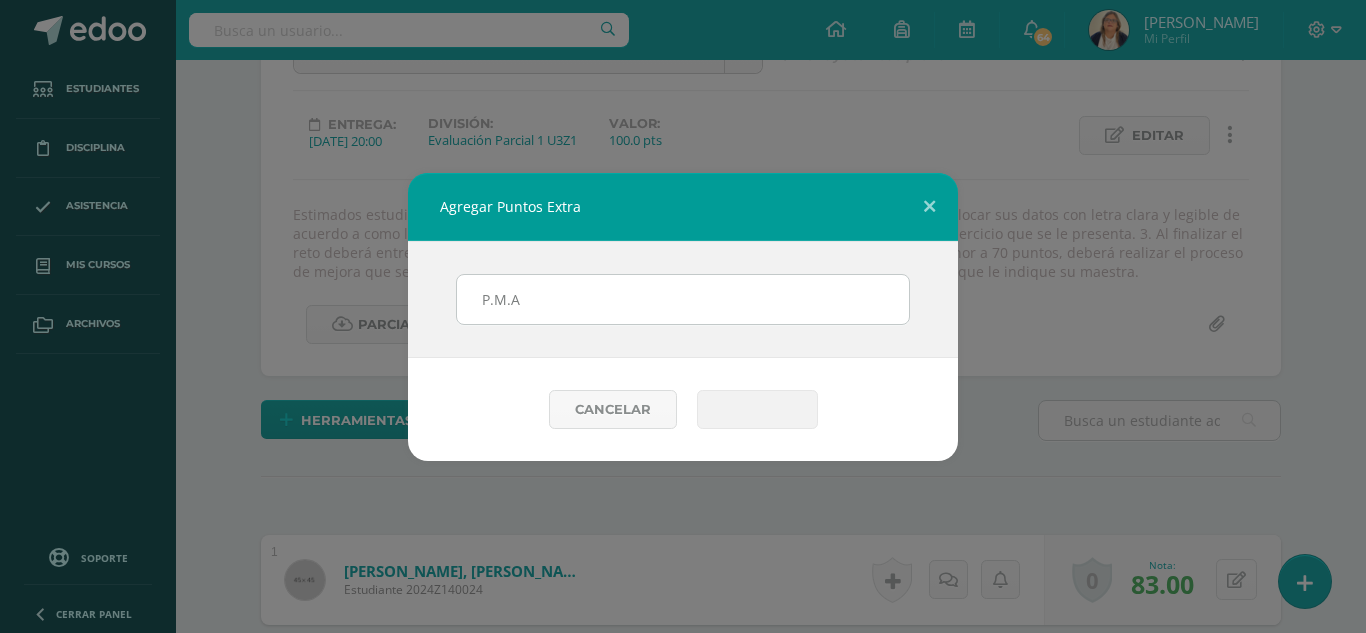 scroll, scrollTop: 237, scrollLeft: 0, axis: vertical 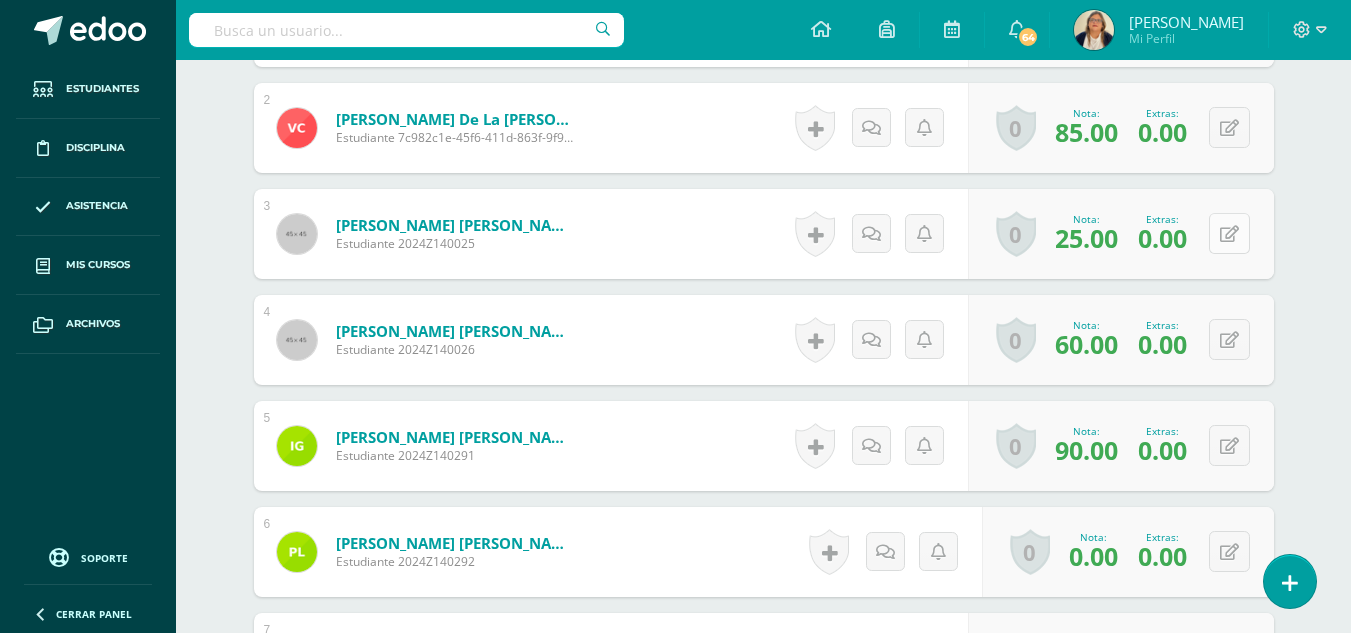 click at bounding box center [1229, 234] 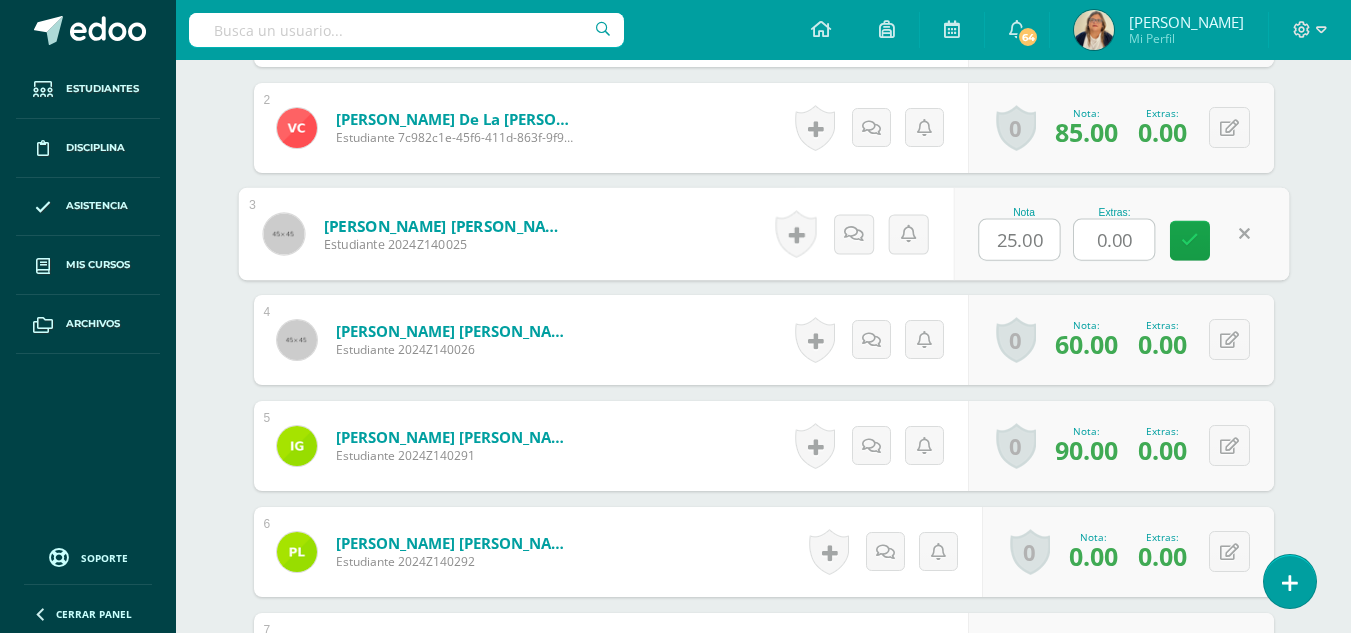 click on "0.00" at bounding box center (1114, 240) 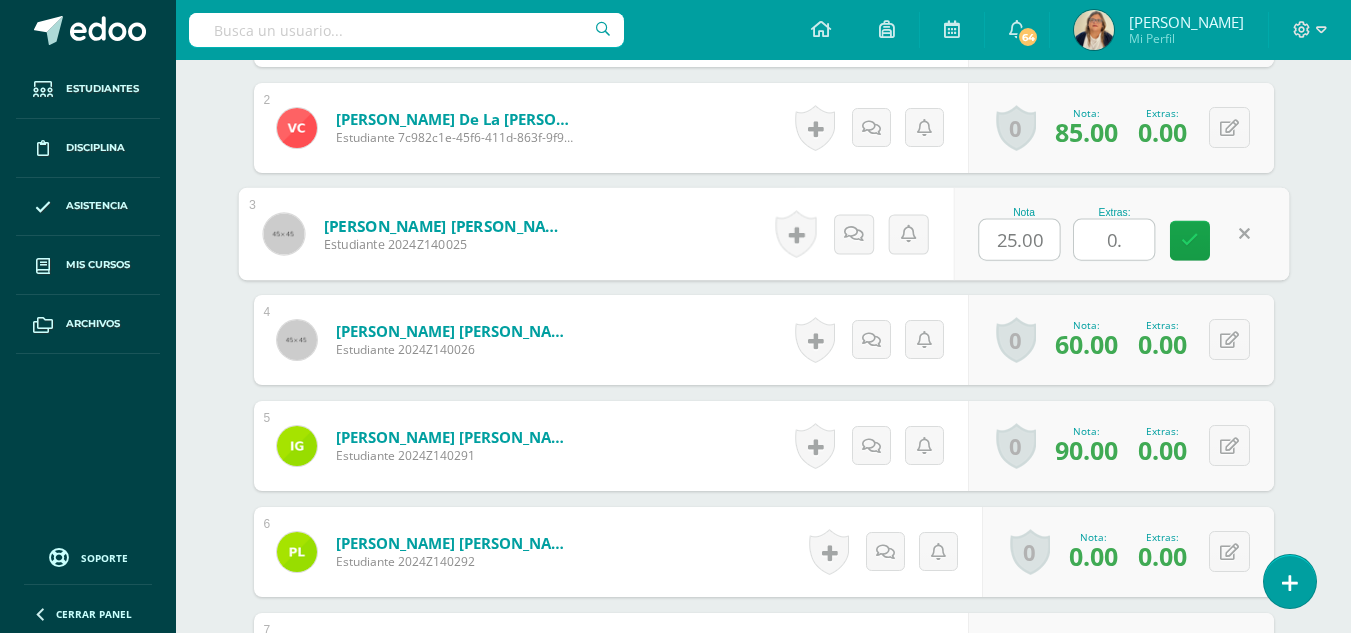 type on "0" 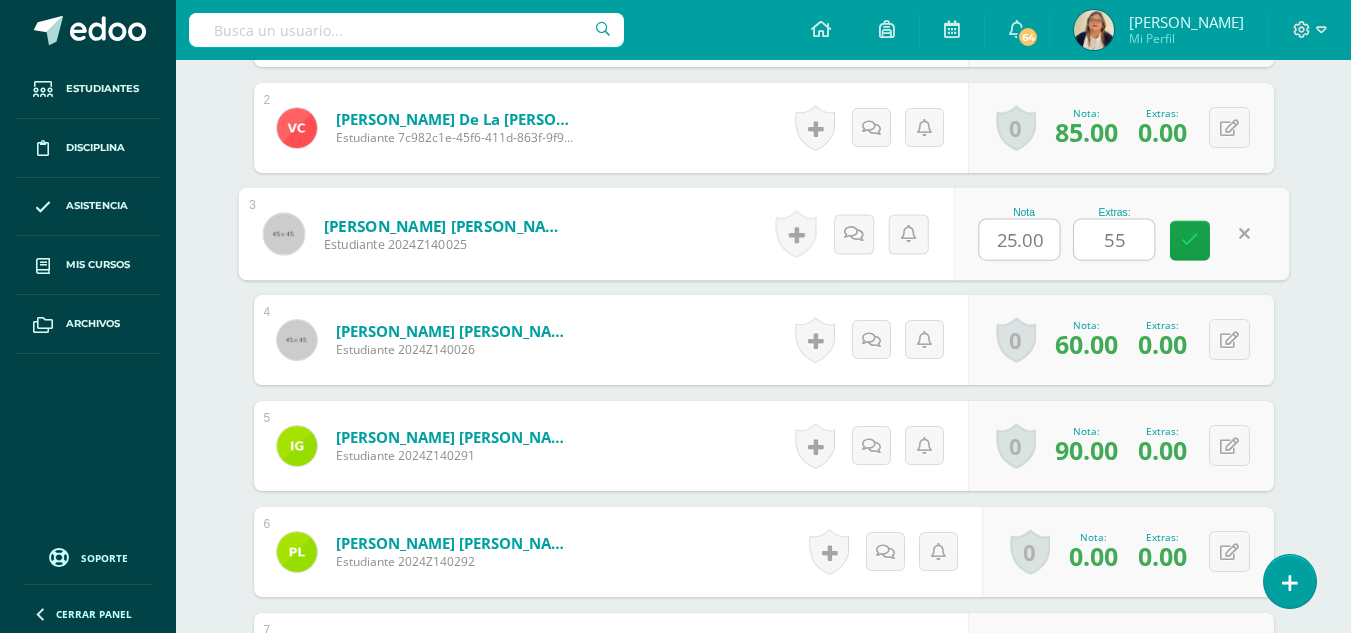 type on "5" 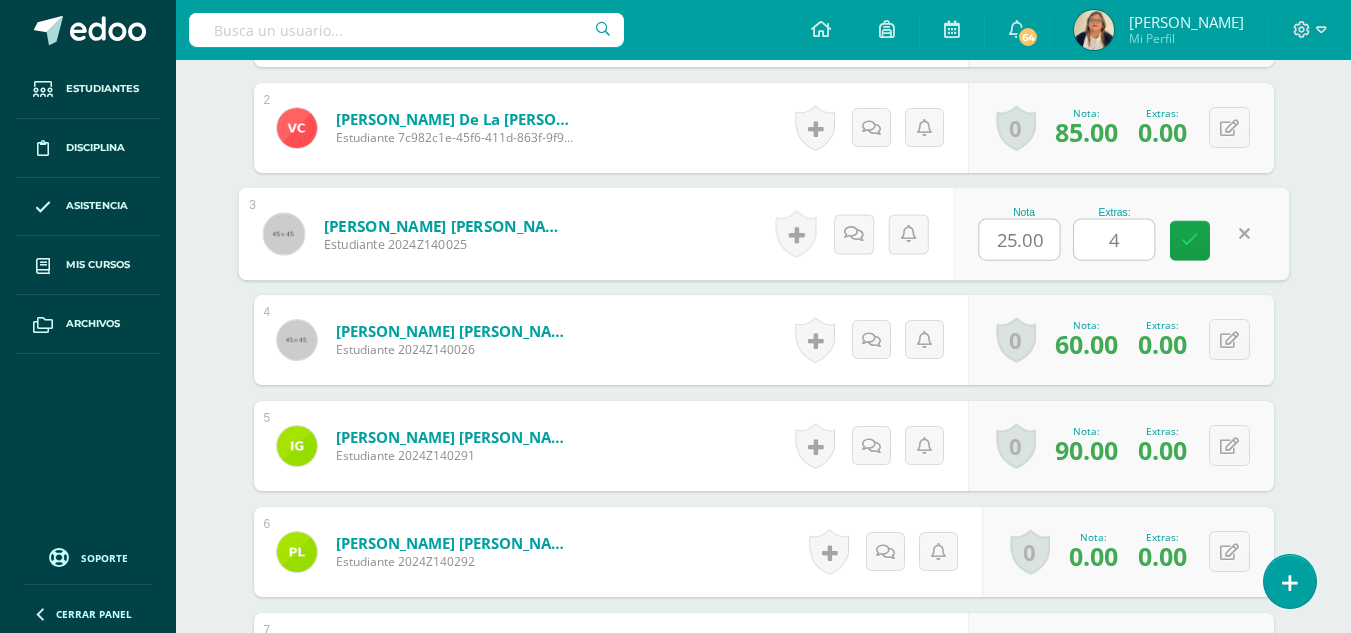 type on "45" 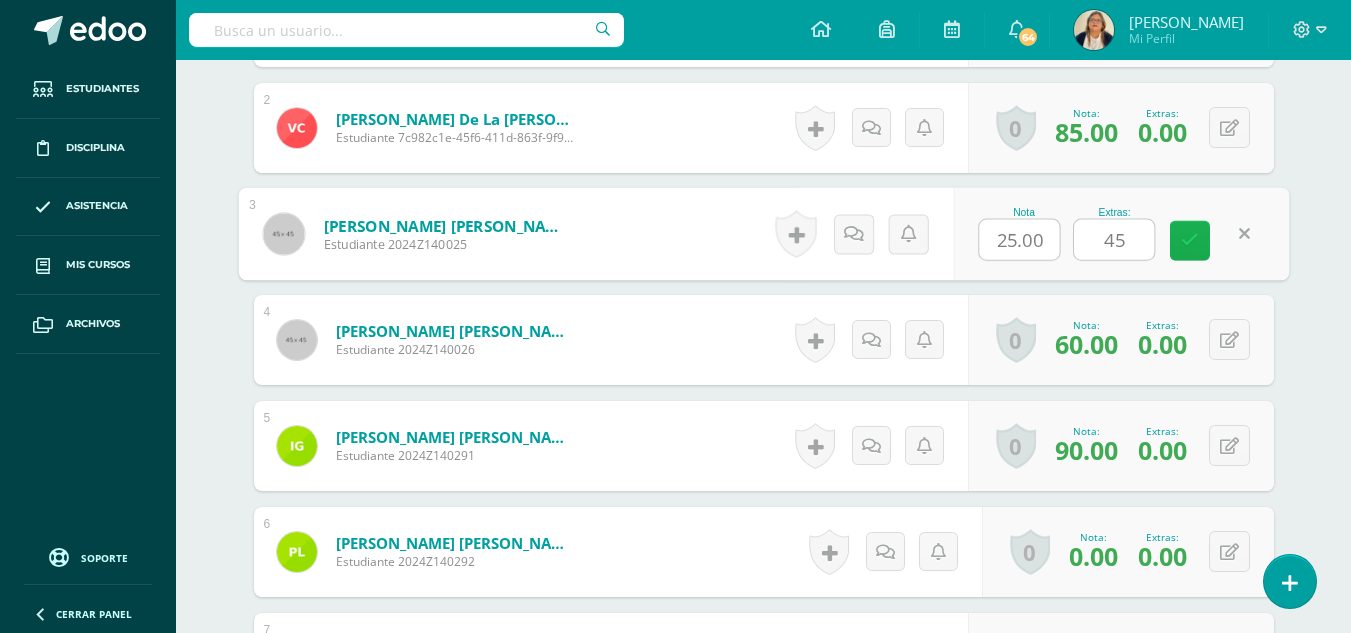 click at bounding box center (1190, 241) 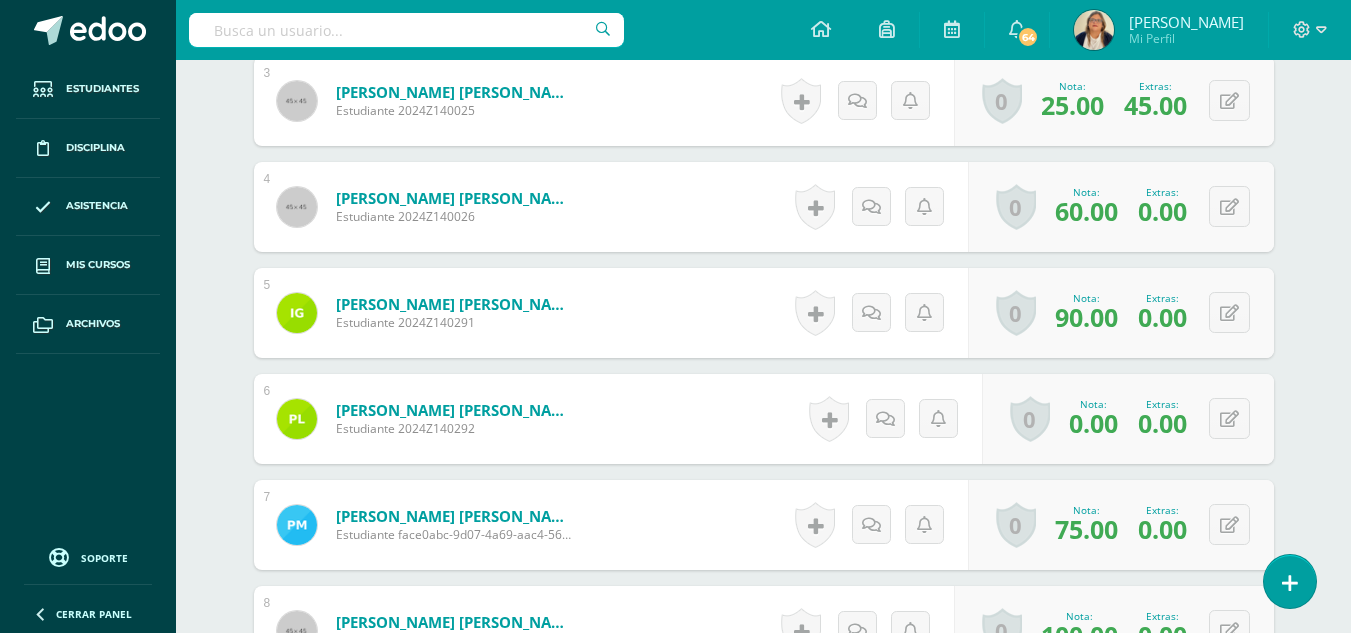 scroll, scrollTop: 1029, scrollLeft: 0, axis: vertical 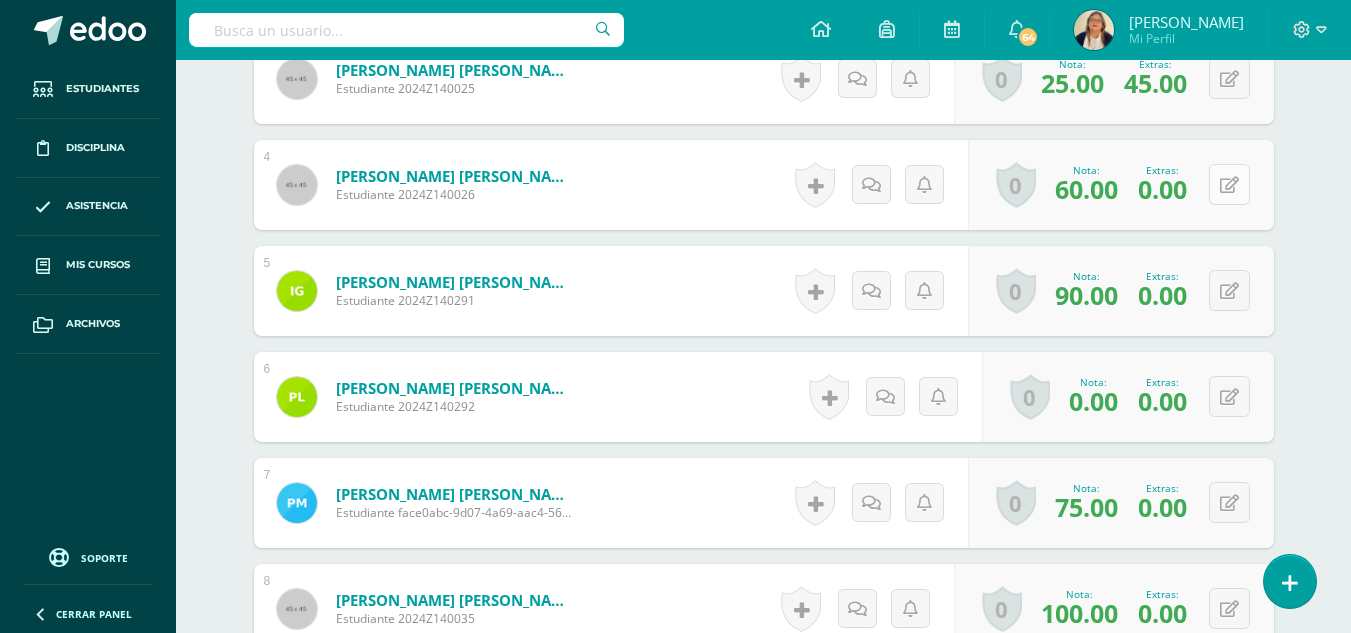 click at bounding box center (1229, 185) 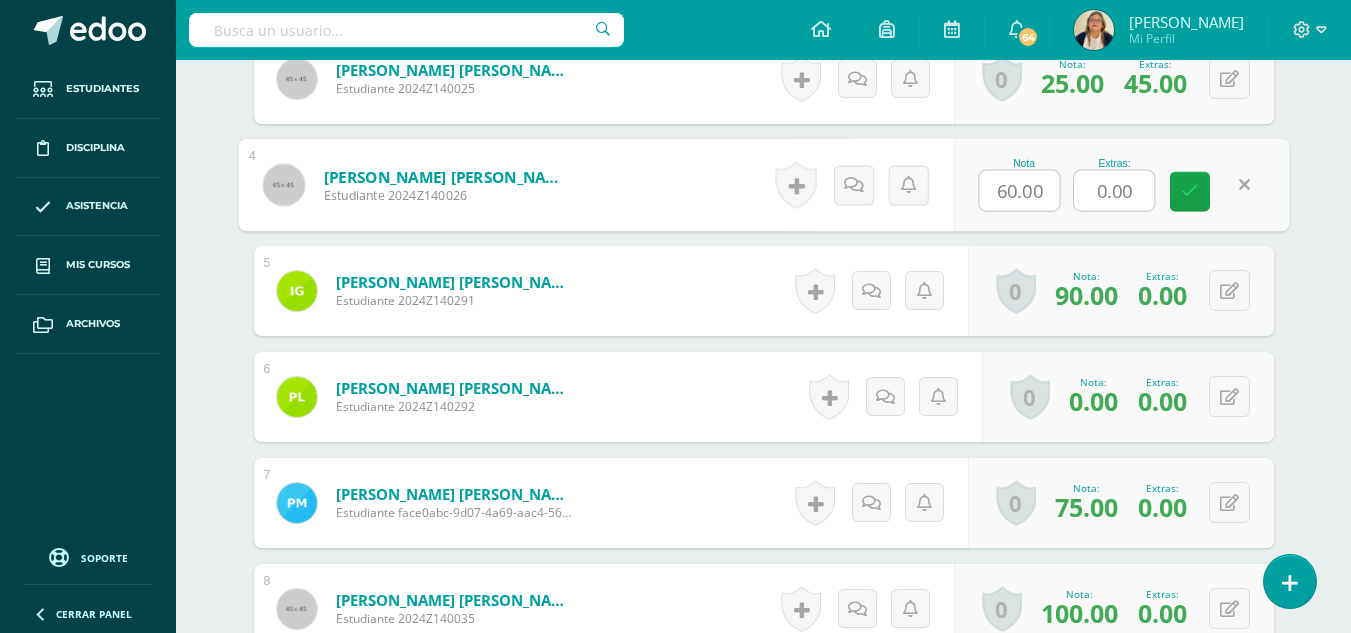 click on "0.00" at bounding box center [1114, 191] 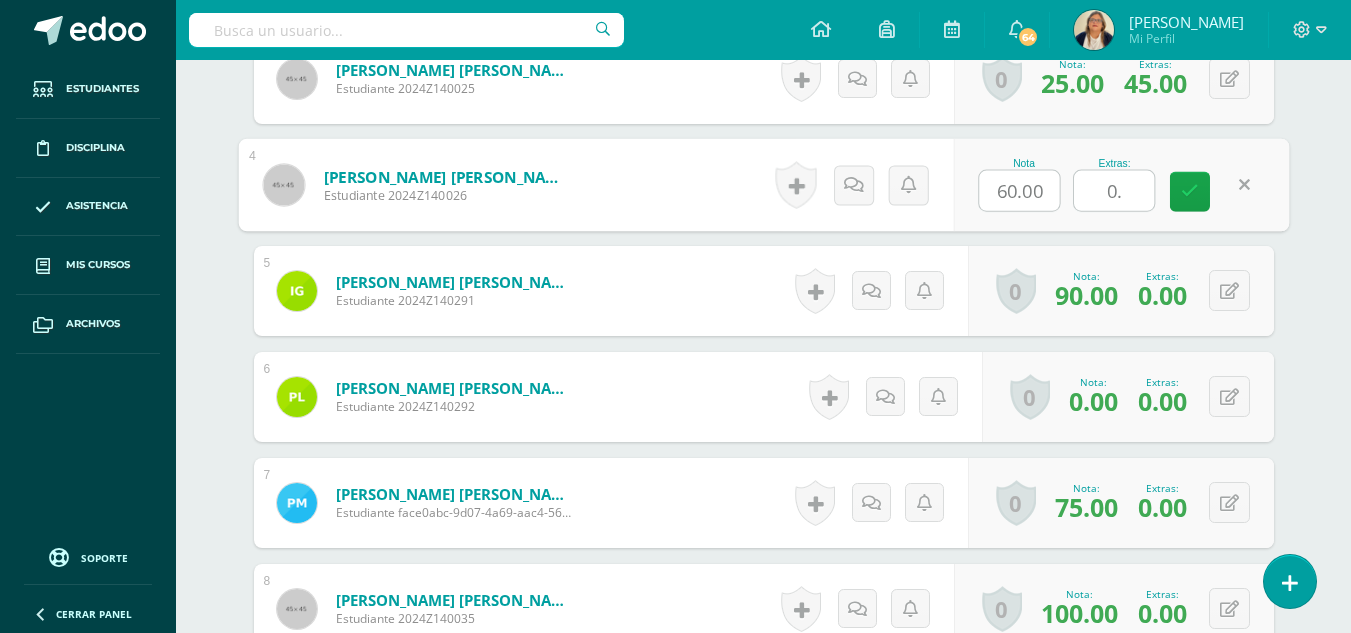 type on "0" 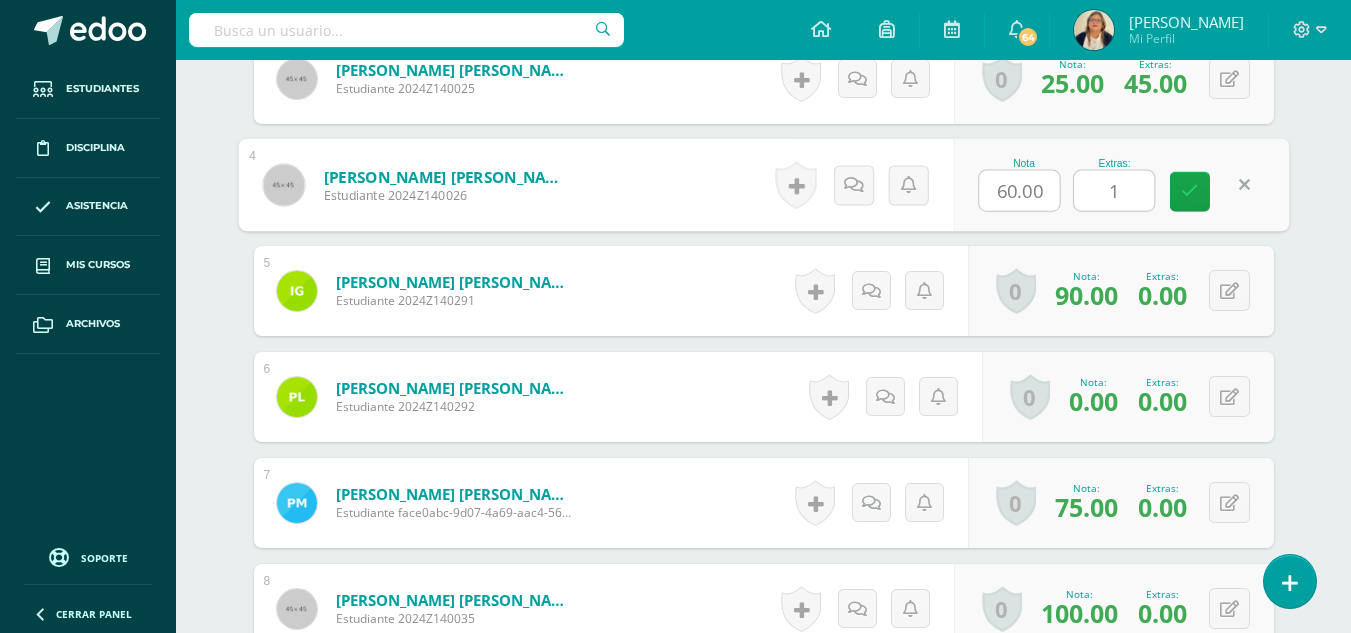 type on "10" 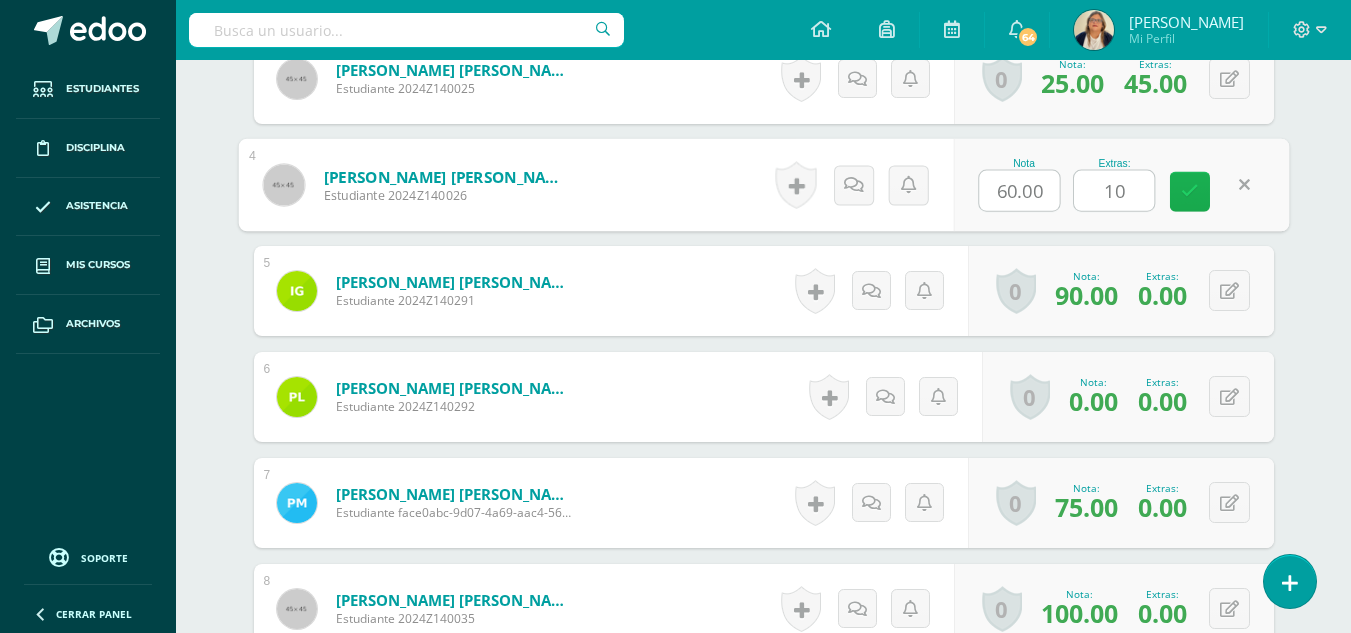 click at bounding box center [1190, 192] 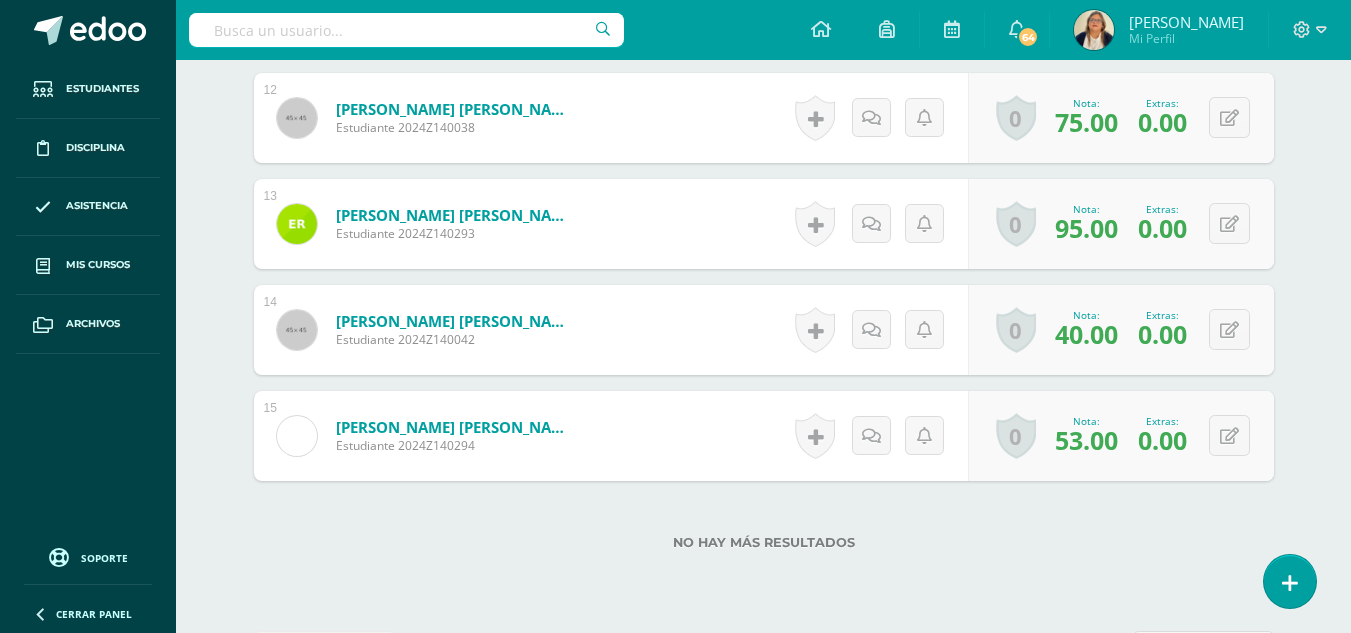 scroll, scrollTop: 1967, scrollLeft: 0, axis: vertical 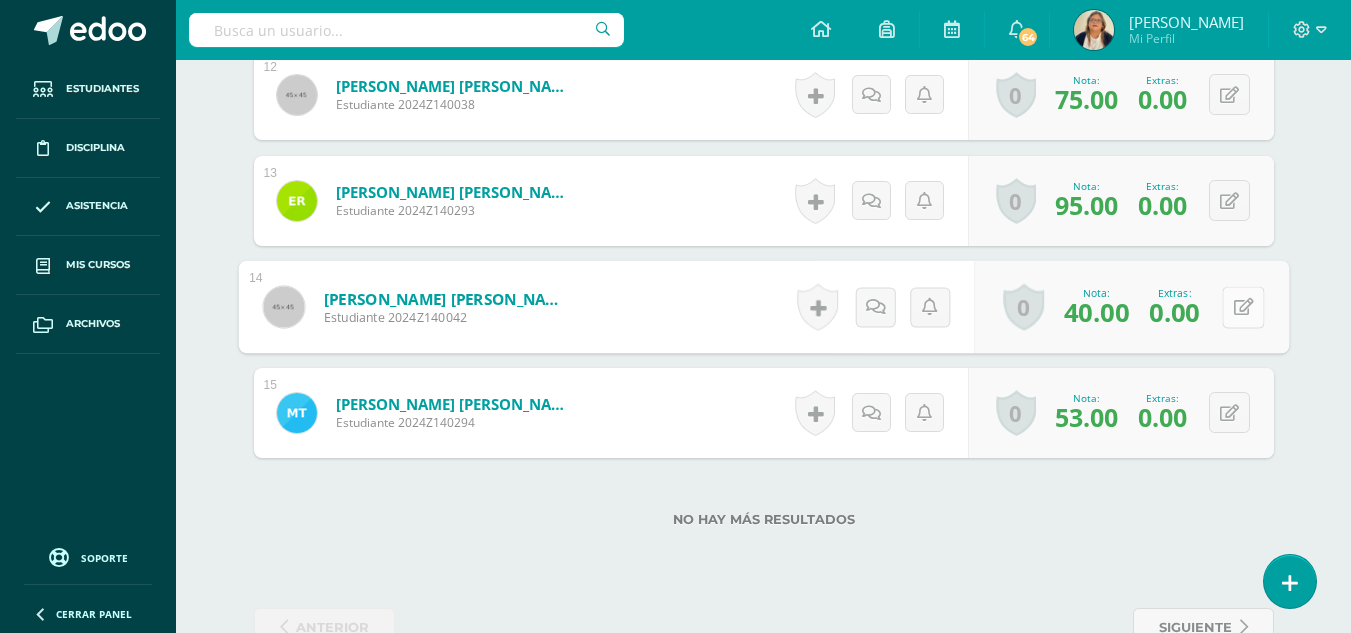click at bounding box center [1243, 307] 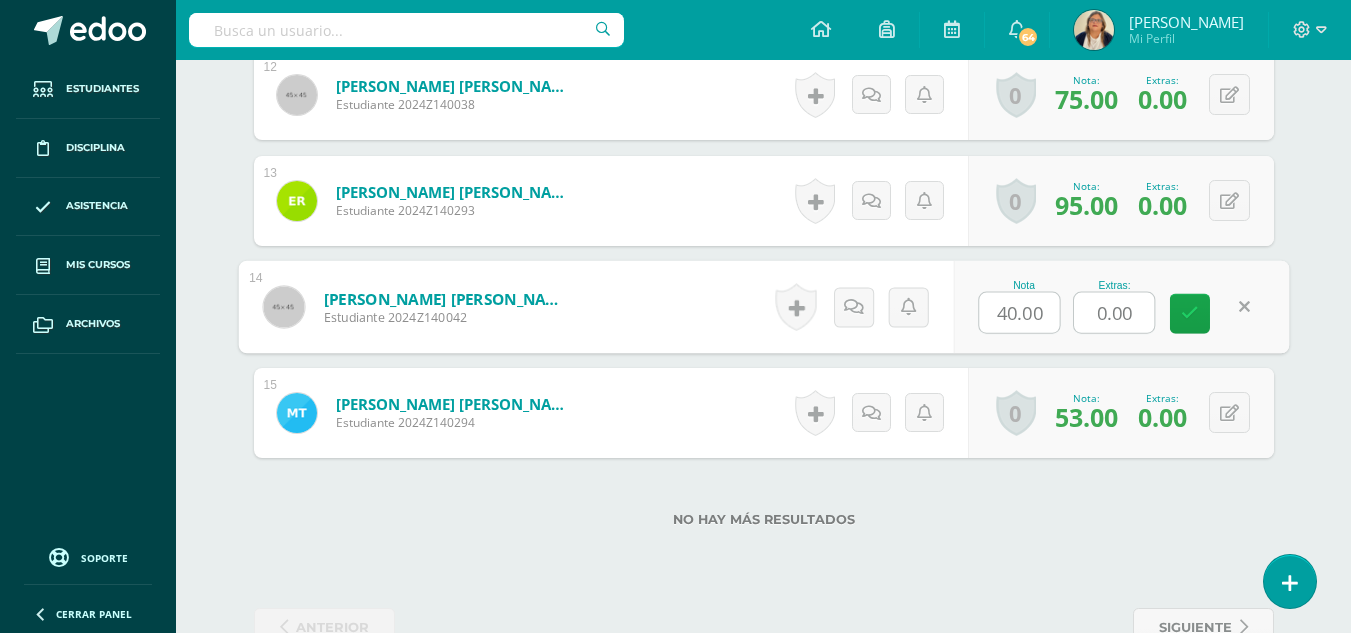 click on "0.00" at bounding box center (1114, 313) 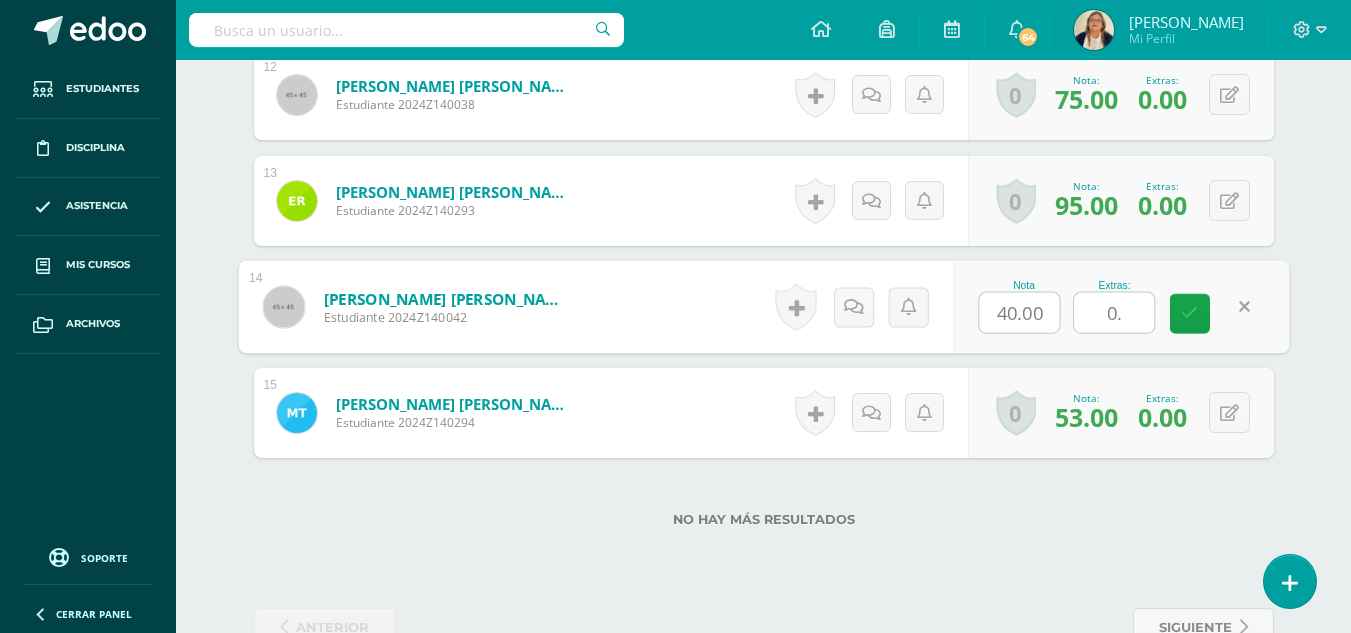 type on "0" 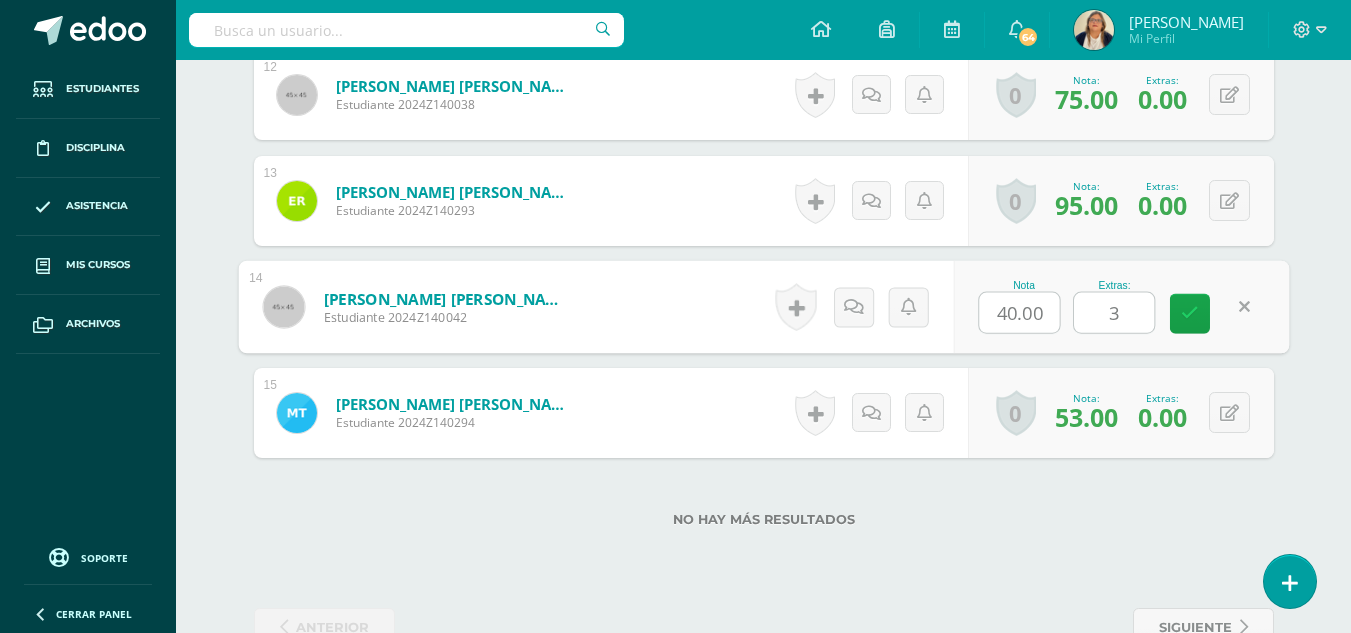 type on "30" 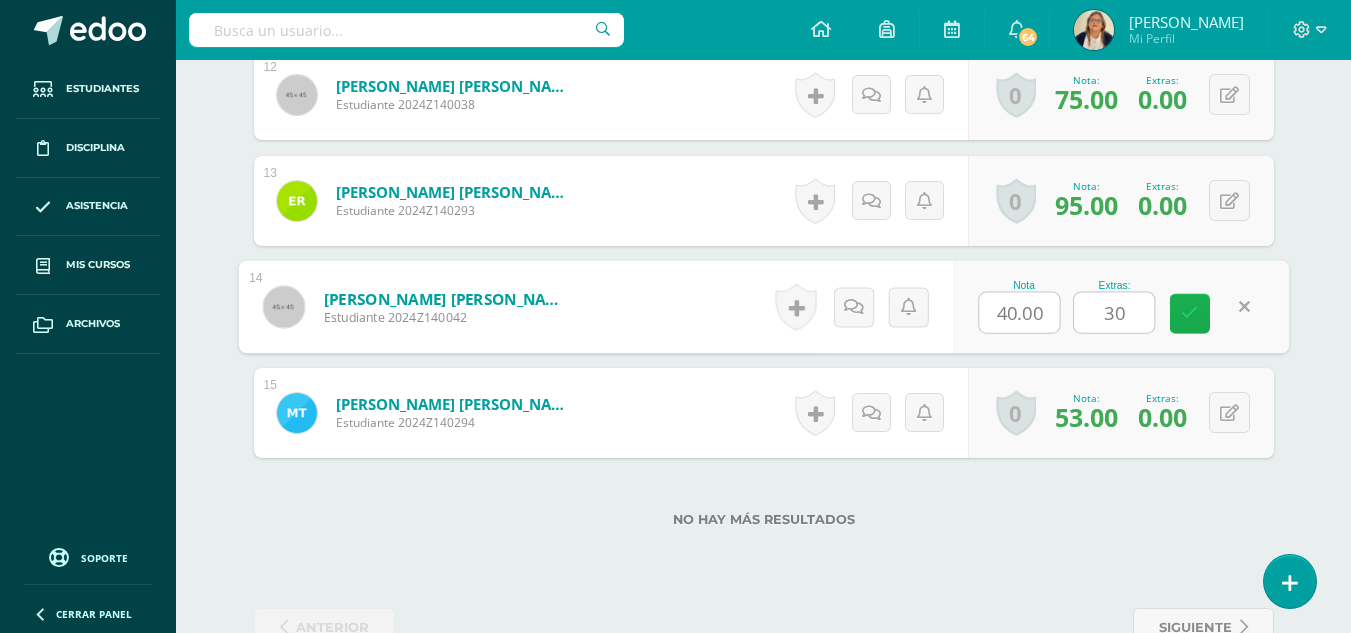 click at bounding box center [1190, 314] 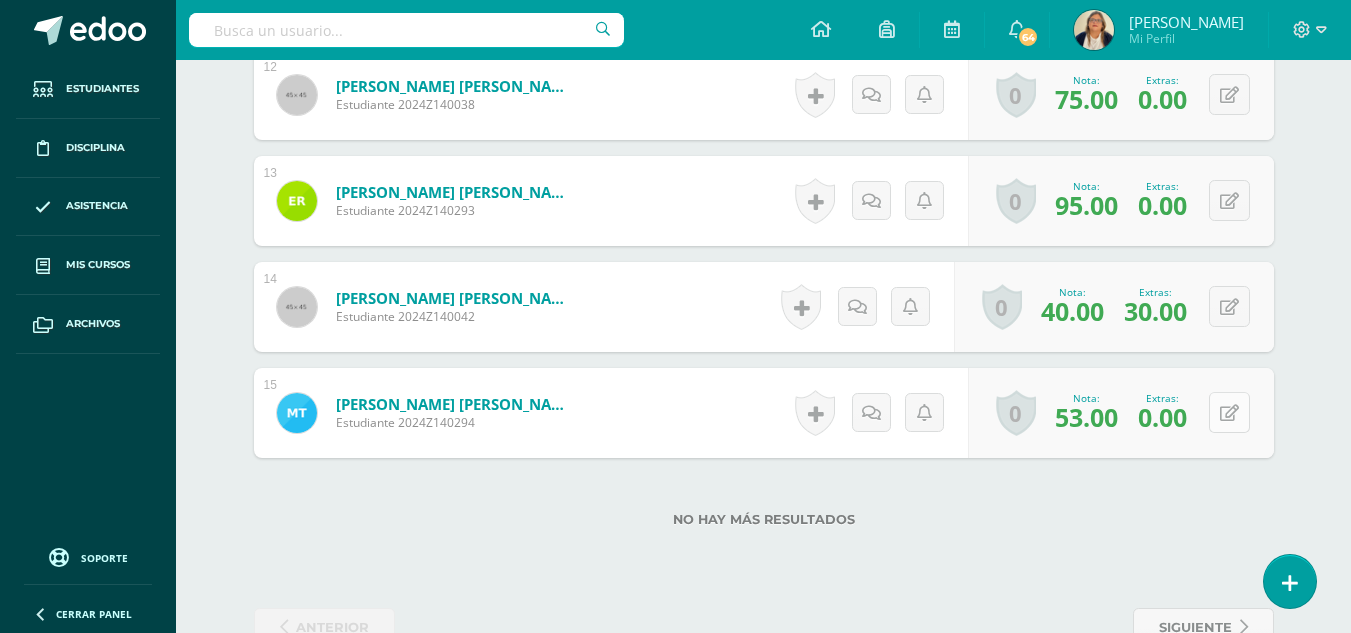 click at bounding box center (1229, 412) 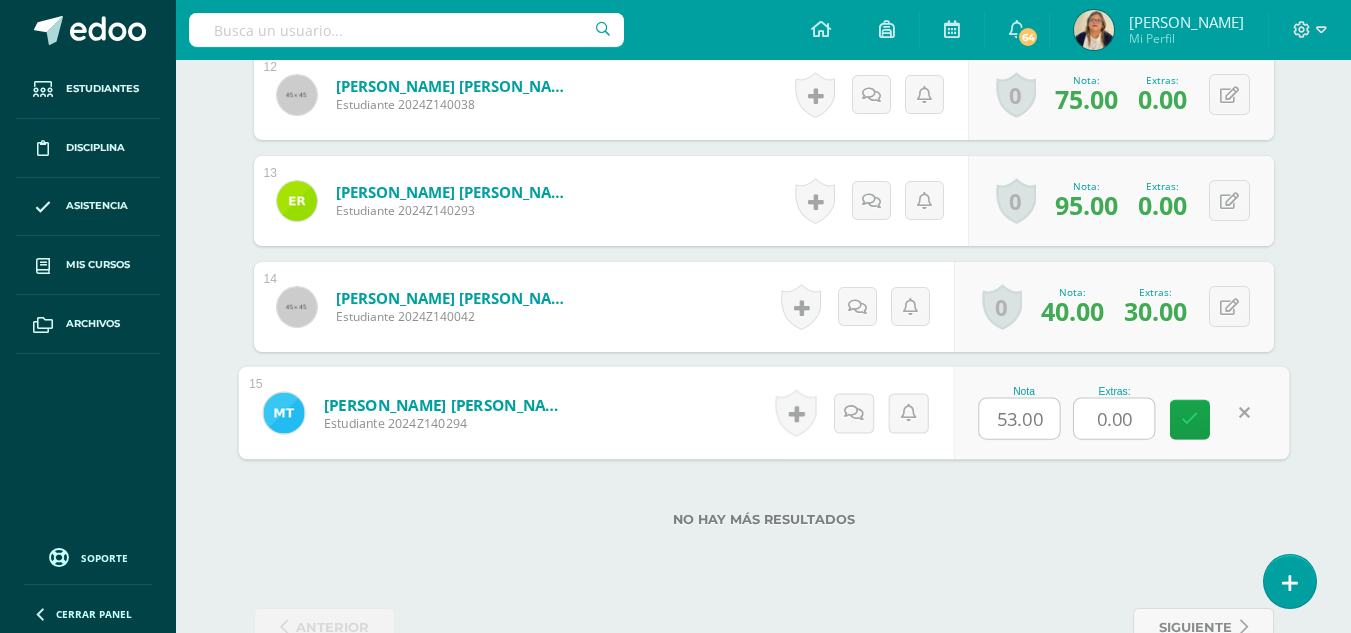 click on "0.00" at bounding box center [1114, 419] 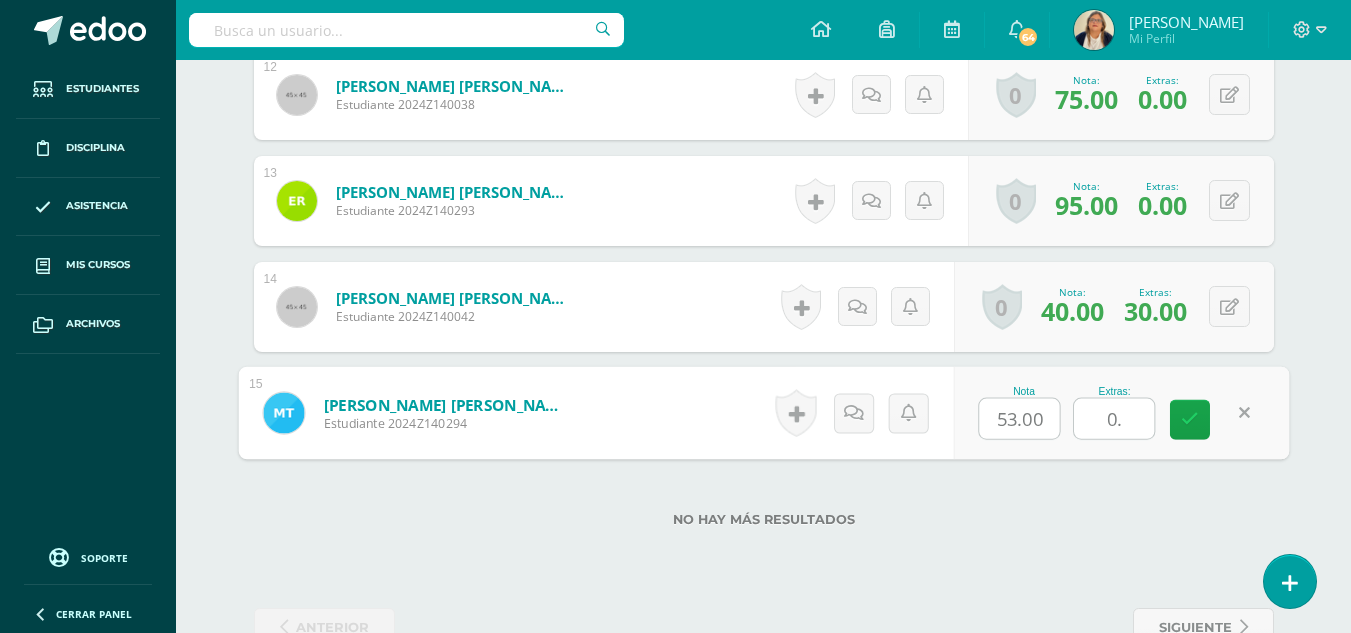 type on "0" 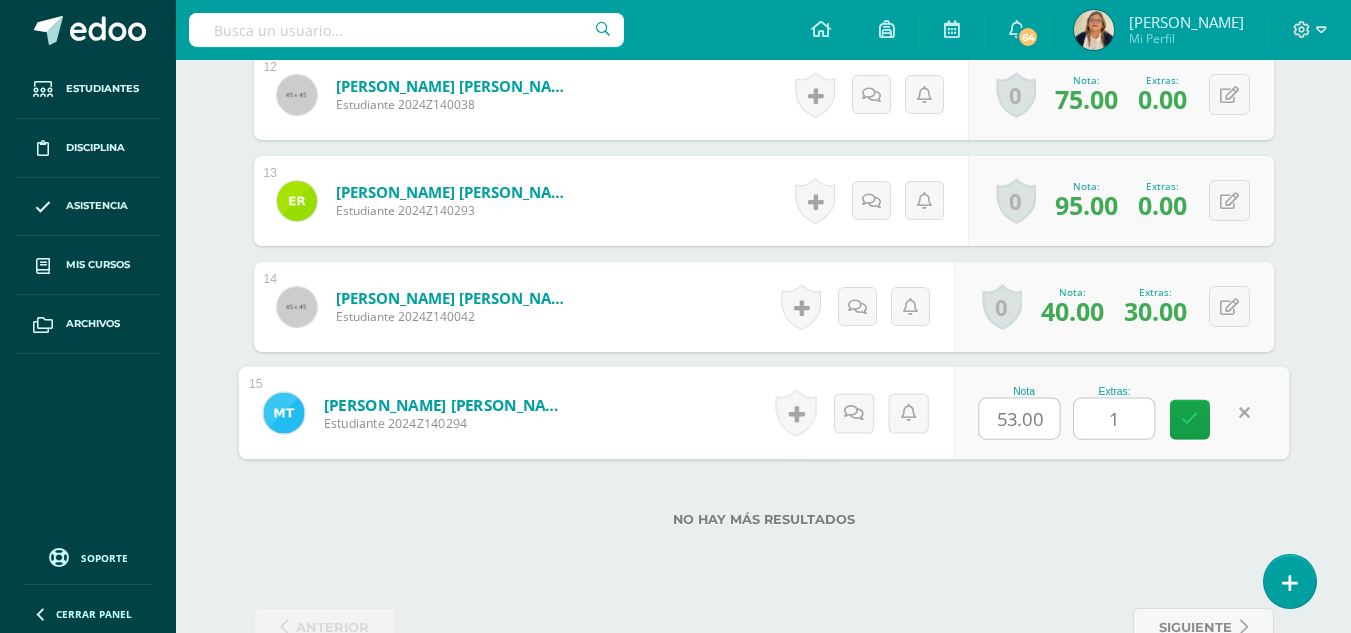 type on "17" 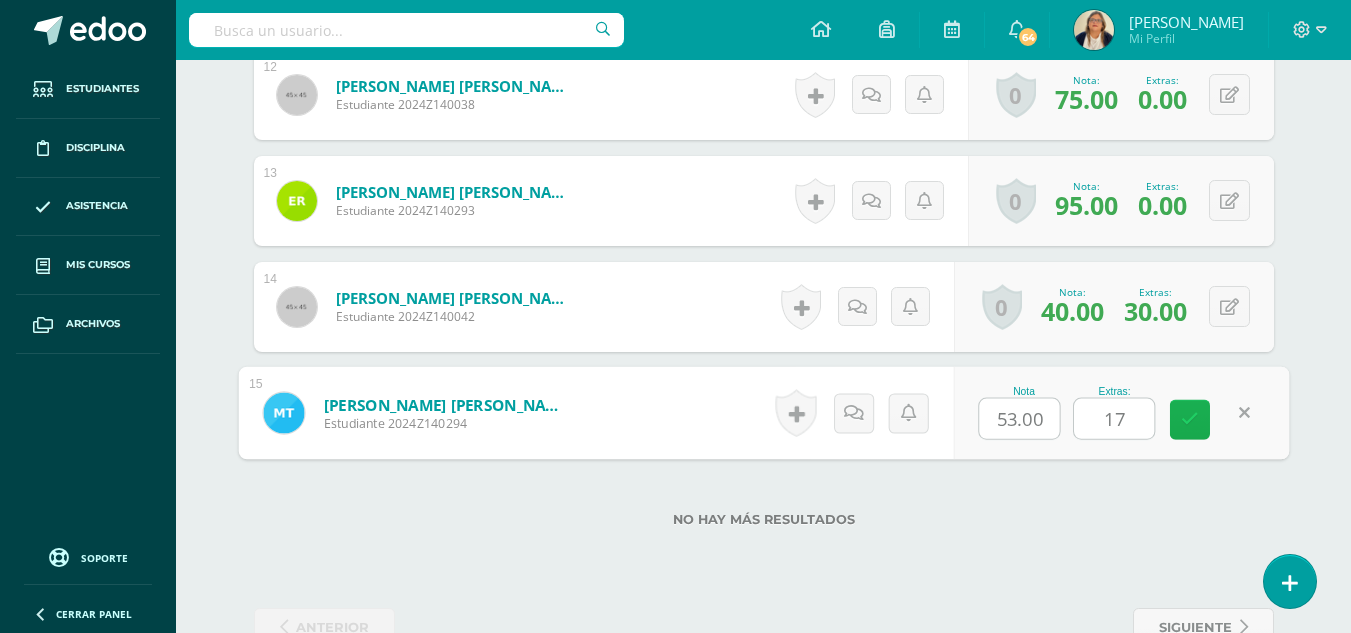 click at bounding box center [1190, 419] 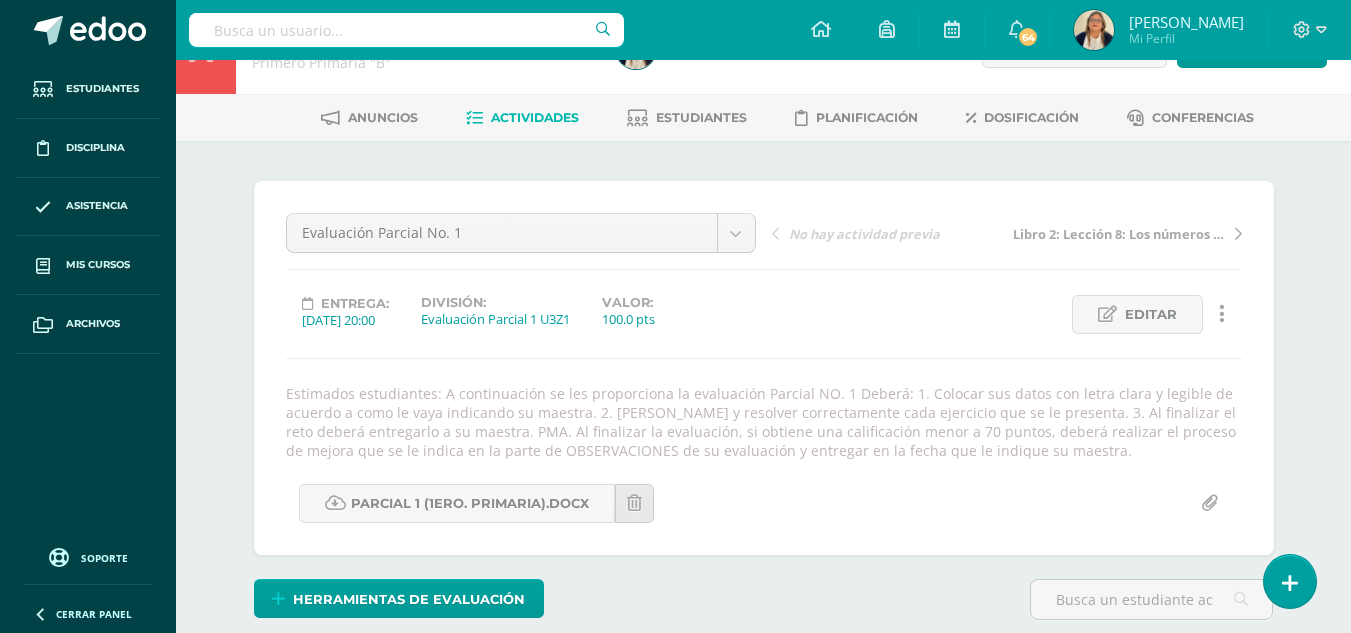 scroll, scrollTop: 0, scrollLeft: 0, axis: both 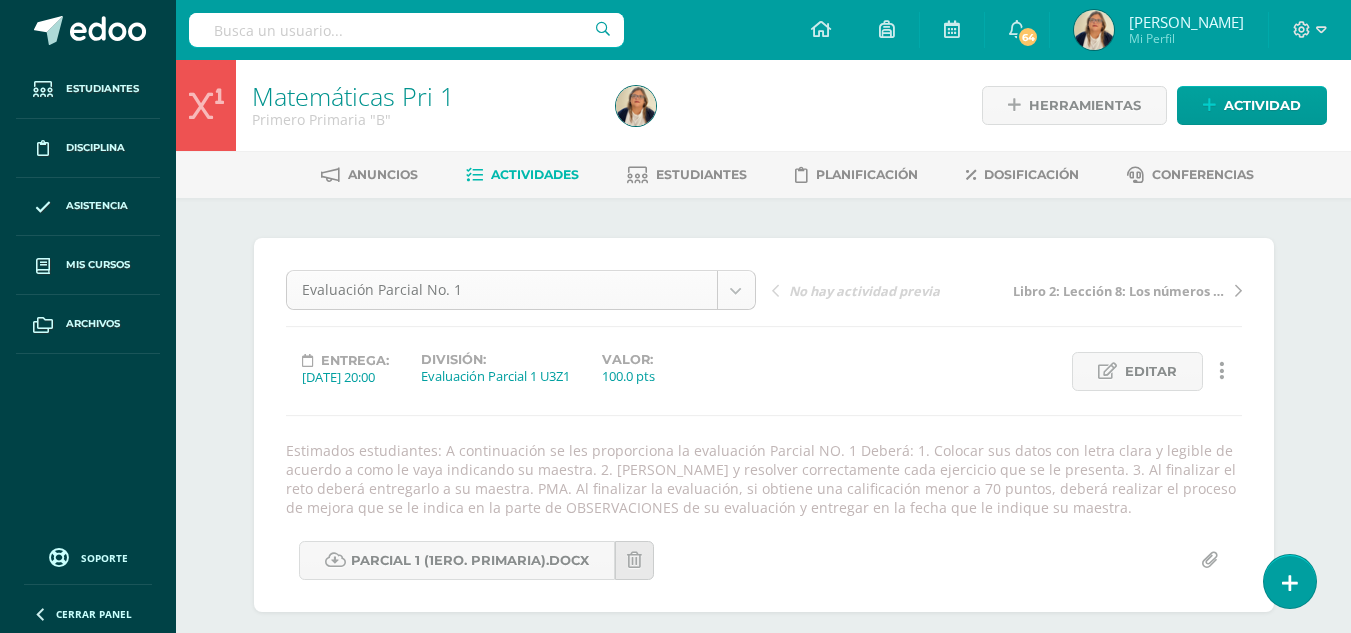 click on "Puntos extras asignados con éxito.         Estudiantes Disciplina Asistencia Mis cursos Archivos Soporte
Centro de ayuda
Últimas actualizaciones
Cerrar panel
Matemáticas  Pri 1
Primero
Primaria
"A"
Actividades Estudiantes Planificación Dosificación
Matemáticas  Pri 1
Primero
Primaria
"B"
Actividades Estudiantes Planificación Dosificación
Matemáticas  Pri 2
Segundo
Primaria
"A"
Actividades Estudiantes Planificación Dosificación
Matemáticas  Pri 2" at bounding box center [675, 1327] 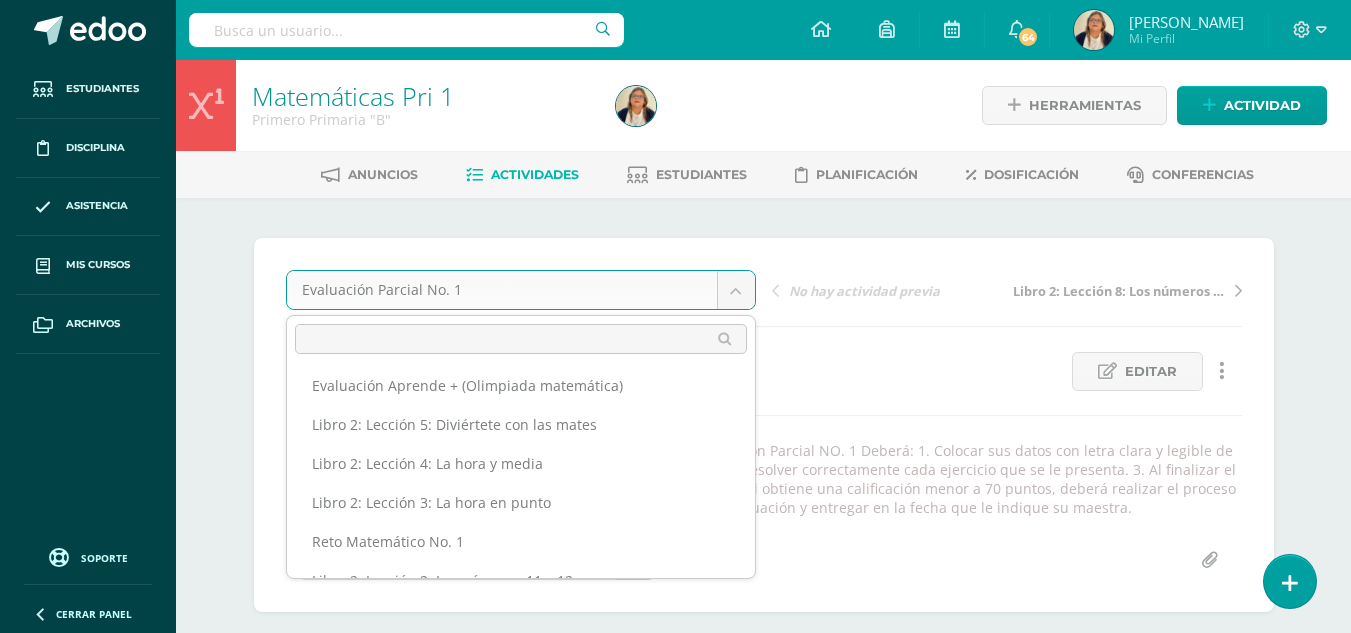 scroll, scrollTop: 200, scrollLeft: 0, axis: vertical 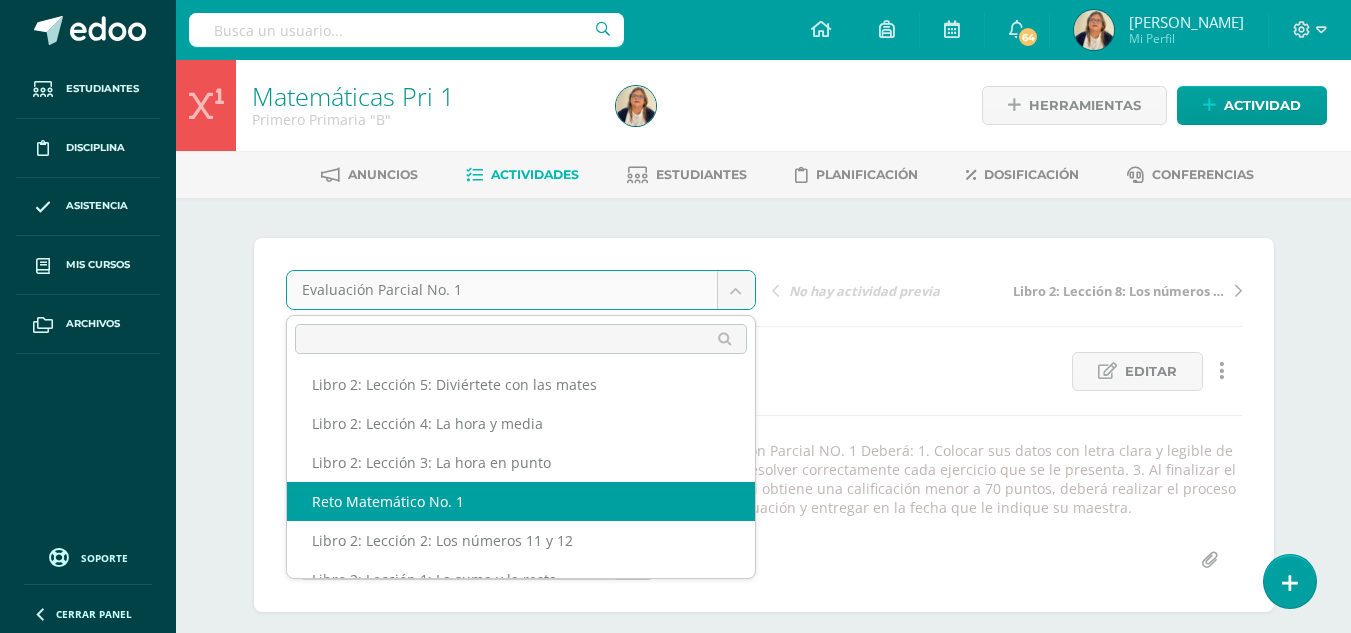 select on "/dashboard/teacher/grade-activity/29076/" 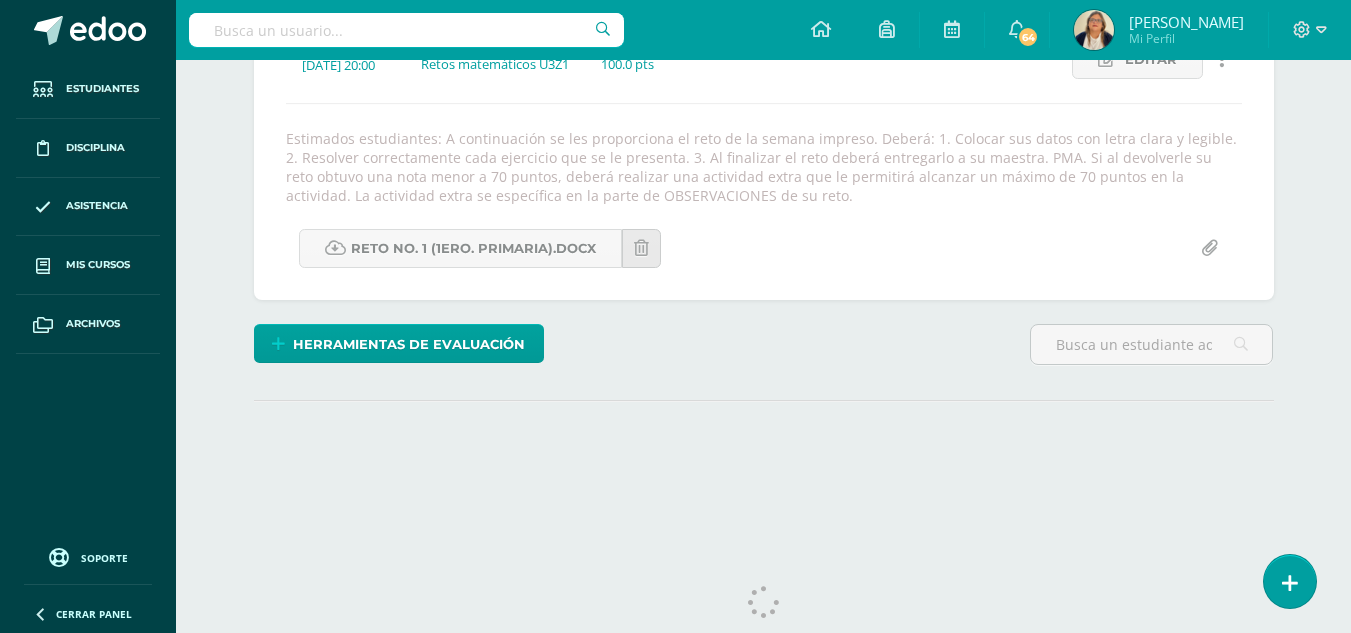 scroll, scrollTop: 0, scrollLeft: 0, axis: both 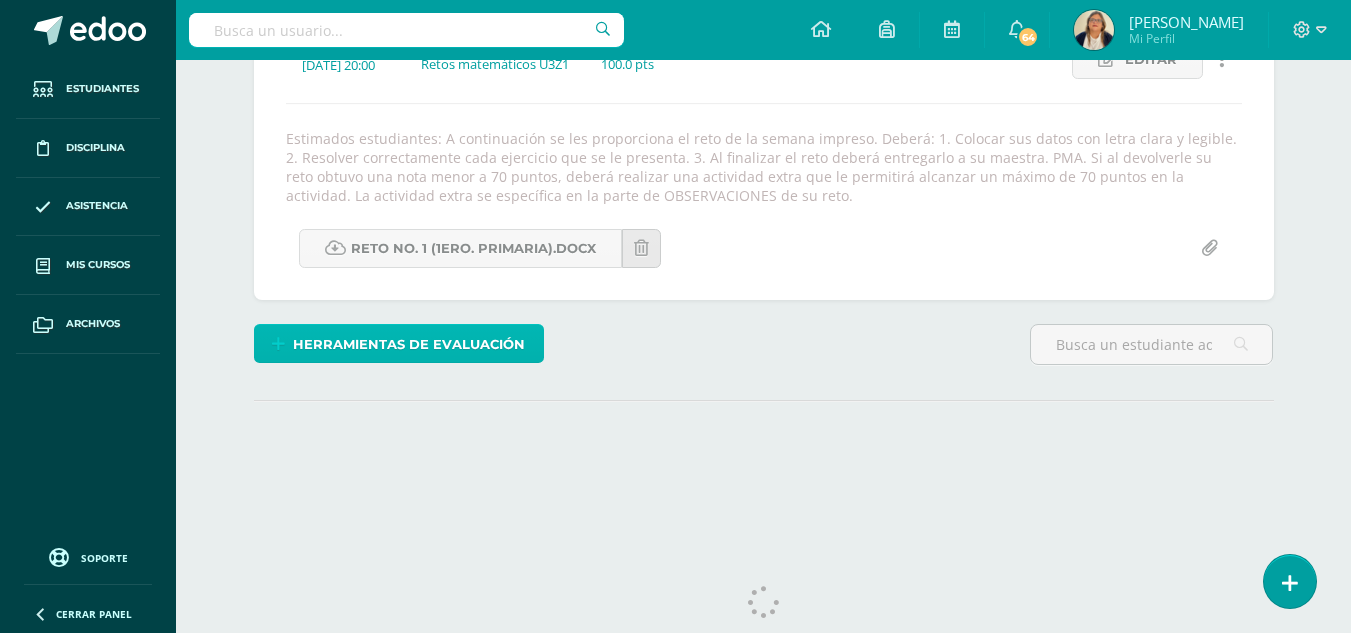 click on "Herramientas de evaluación" at bounding box center [409, 344] 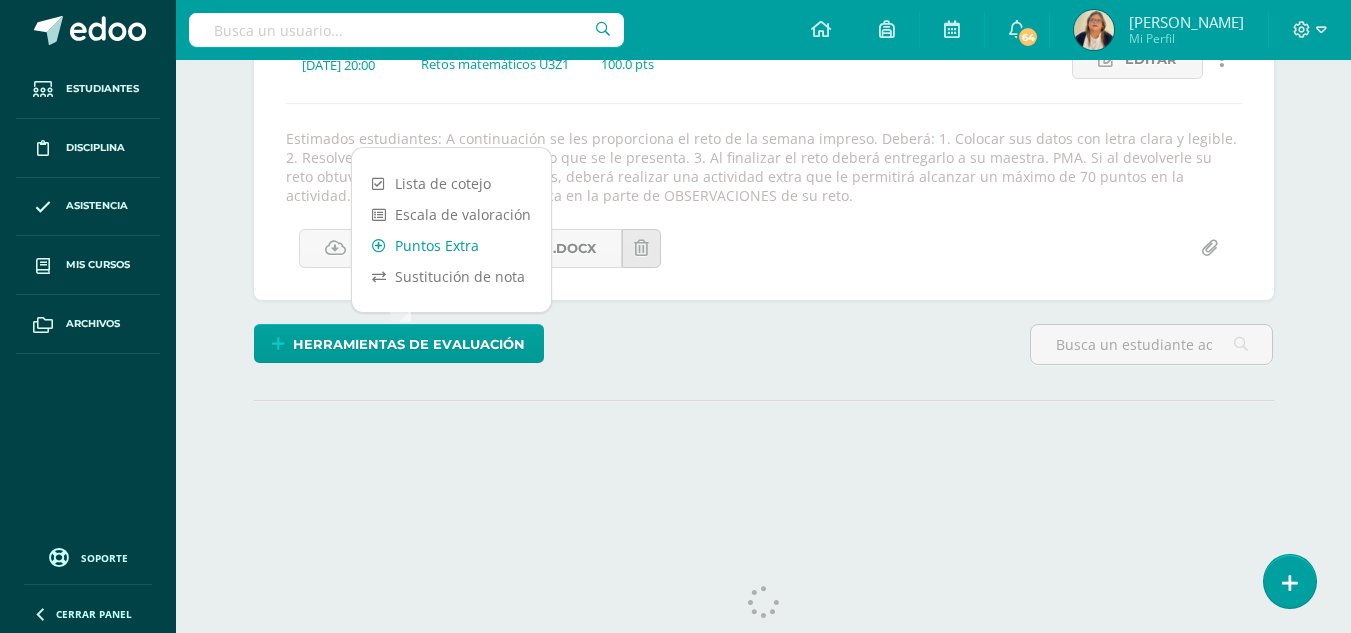 click on "Puntos Extra" at bounding box center (451, 245) 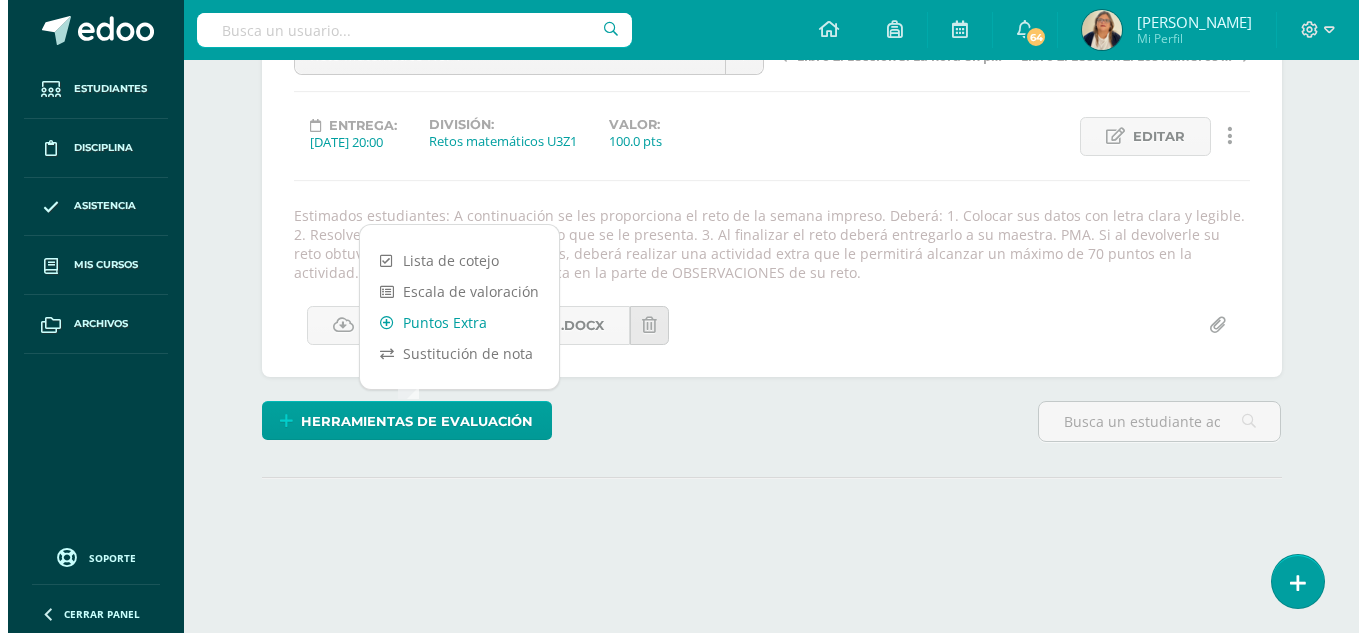 scroll, scrollTop: 235, scrollLeft: 0, axis: vertical 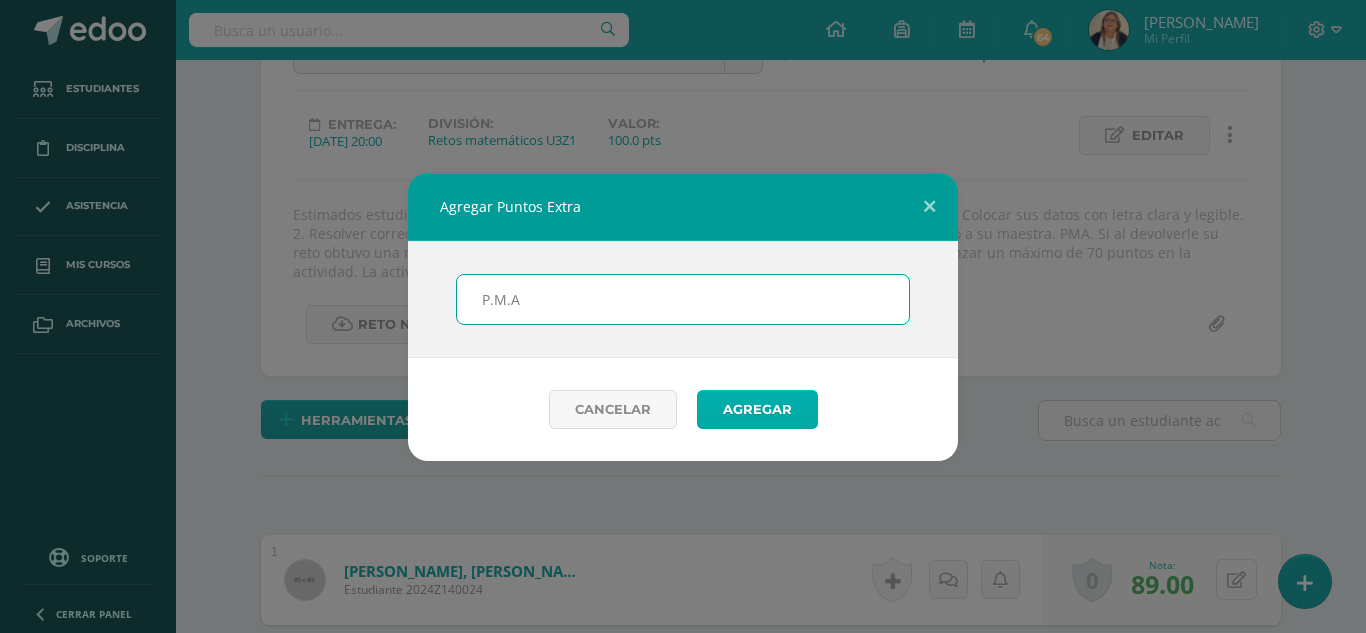type on "P.M.A" 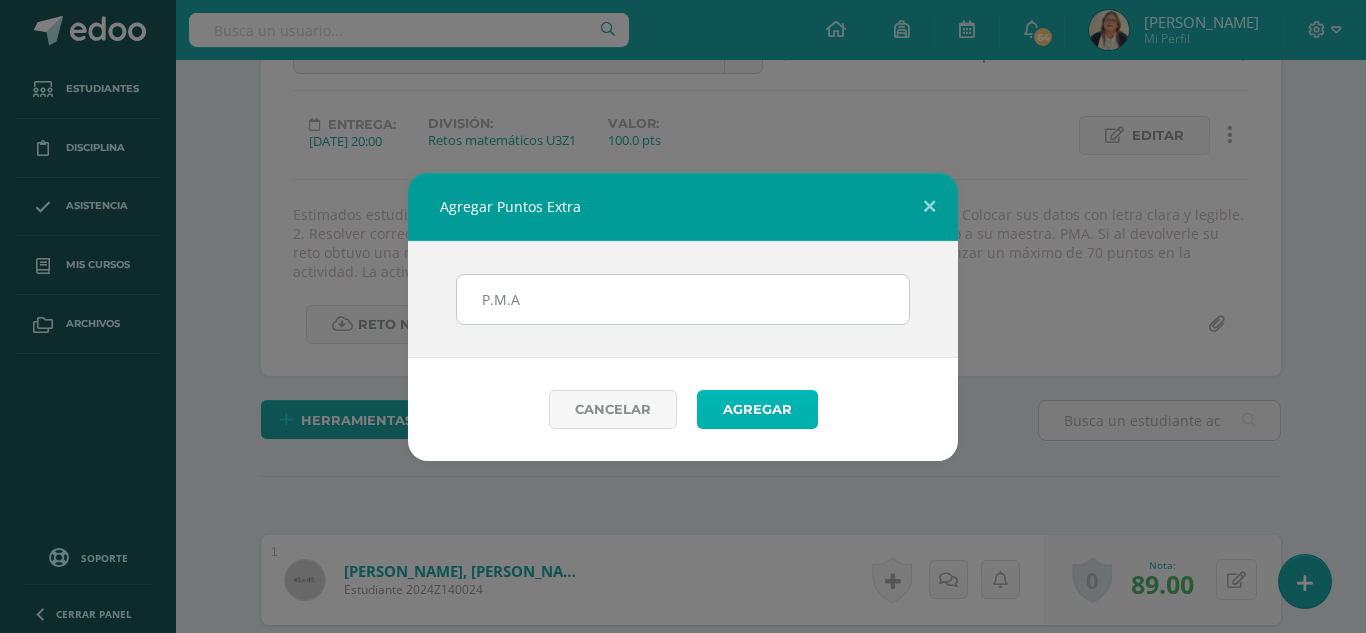 click on "Agregar" at bounding box center [757, 409] 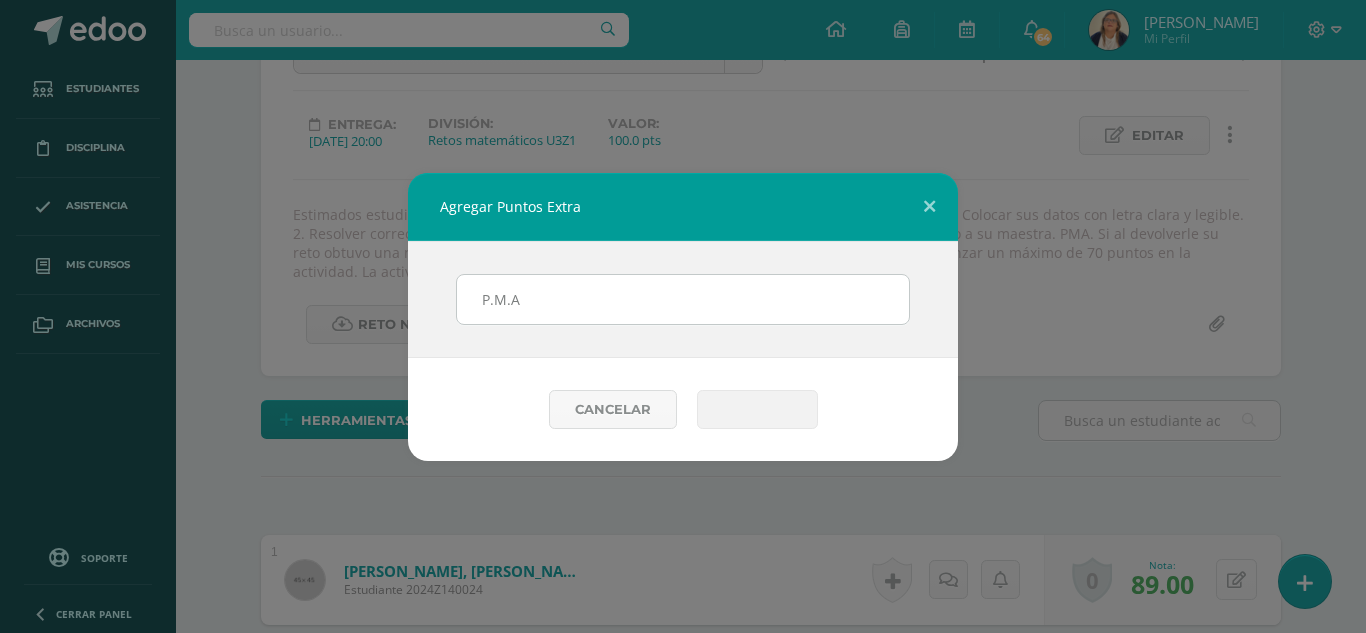 scroll, scrollTop: 237, scrollLeft: 0, axis: vertical 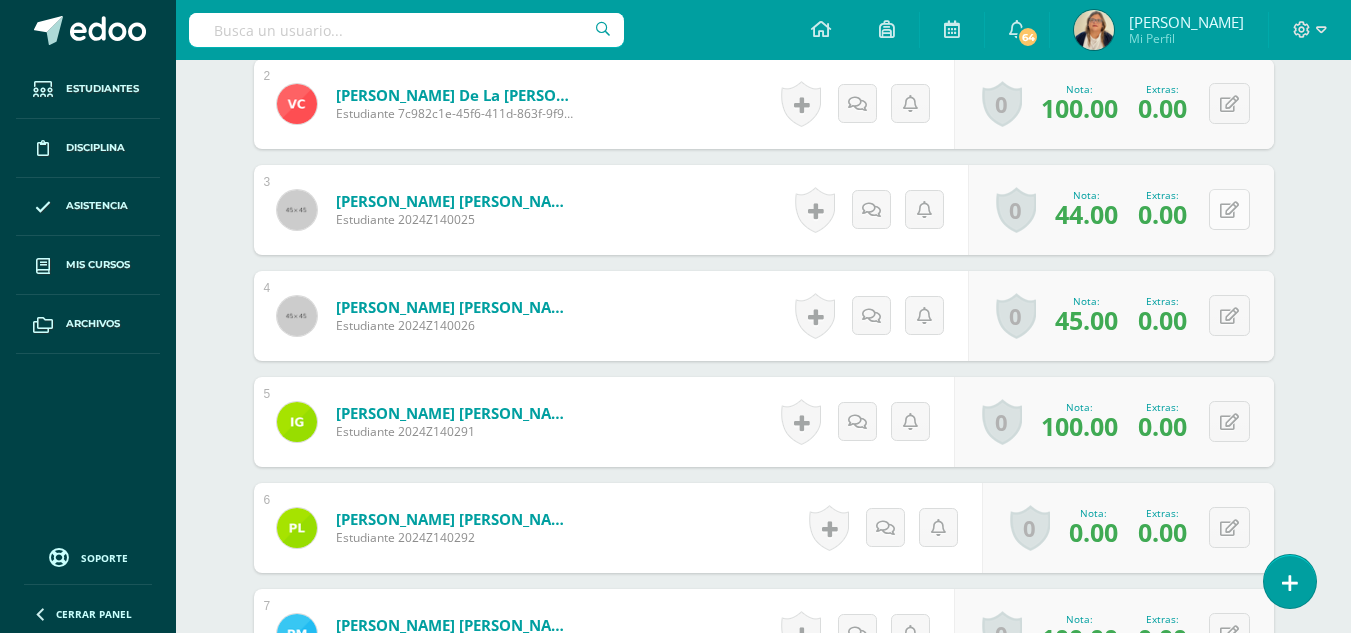 click at bounding box center [1229, 209] 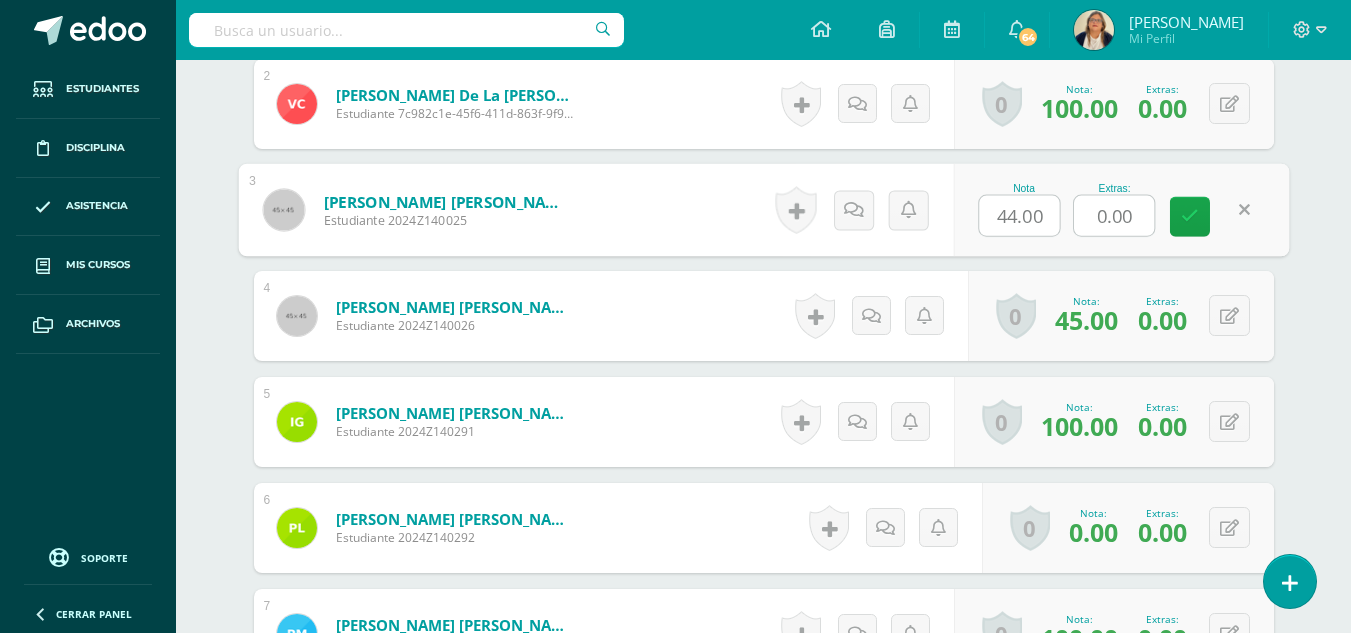 click on "0.00" at bounding box center [1114, 216] 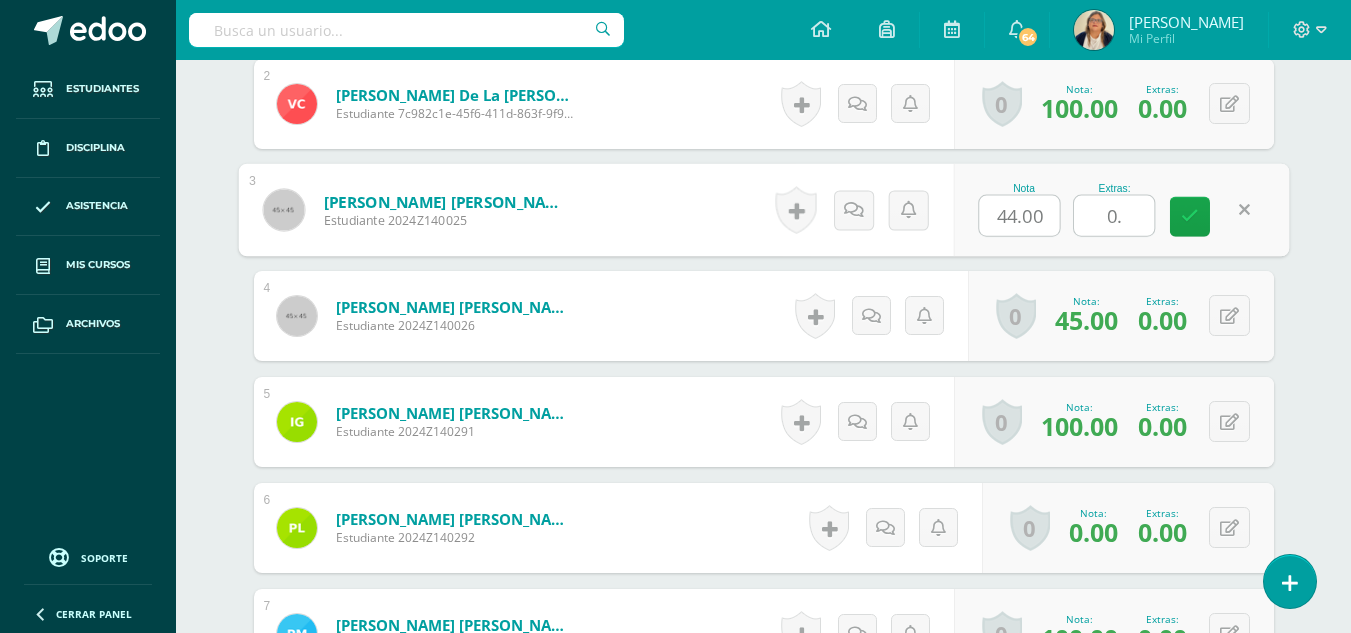 type on "0" 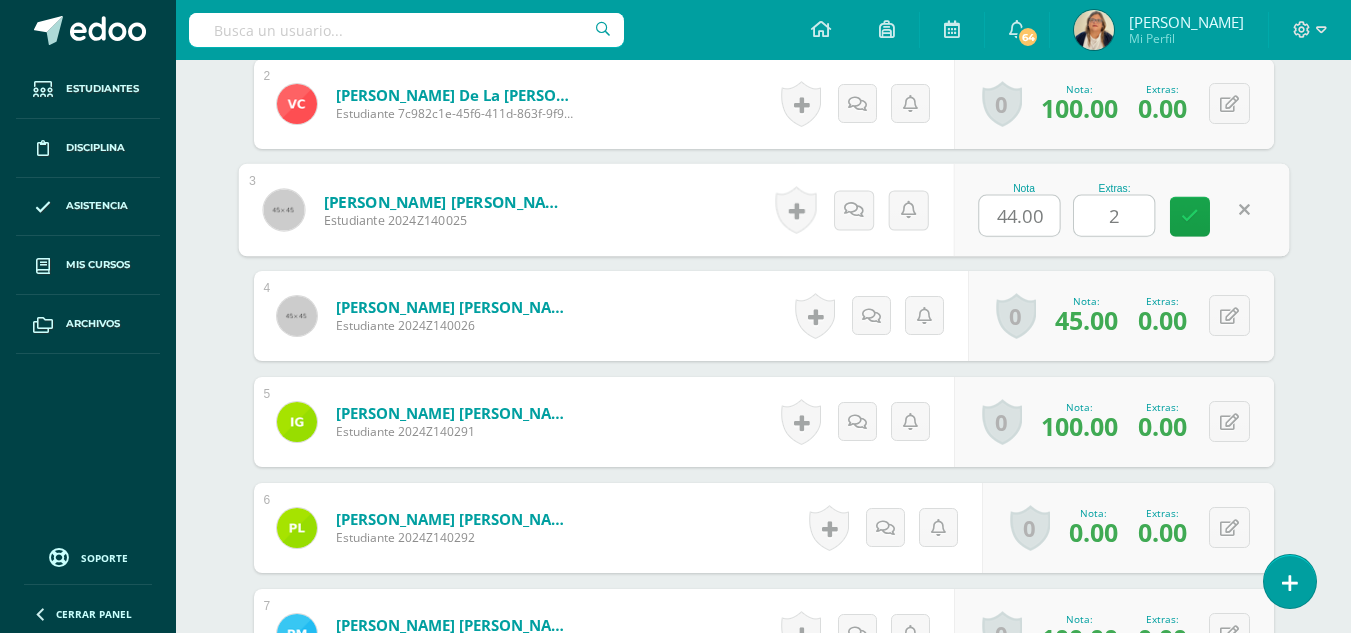type on "26" 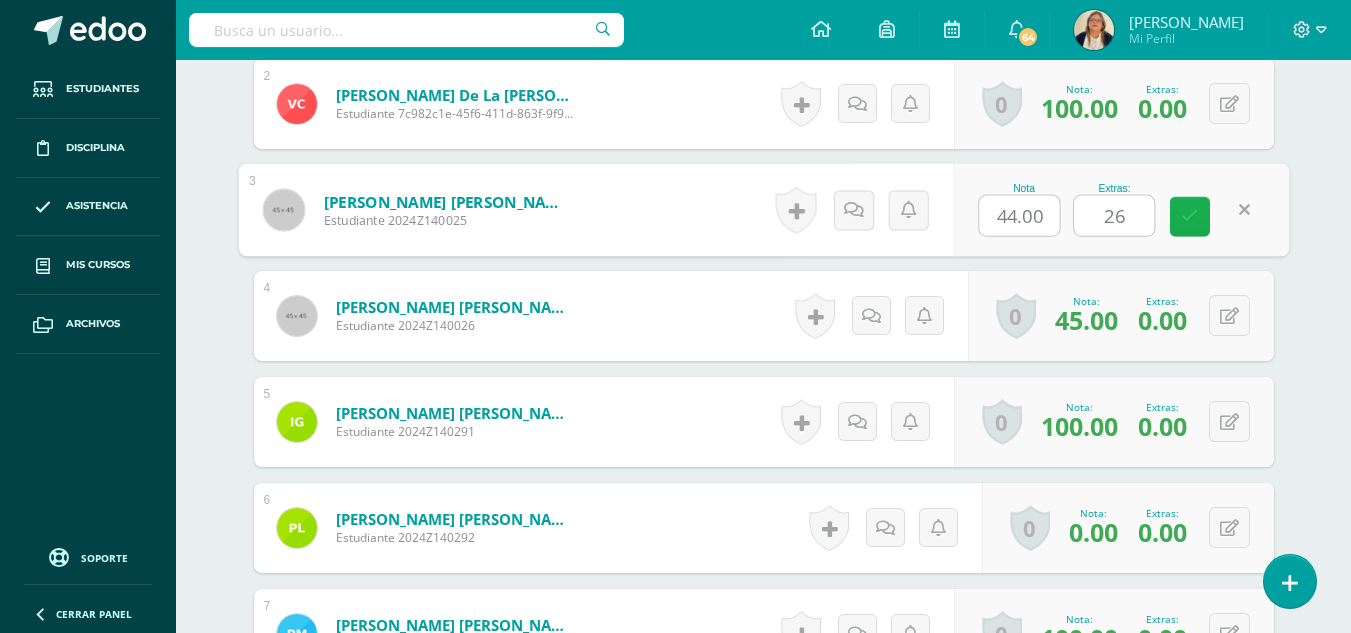 click at bounding box center (1190, 216) 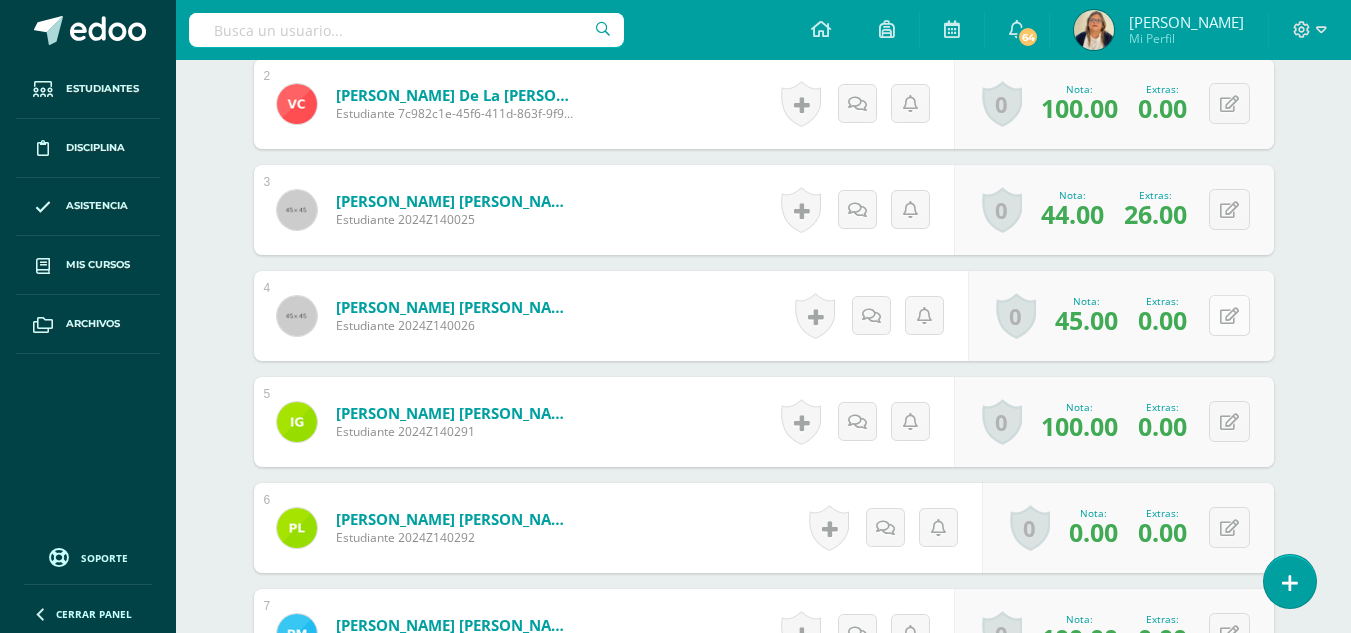 click at bounding box center (1229, 316) 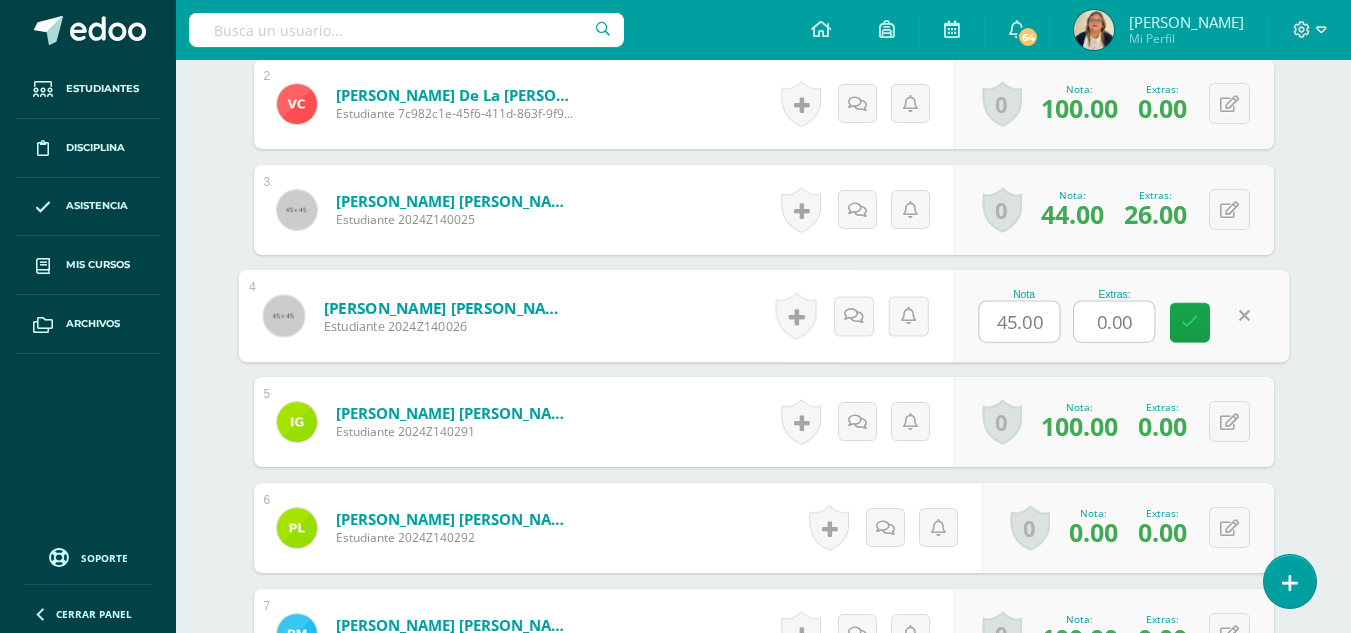 click on "0.00" at bounding box center (1114, 322) 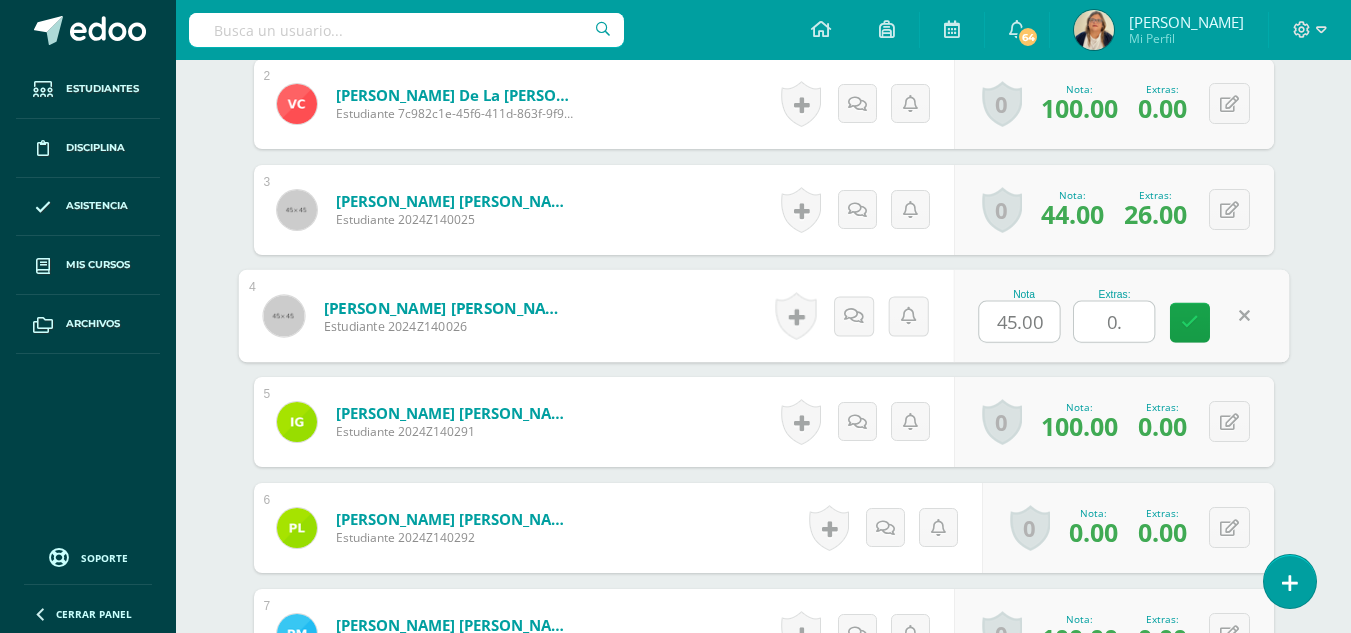 type on "0" 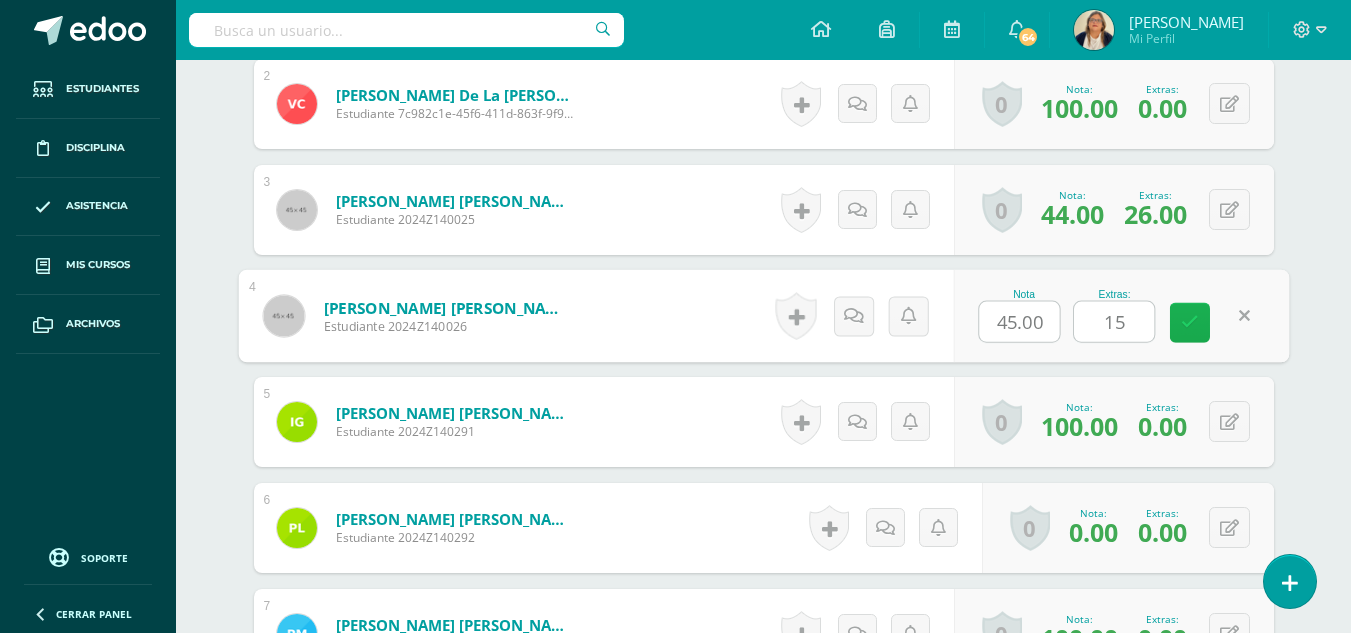 click at bounding box center (1190, 322) 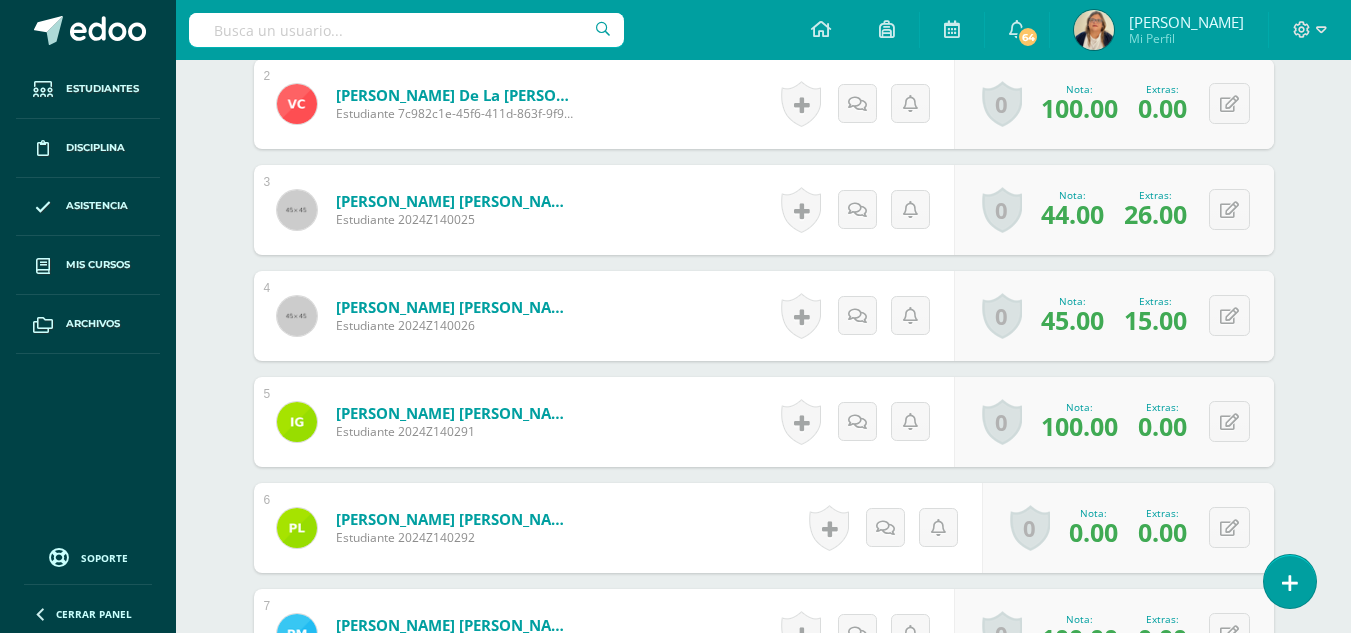 click on "15.00" at bounding box center [1155, 320] 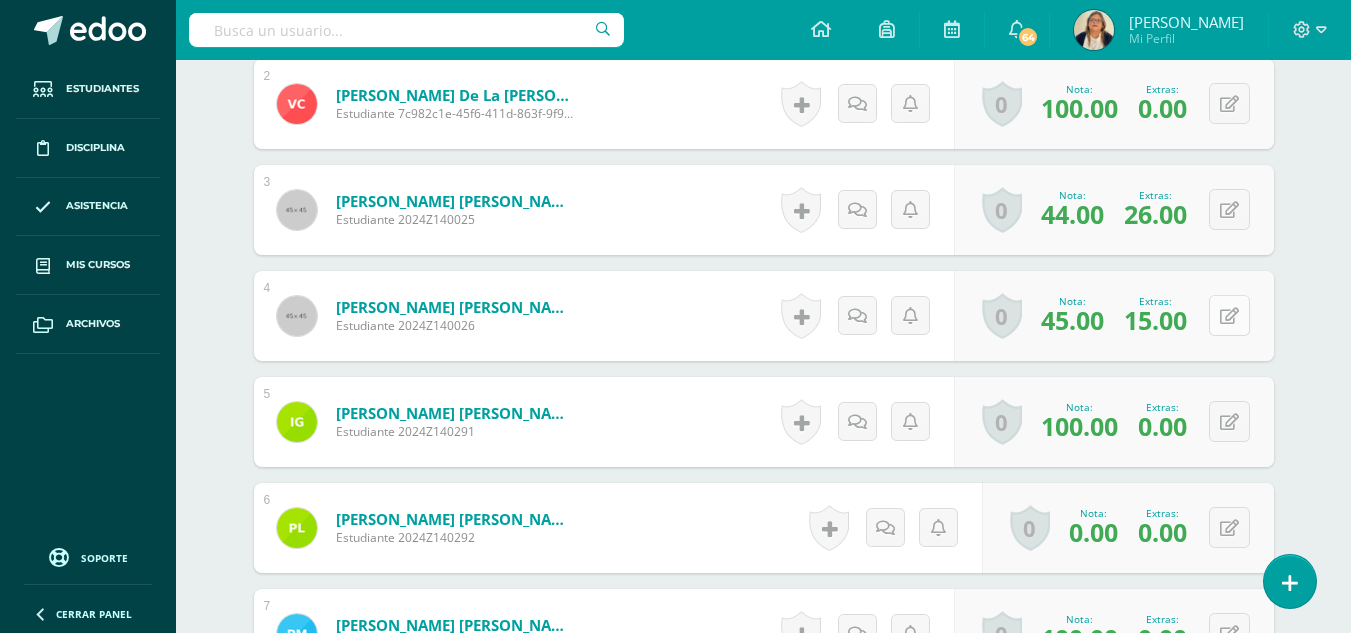 click at bounding box center (1229, 316) 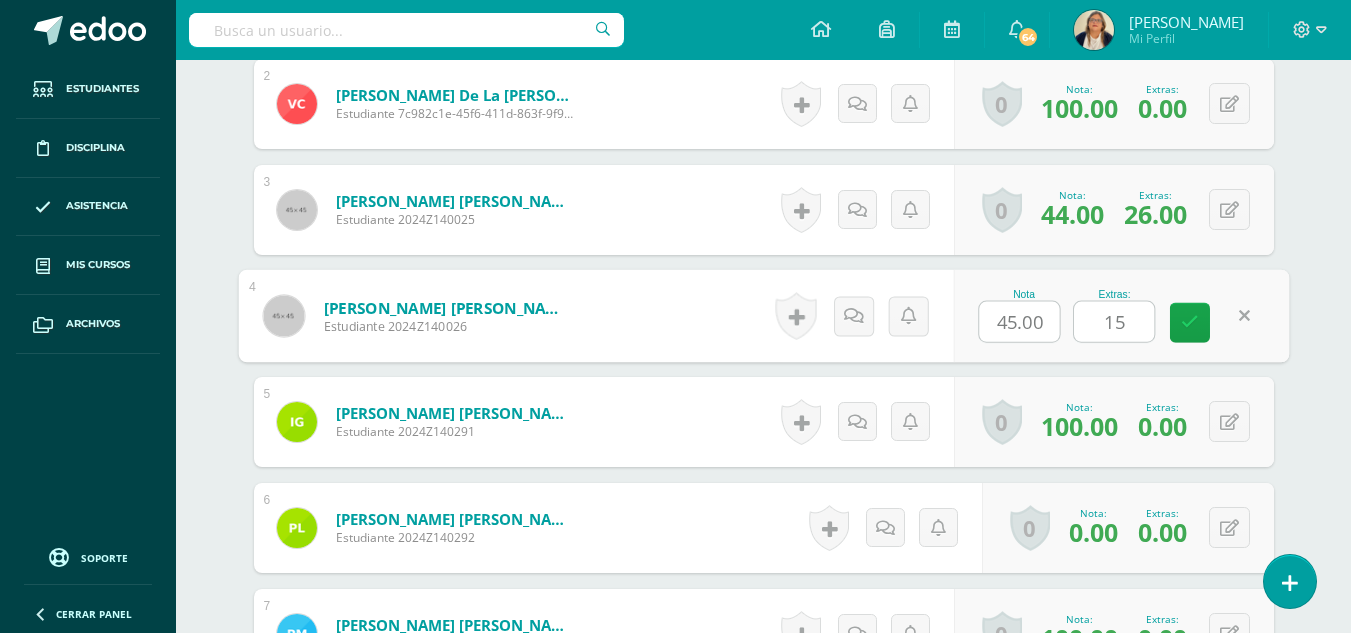 click on "15" at bounding box center [1114, 322] 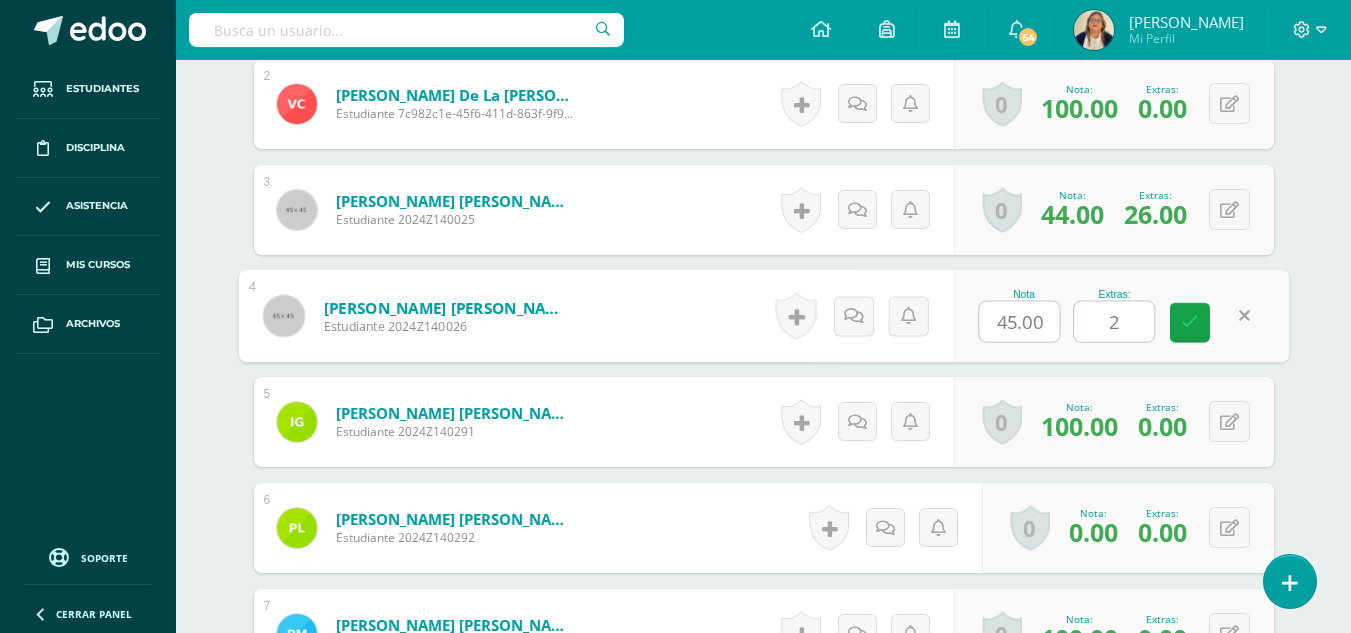 type on "25" 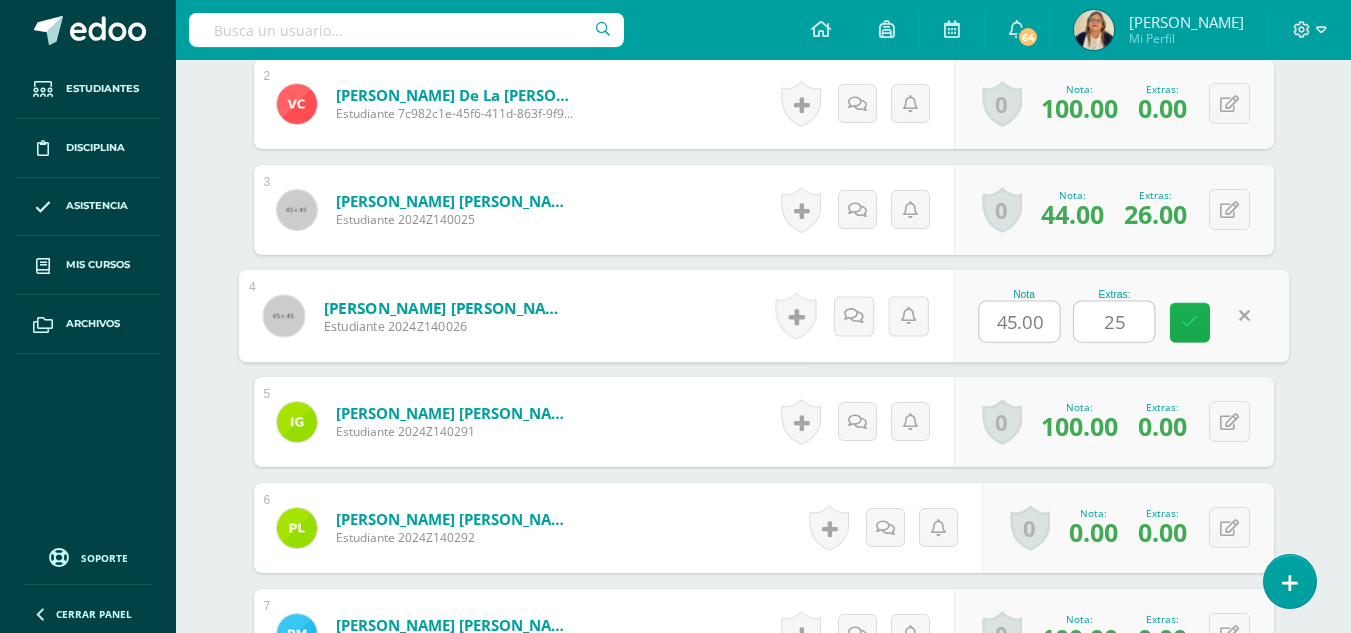 click at bounding box center (1190, 322) 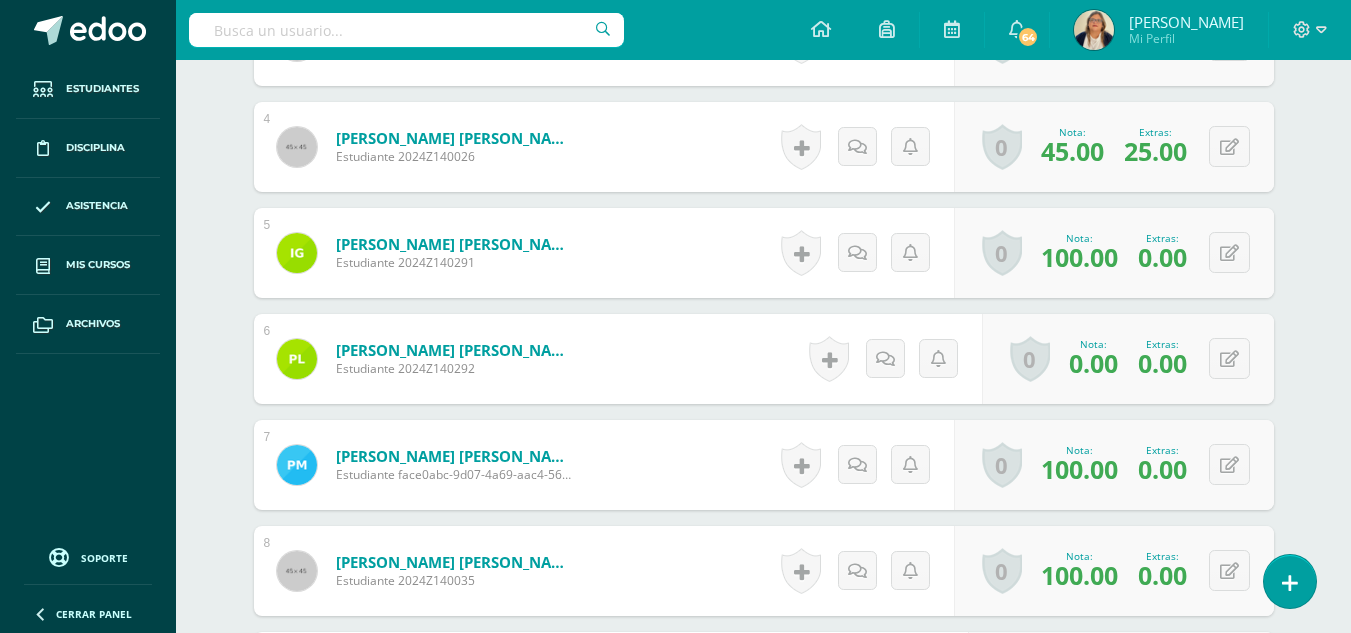 scroll, scrollTop: 1076, scrollLeft: 0, axis: vertical 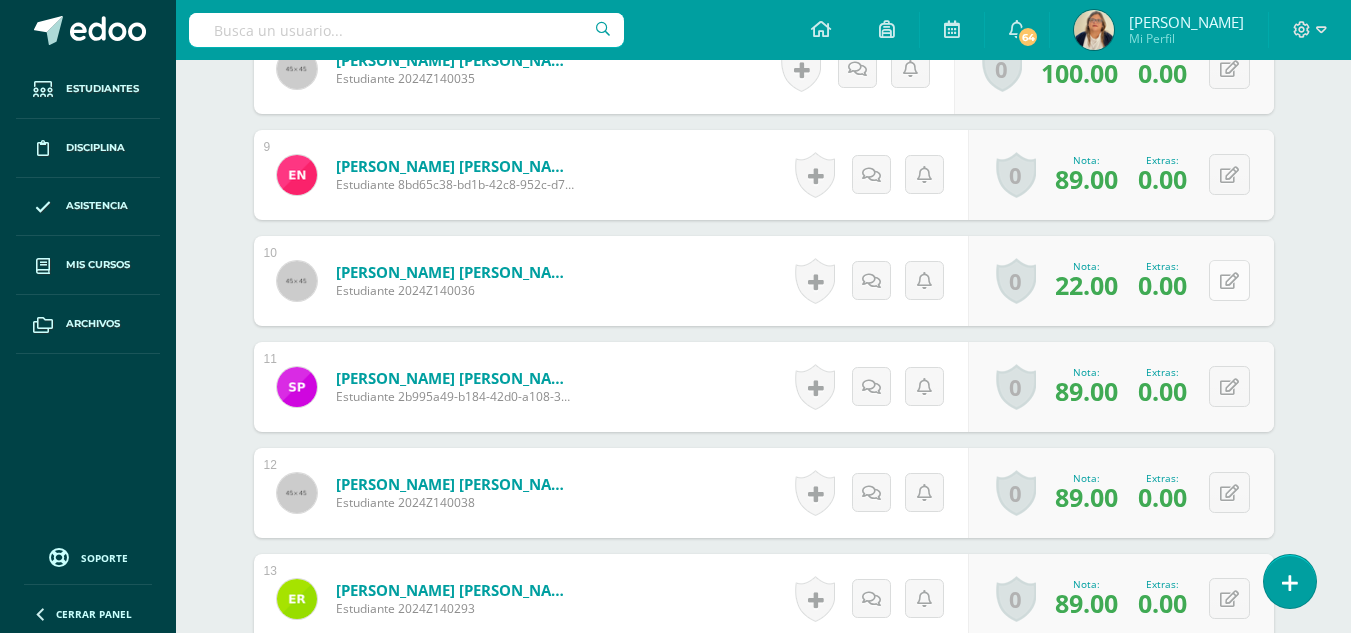 click at bounding box center [1229, 280] 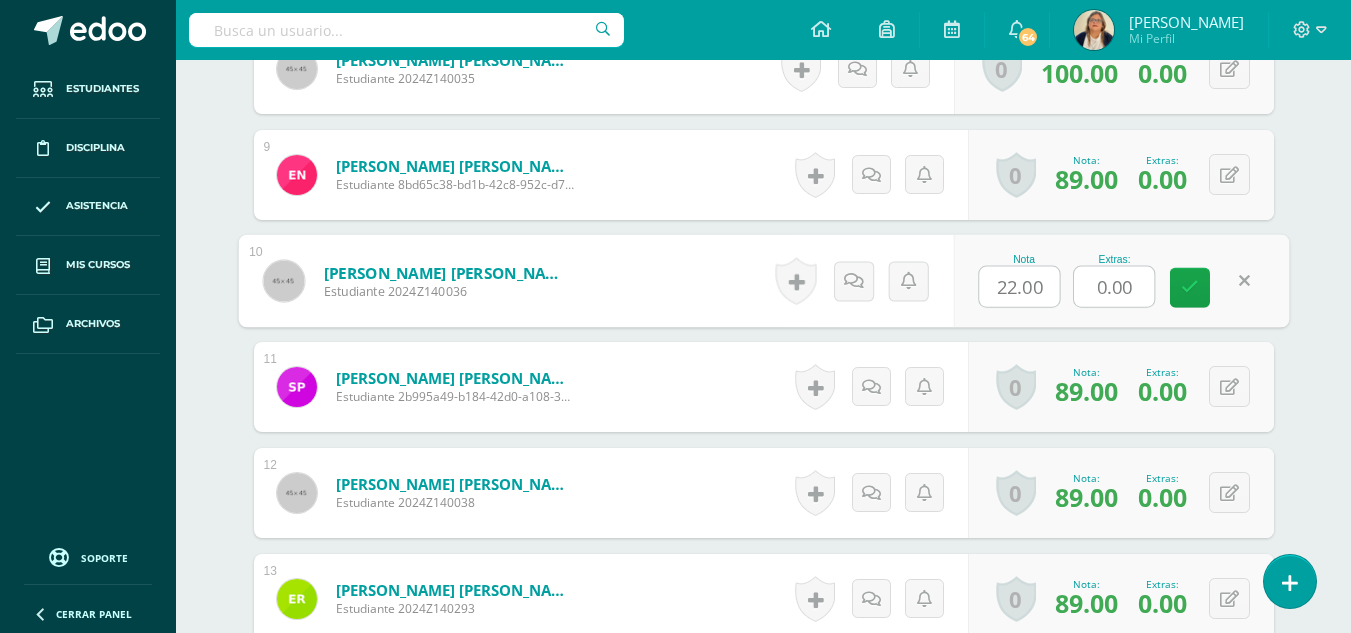 click on "0.00" at bounding box center (1114, 287) 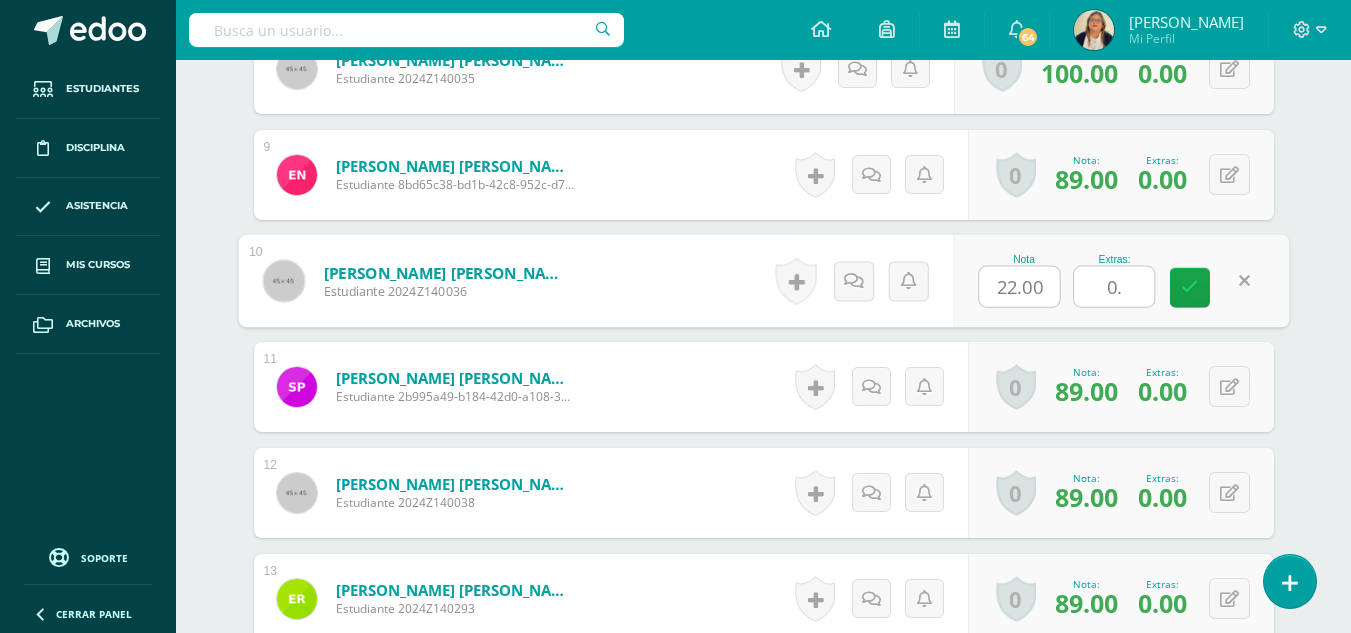 type on "0" 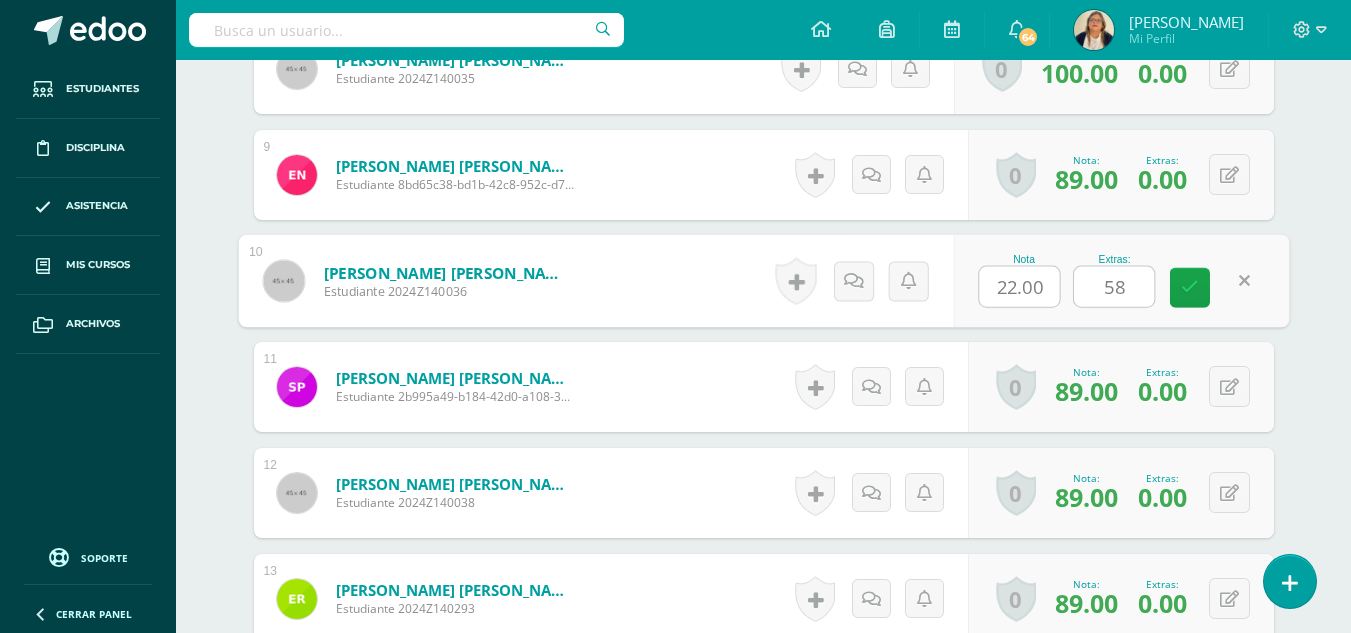 type on "5" 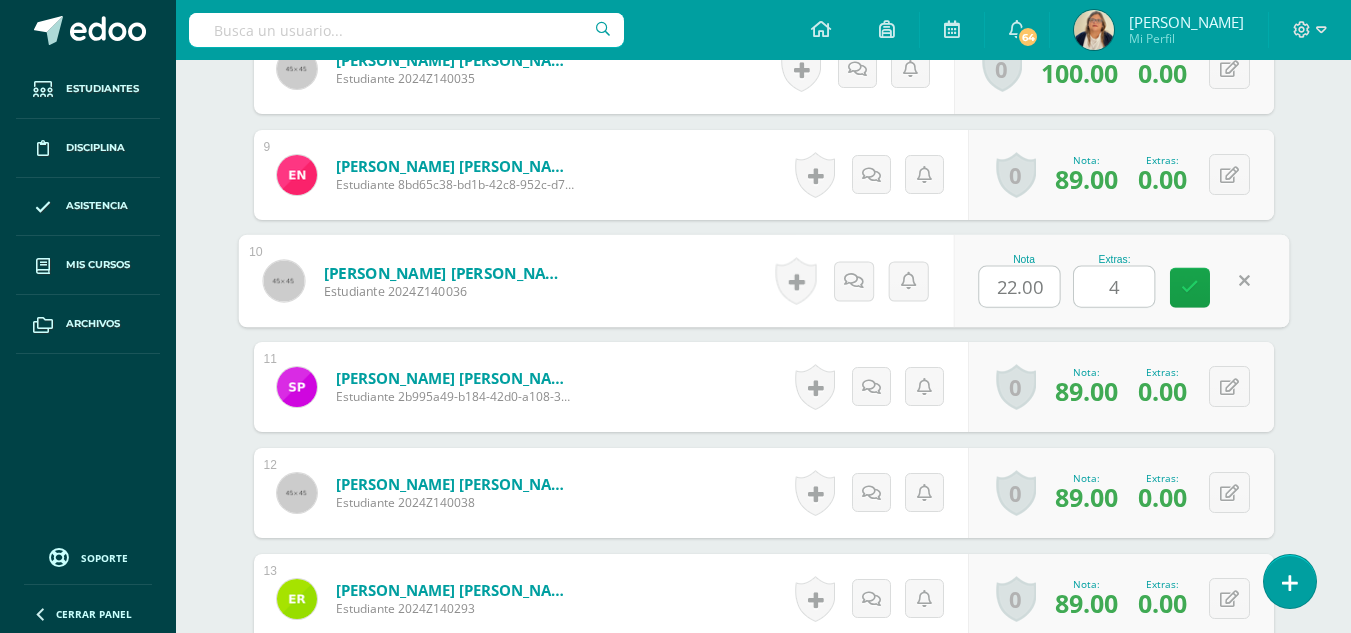 type on "48" 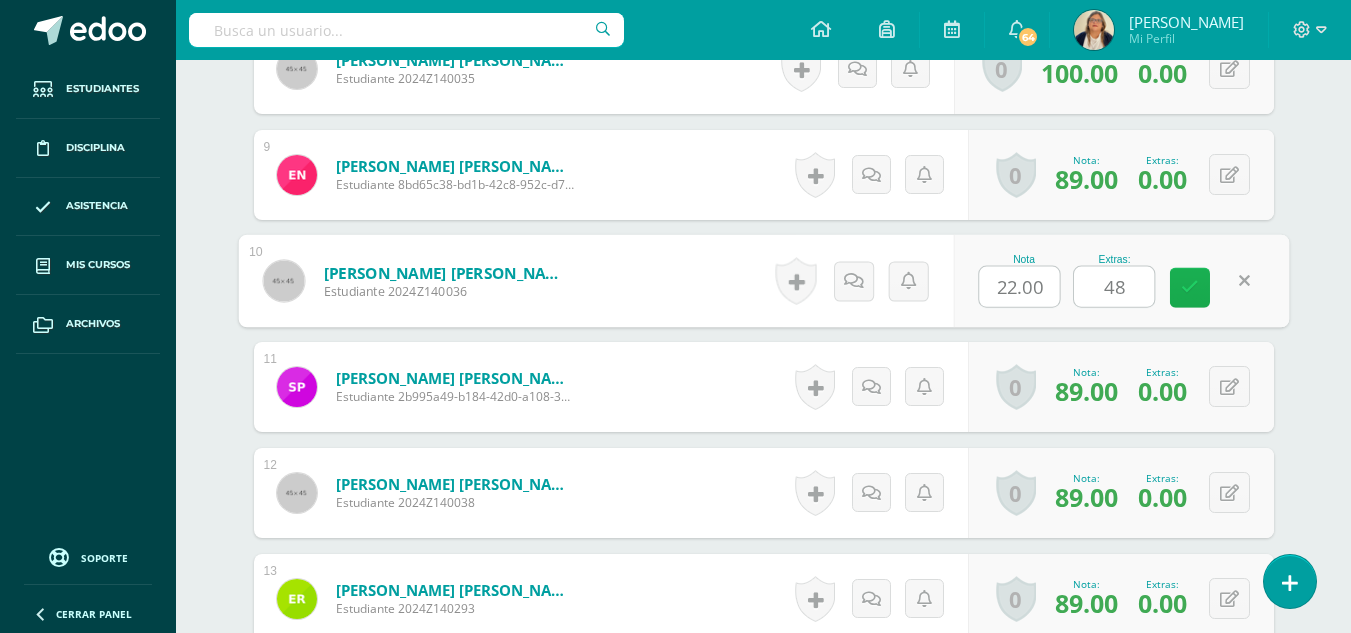 click at bounding box center [1190, 287] 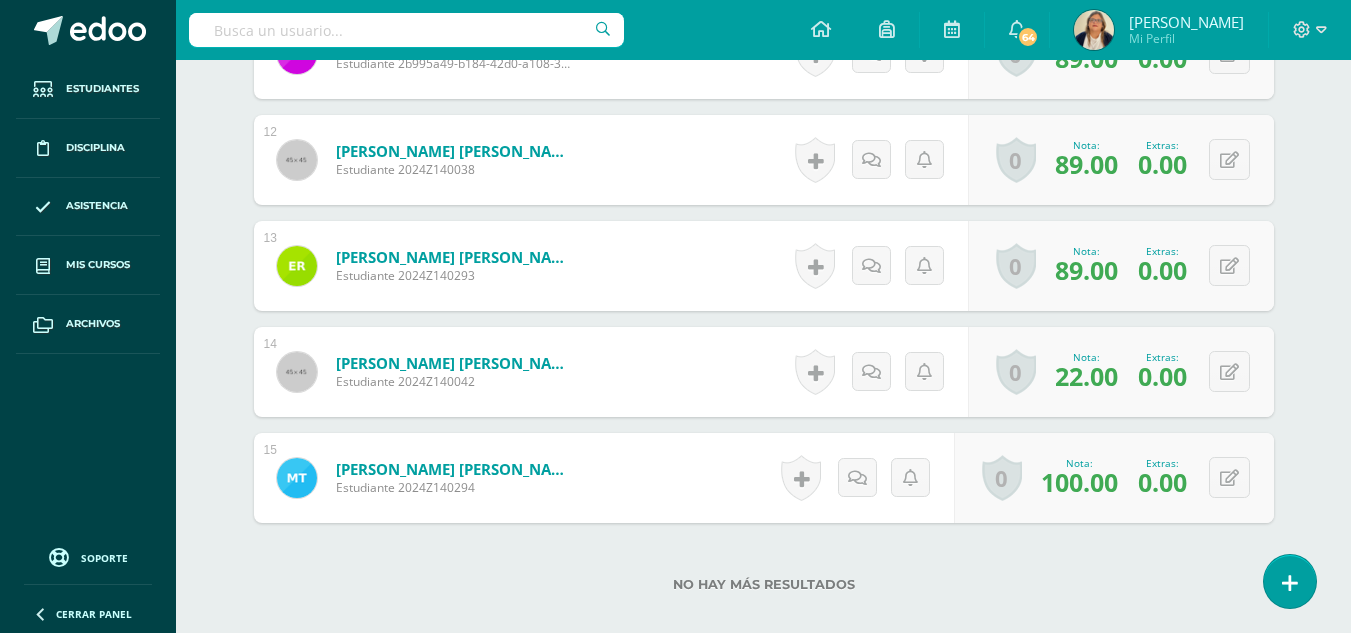 scroll, scrollTop: 1906, scrollLeft: 0, axis: vertical 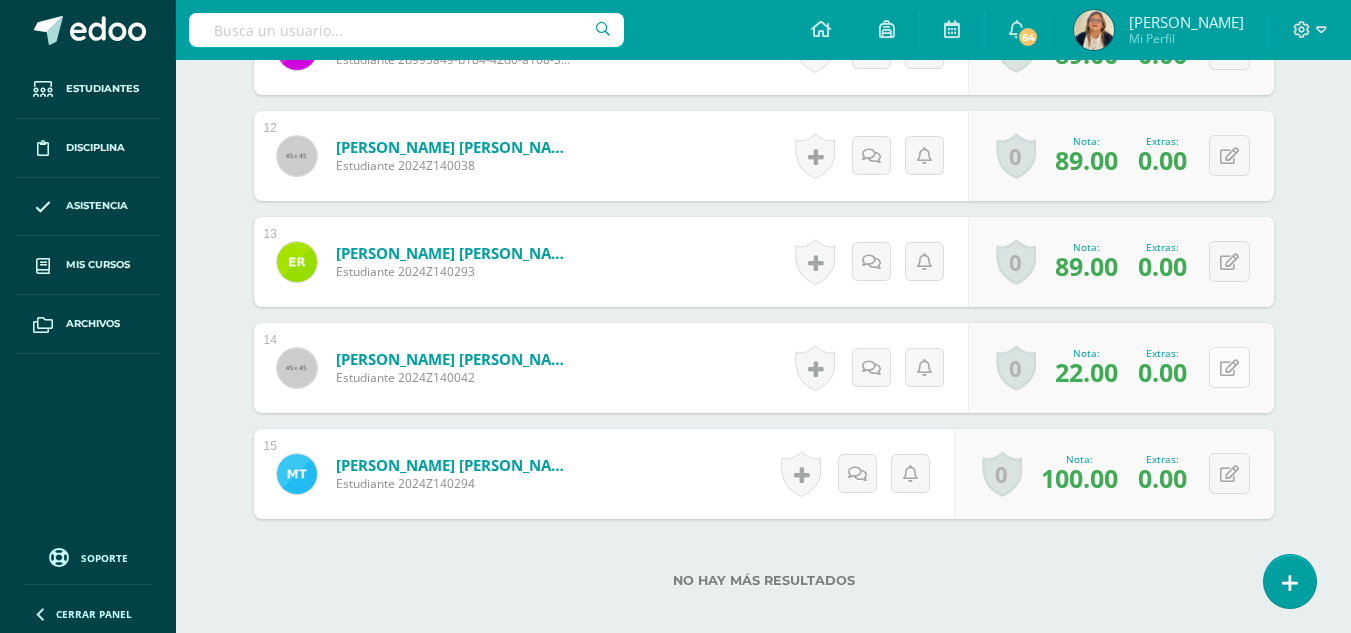 click at bounding box center [1229, 367] 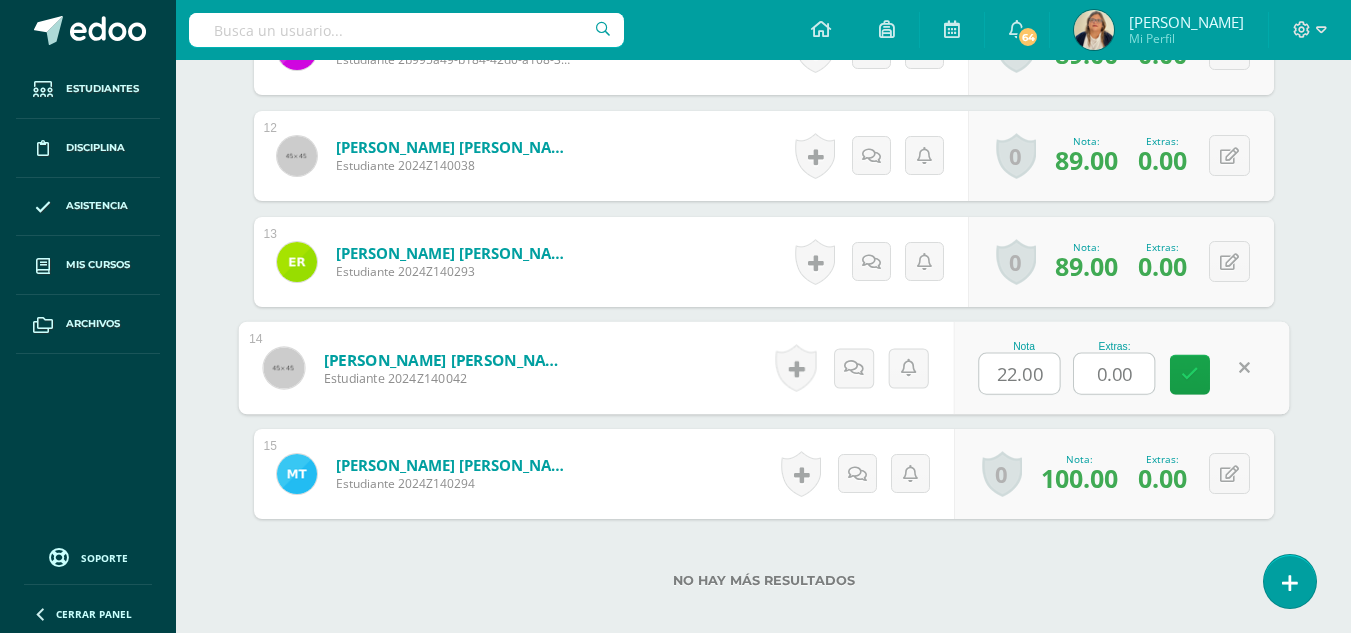 click on "0.00" at bounding box center [1114, 374] 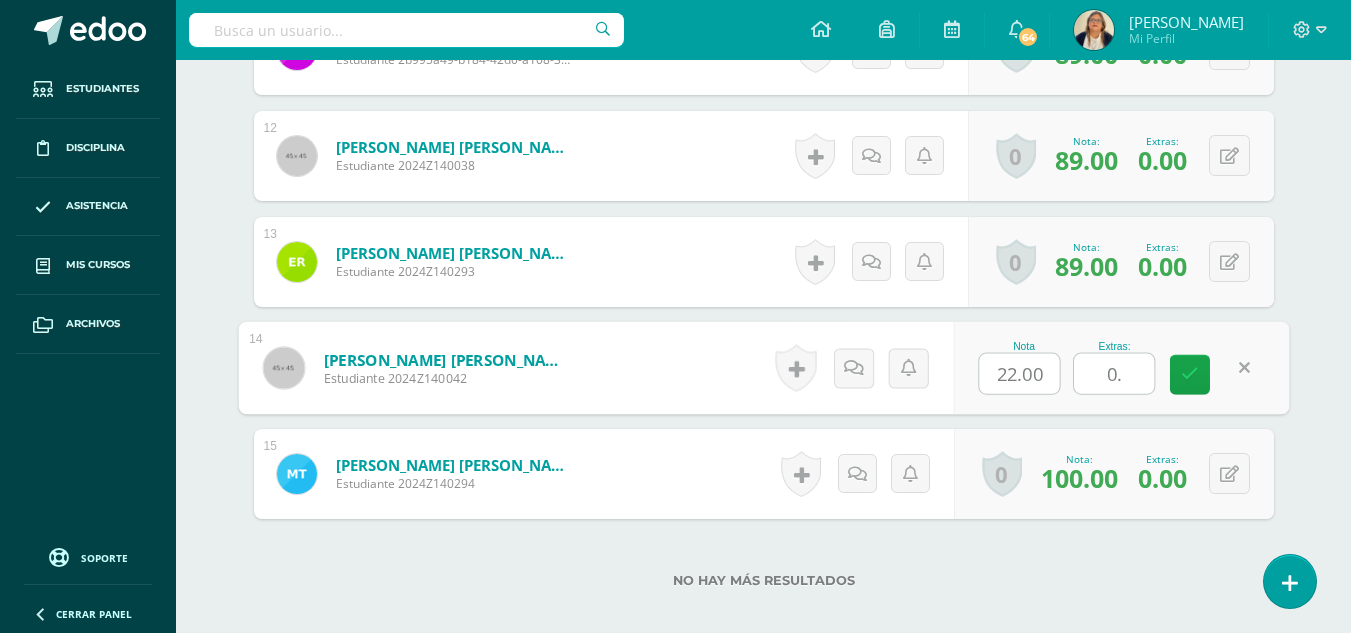 type on "0" 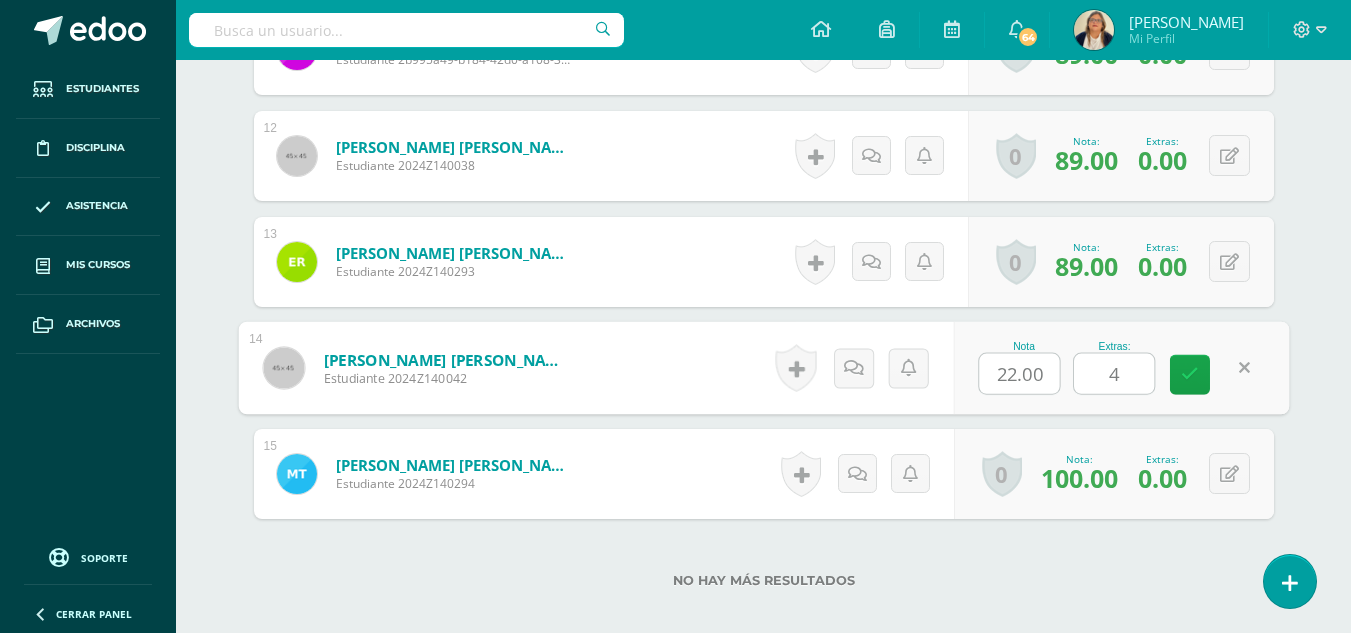 type on "48" 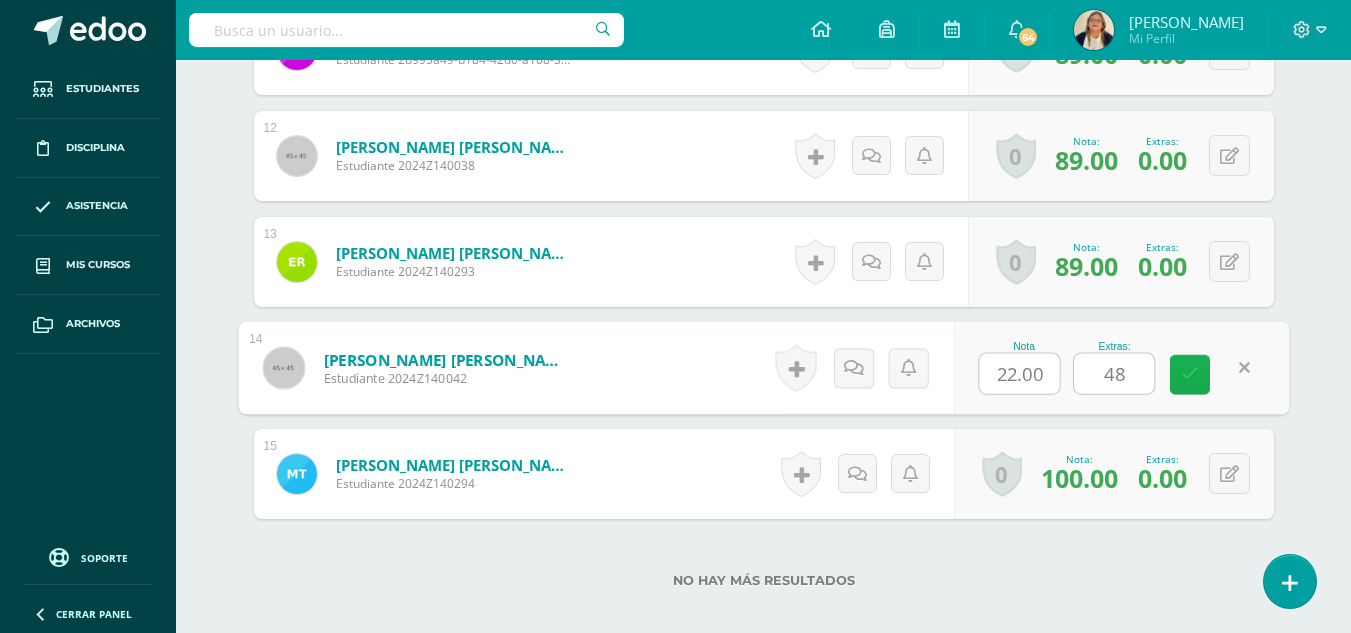 click at bounding box center (1190, 374) 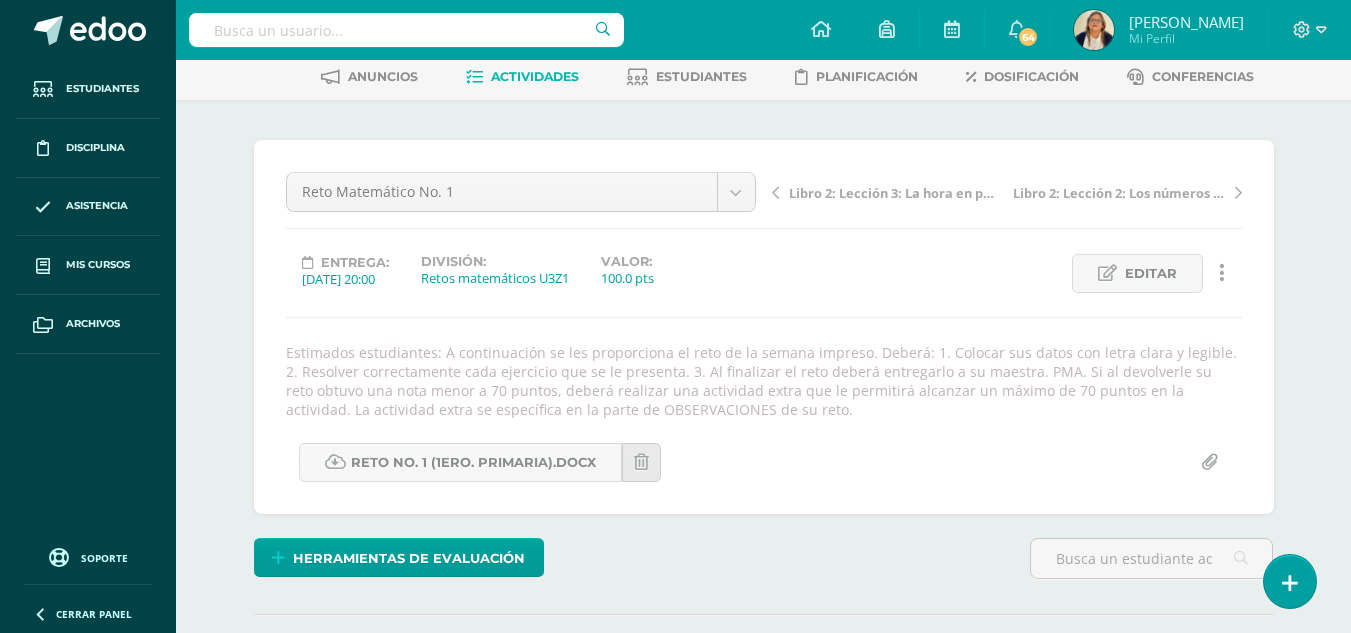 scroll, scrollTop: 0, scrollLeft: 0, axis: both 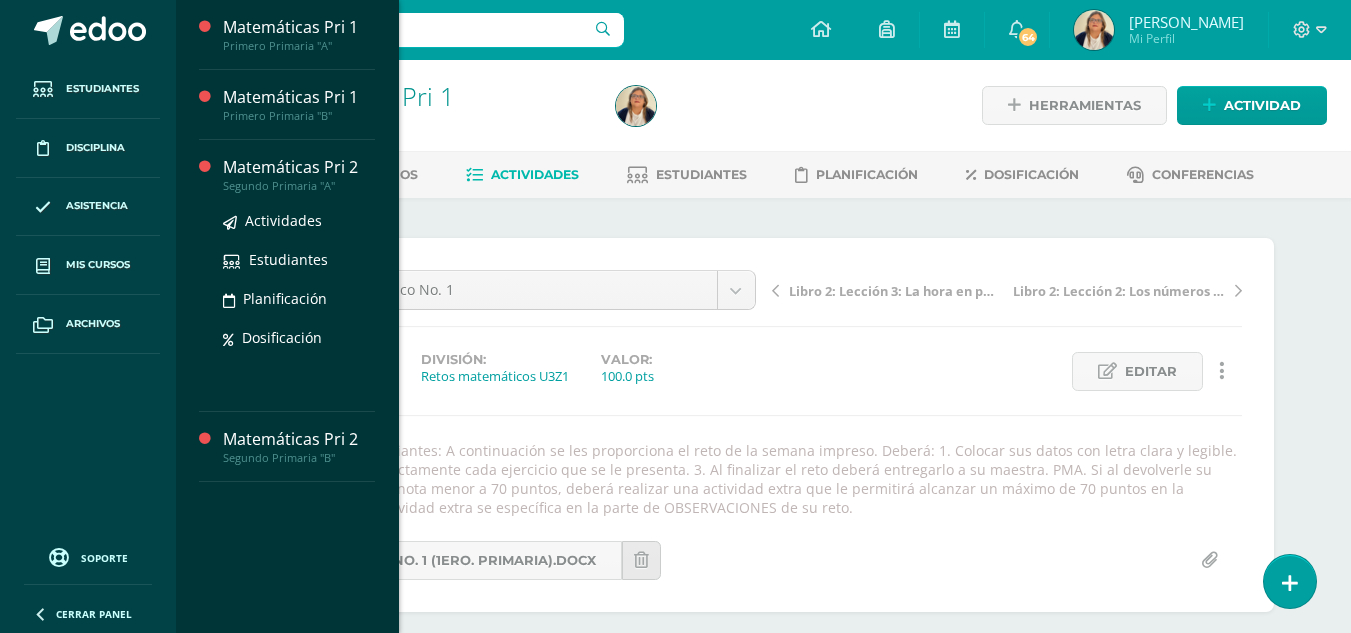 click on "Matemáticas  Pri 2" at bounding box center (299, 167) 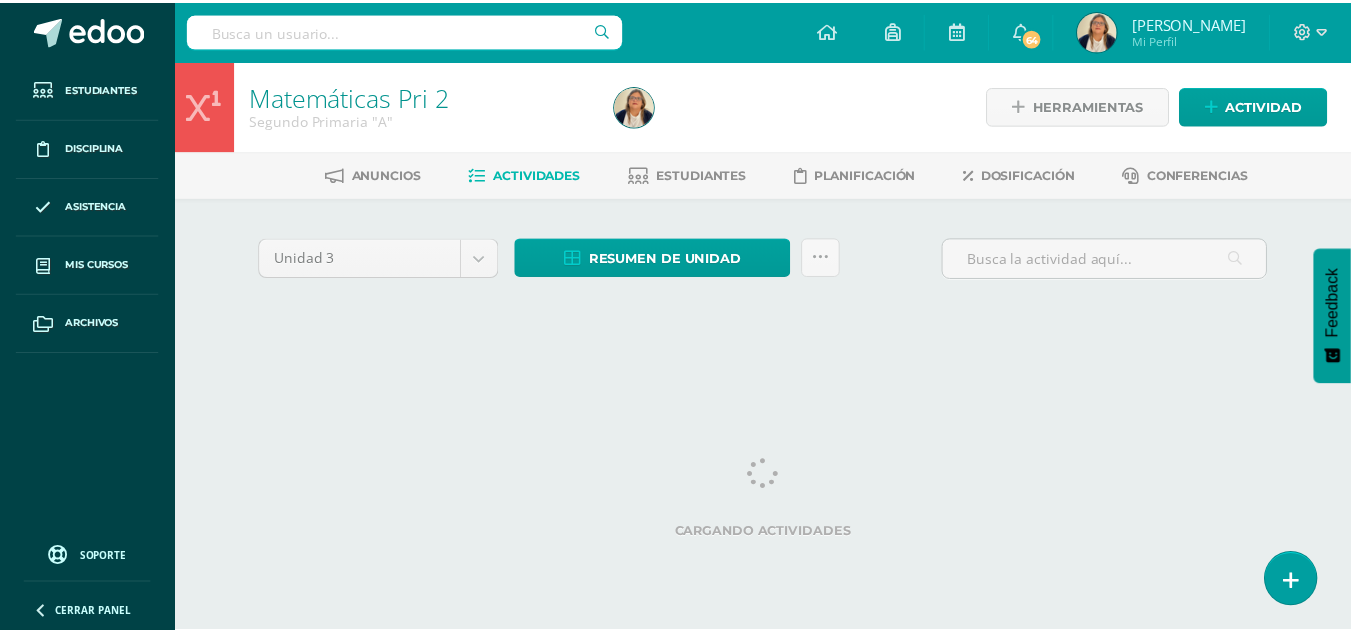 scroll, scrollTop: 0, scrollLeft: 0, axis: both 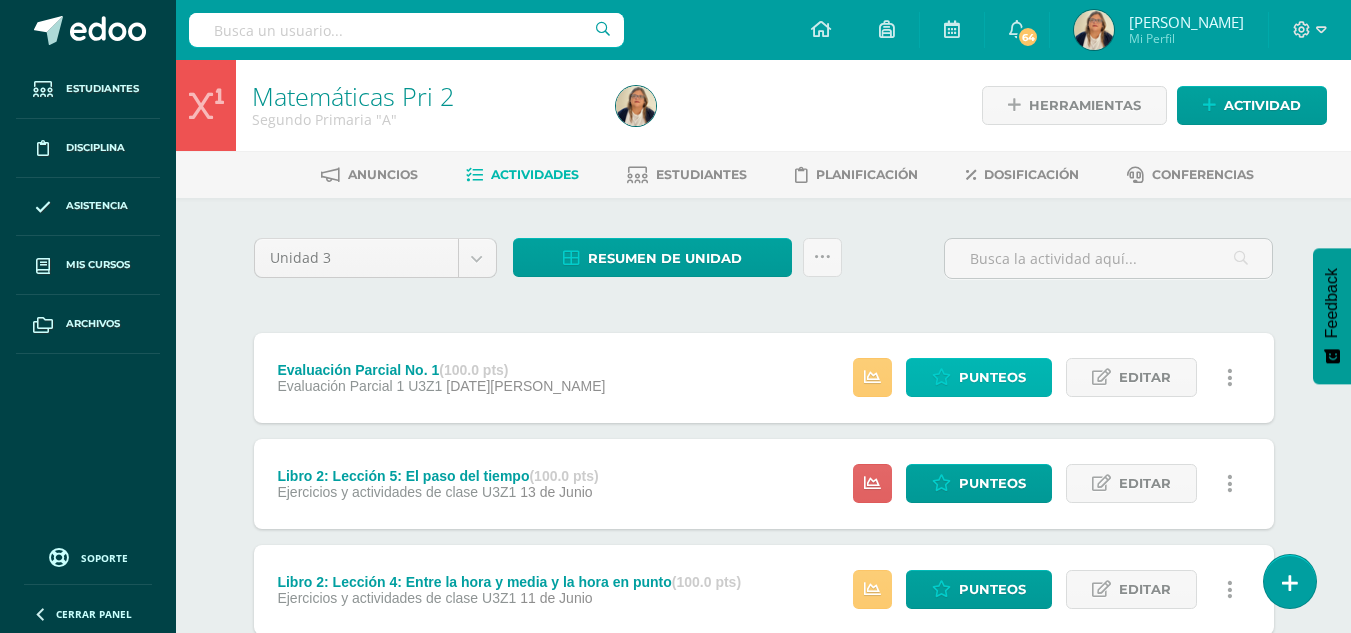 click on "Punteos" at bounding box center (992, 377) 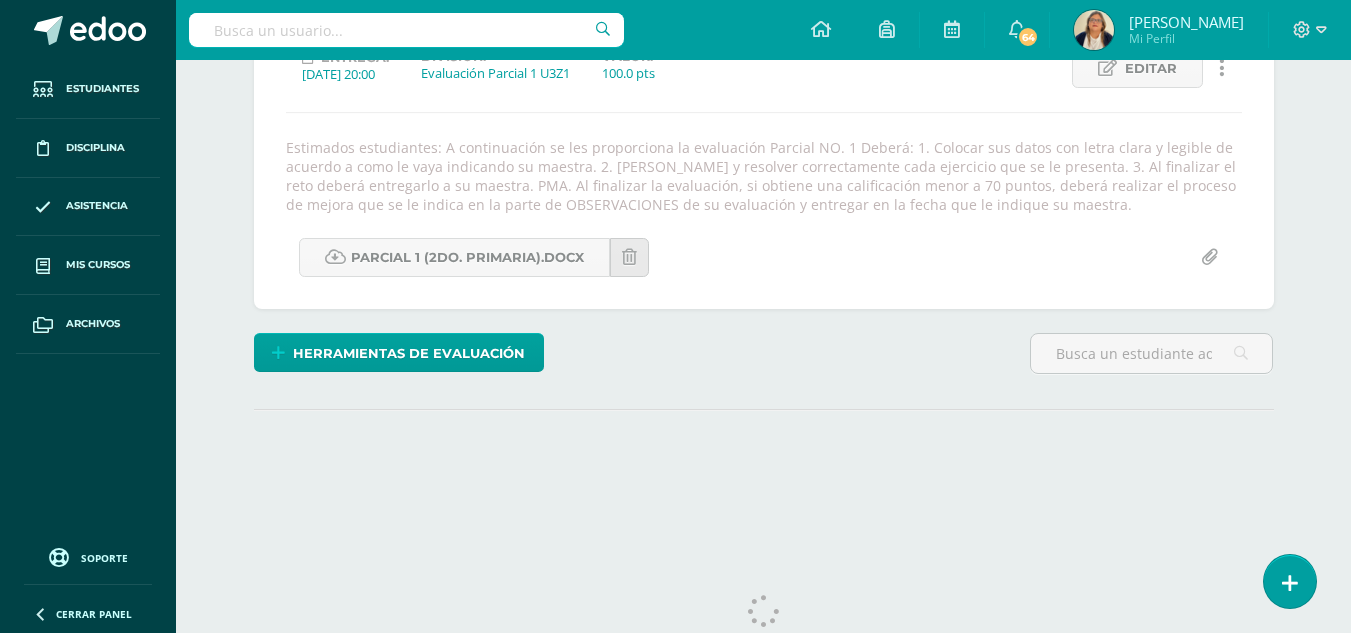 scroll, scrollTop: 312, scrollLeft: 0, axis: vertical 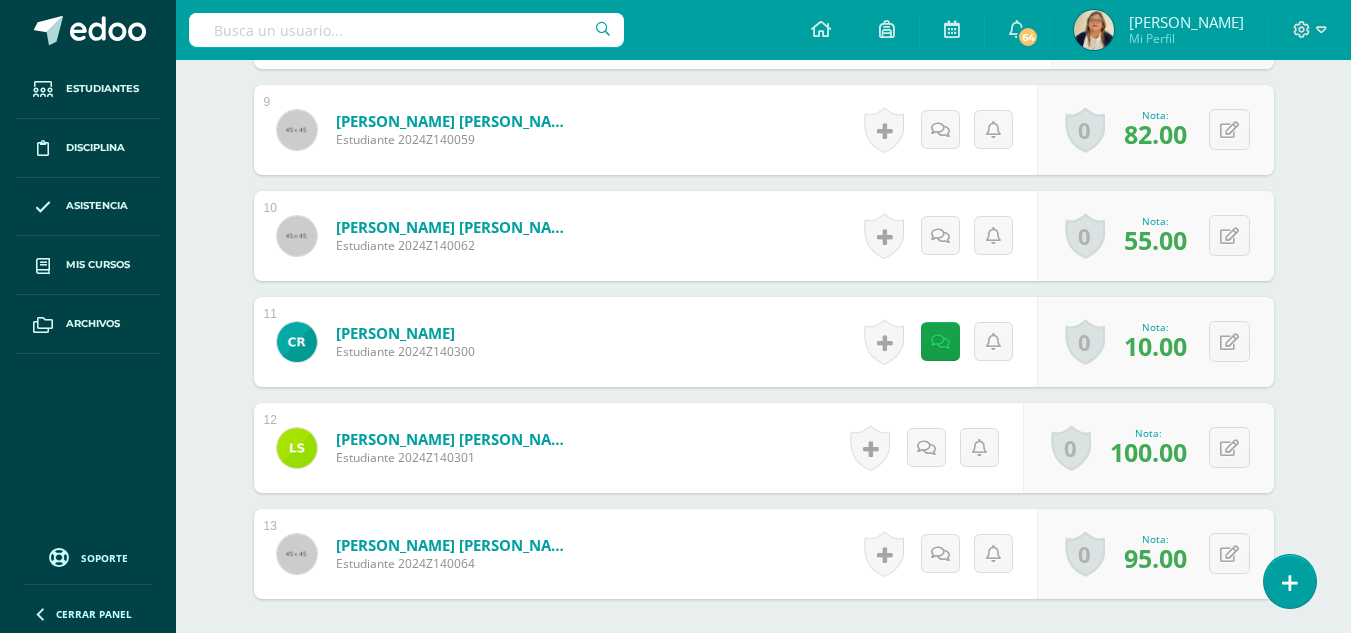 drag, startPoint x: 1356, startPoint y: 380, endPoint x: 1365, endPoint y: 680, distance: 300.13498 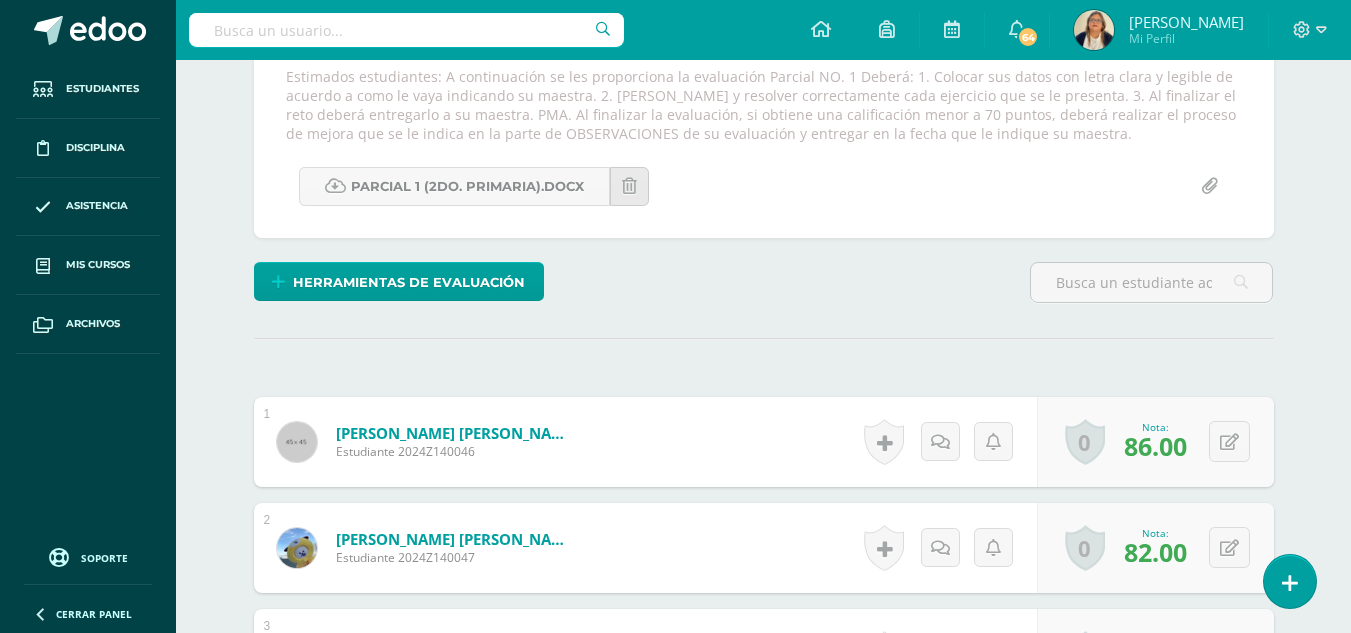 scroll, scrollTop: 0, scrollLeft: 0, axis: both 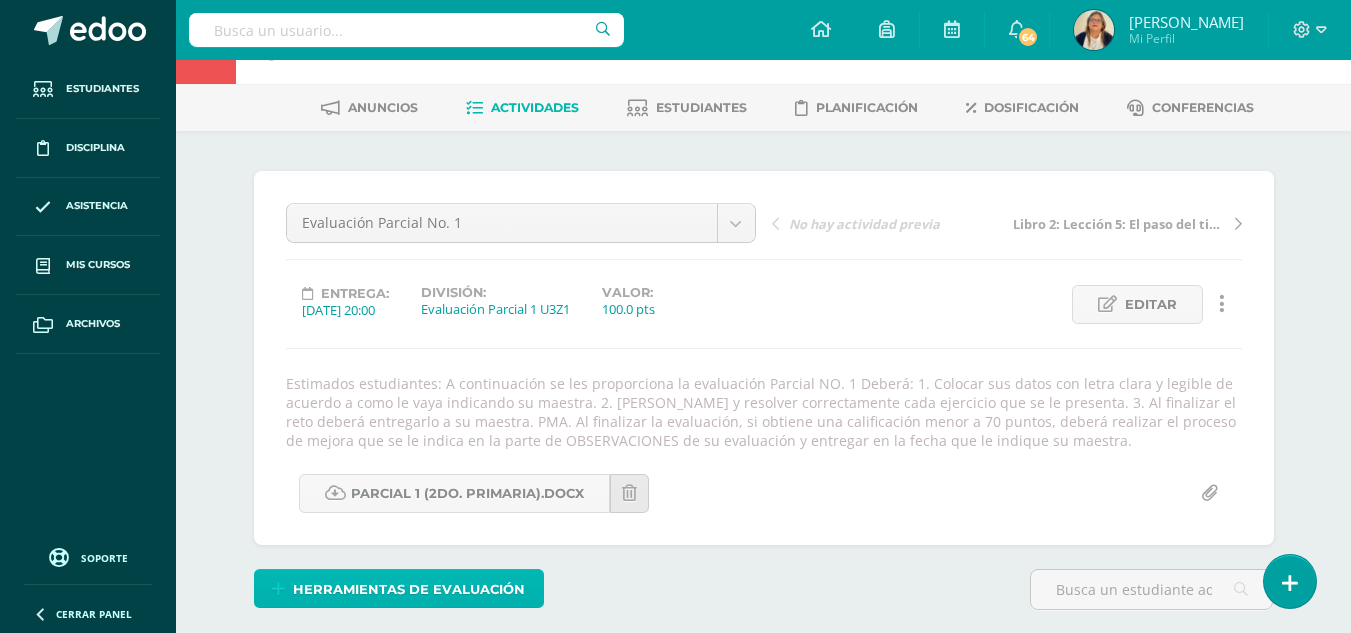 click on "Herramientas de evaluación" at bounding box center (409, 589) 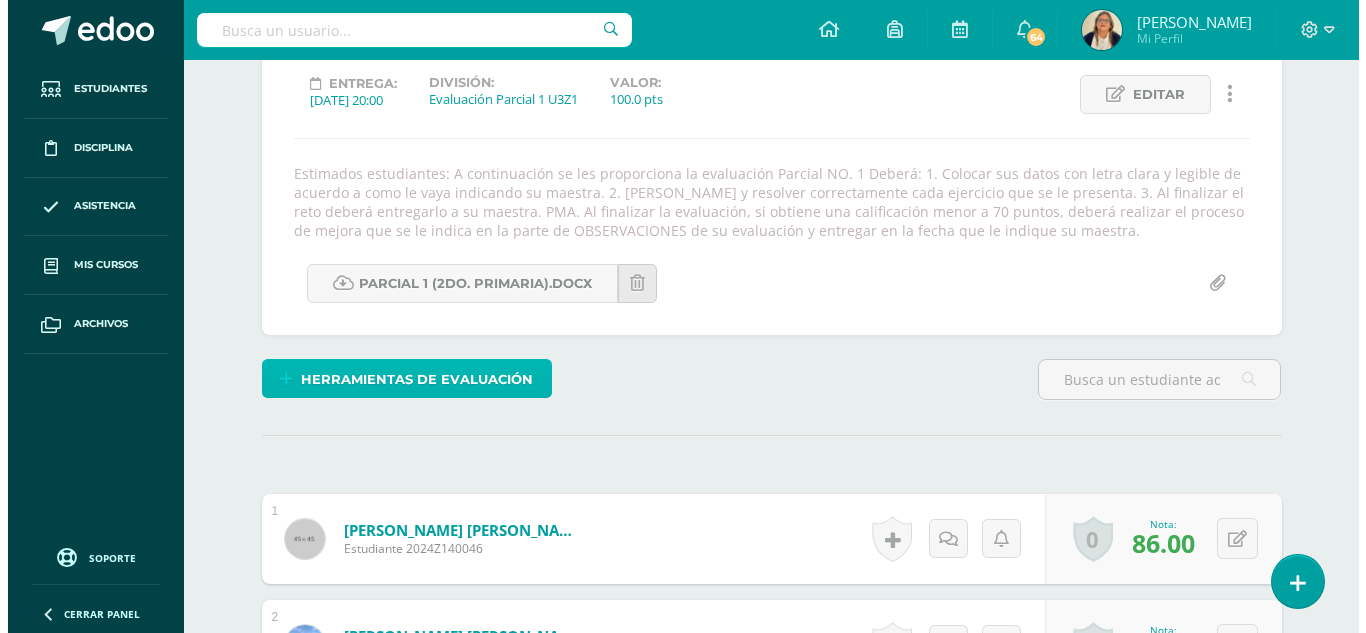 scroll, scrollTop: 301, scrollLeft: 0, axis: vertical 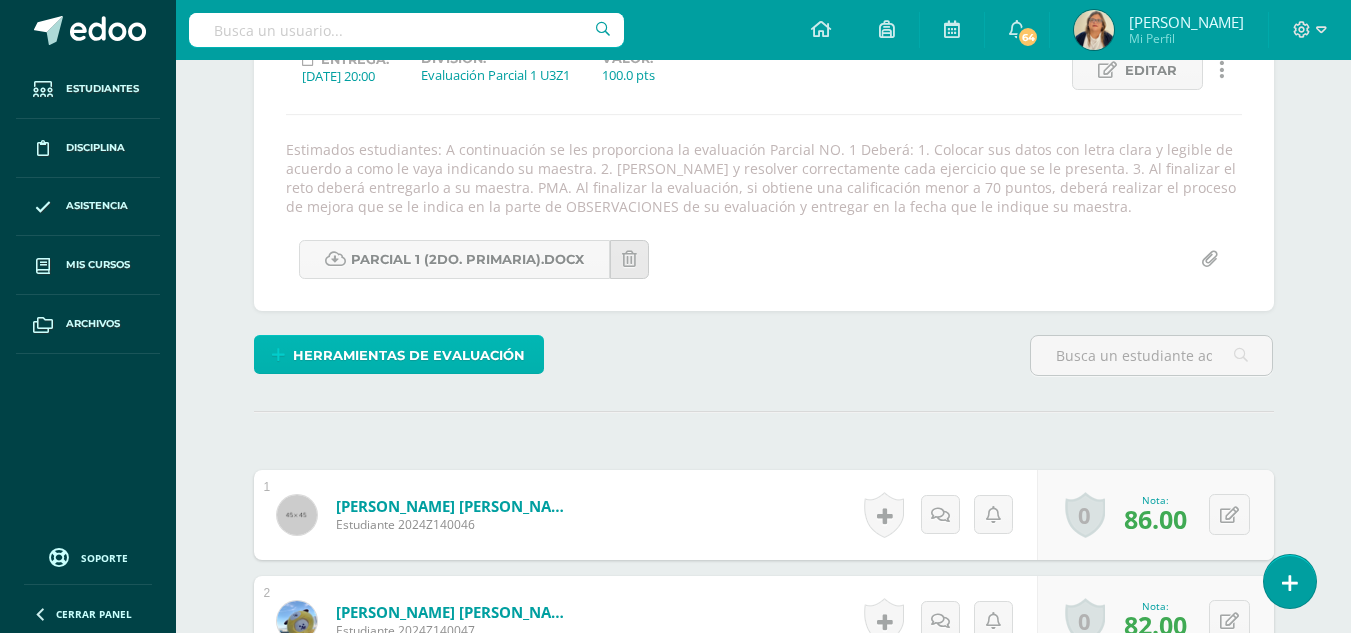 click on "Herramientas de evaluación" at bounding box center [409, 355] 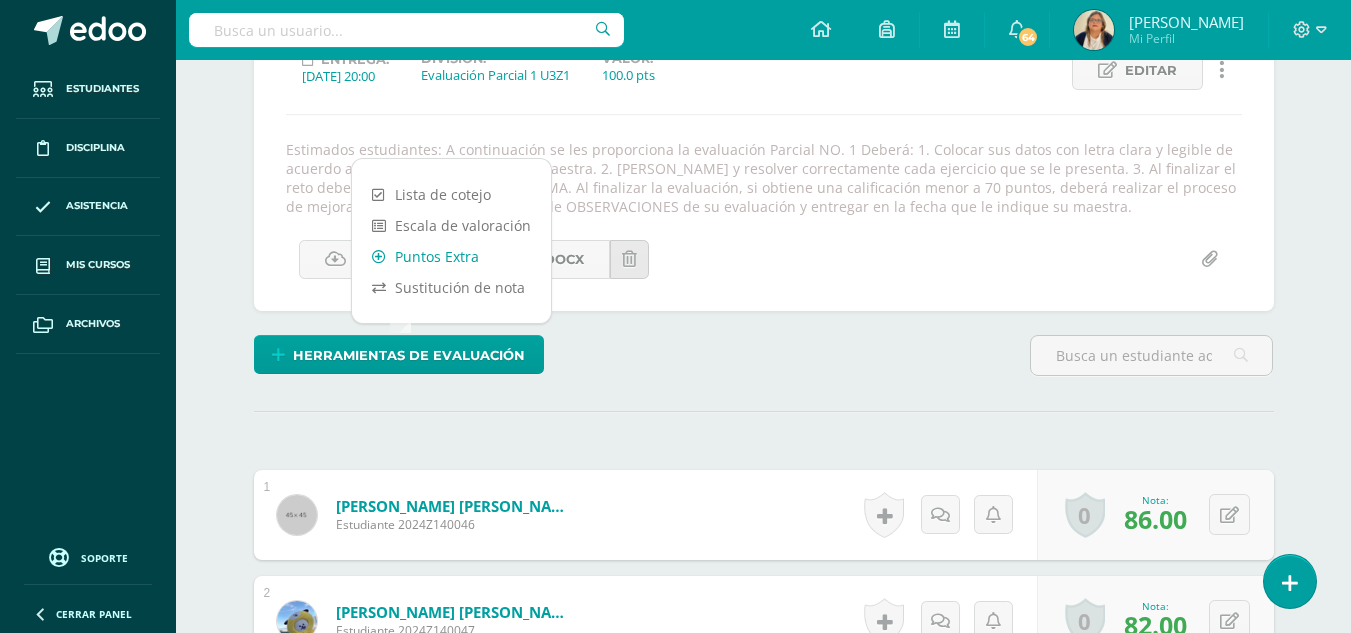 click on "Puntos Extra" at bounding box center [451, 256] 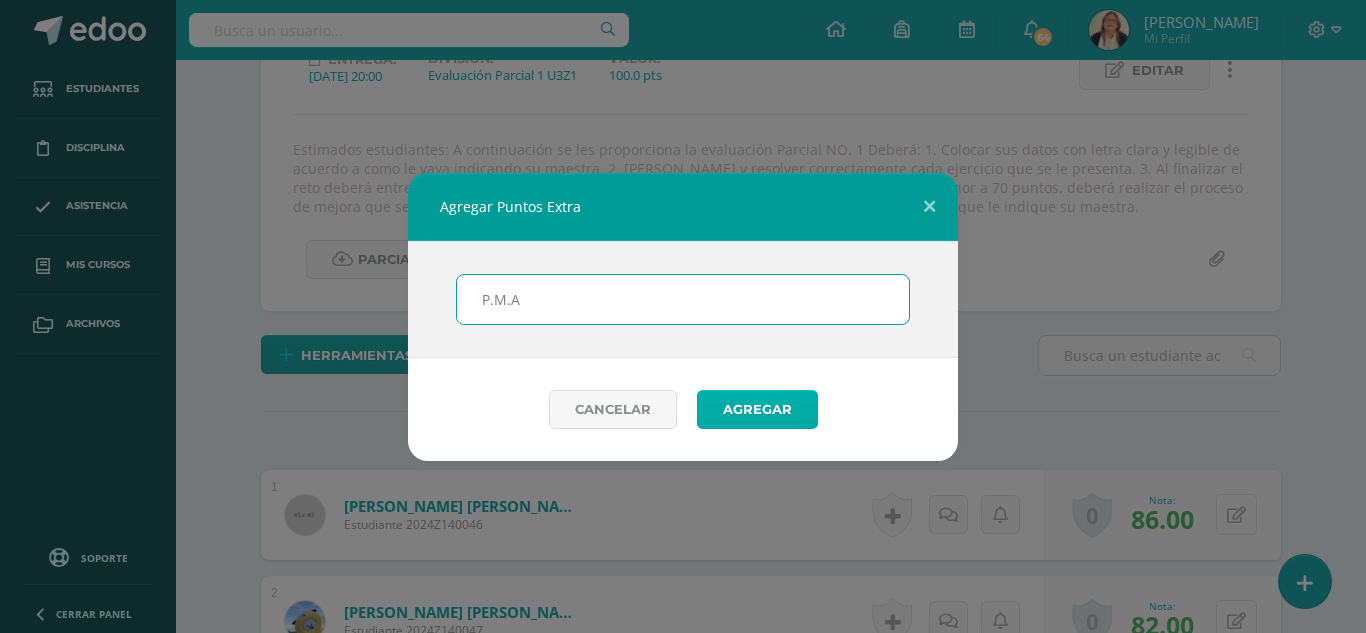 type on "P.M.A" 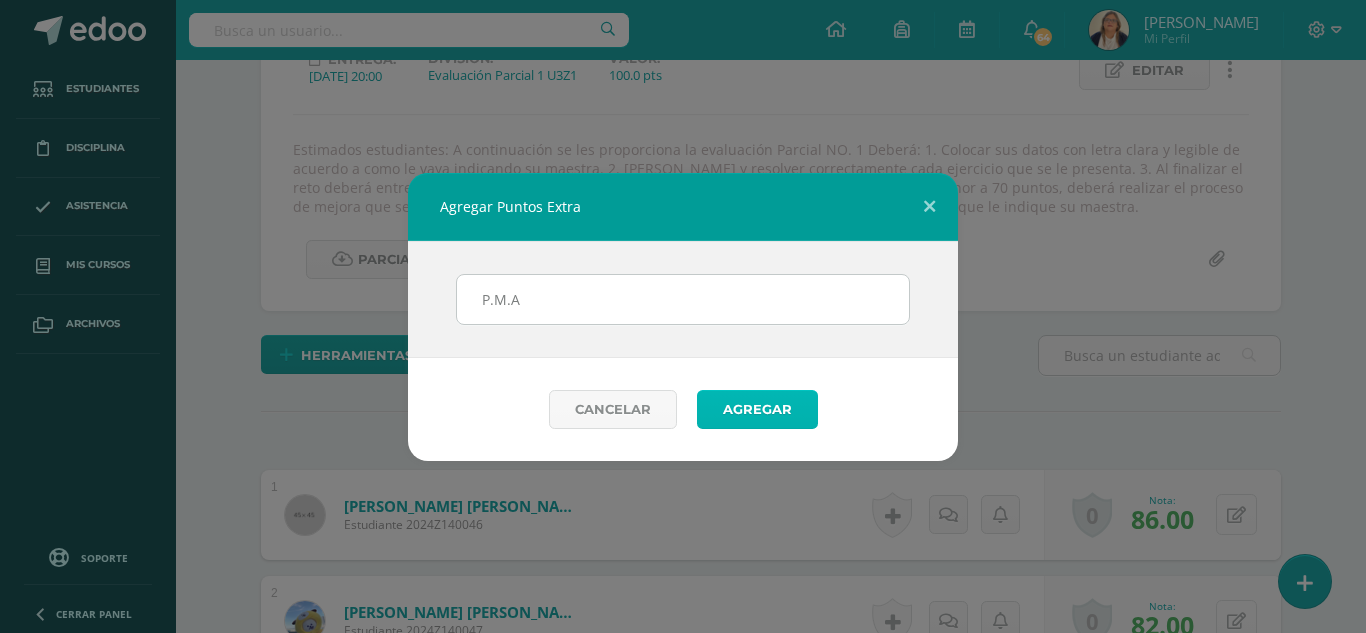click on "Agregar" at bounding box center [757, 409] 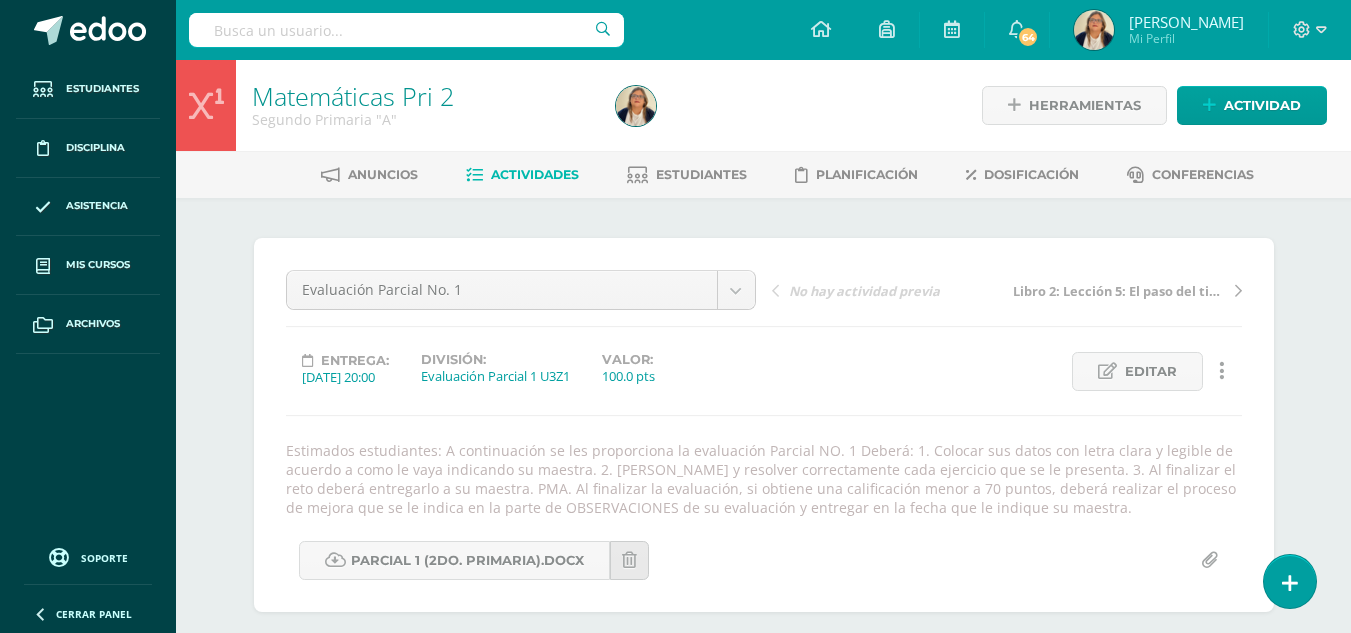 scroll, scrollTop: 340, scrollLeft: 0, axis: vertical 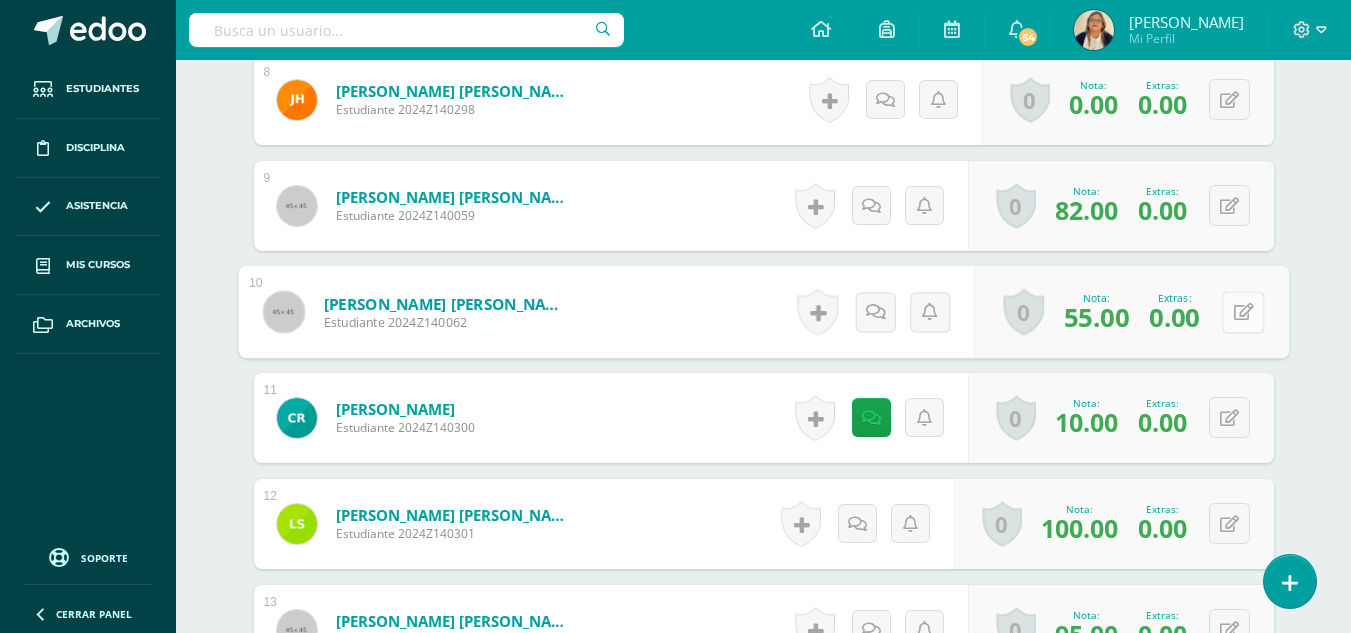 click at bounding box center [1243, 312] 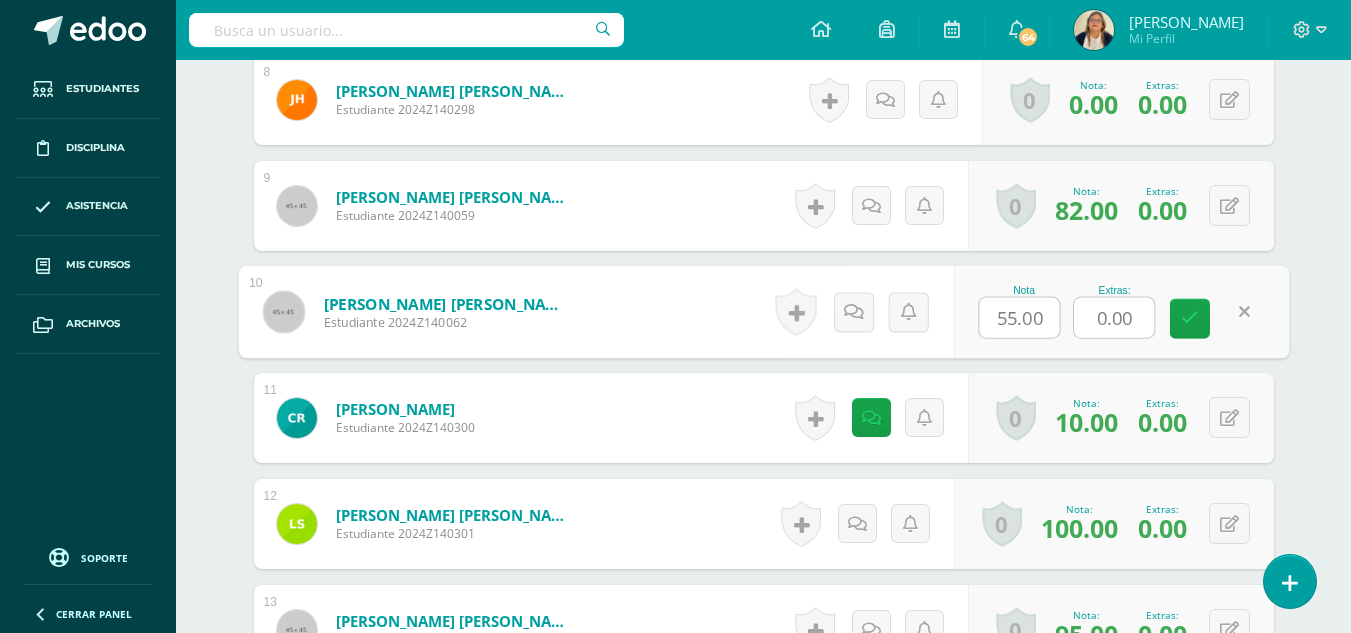 click on "0.00" at bounding box center [1114, 318] 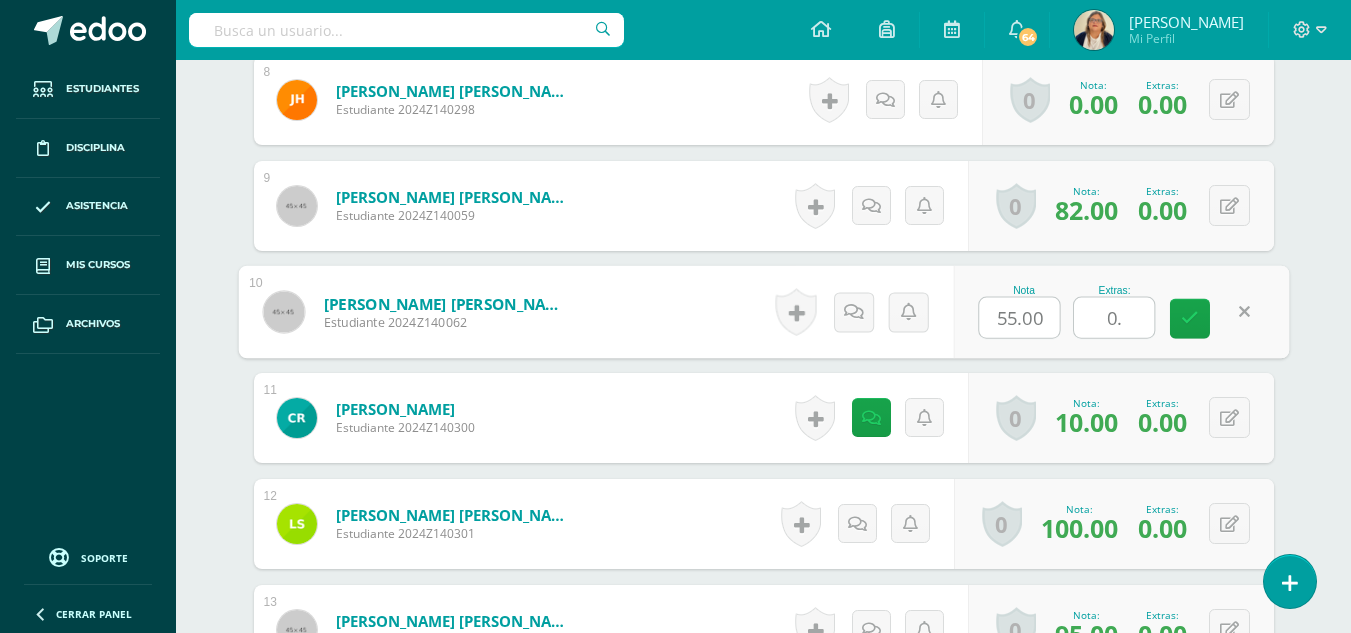 type on "0" 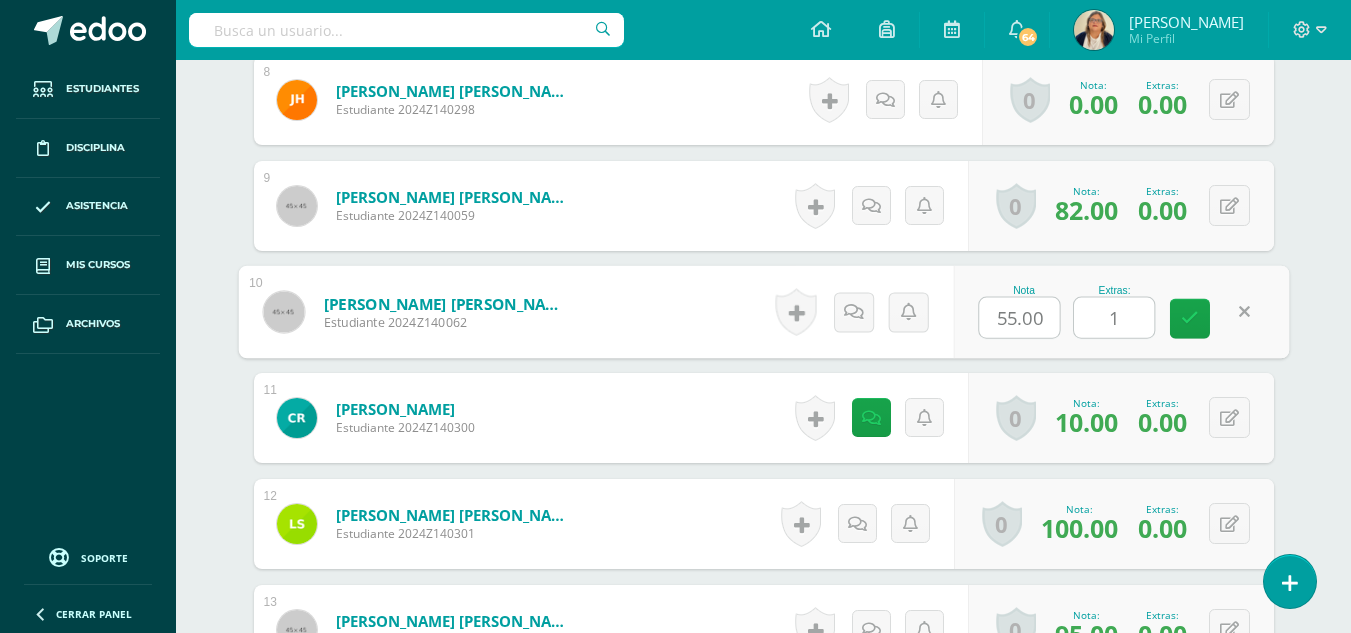 type on "15" 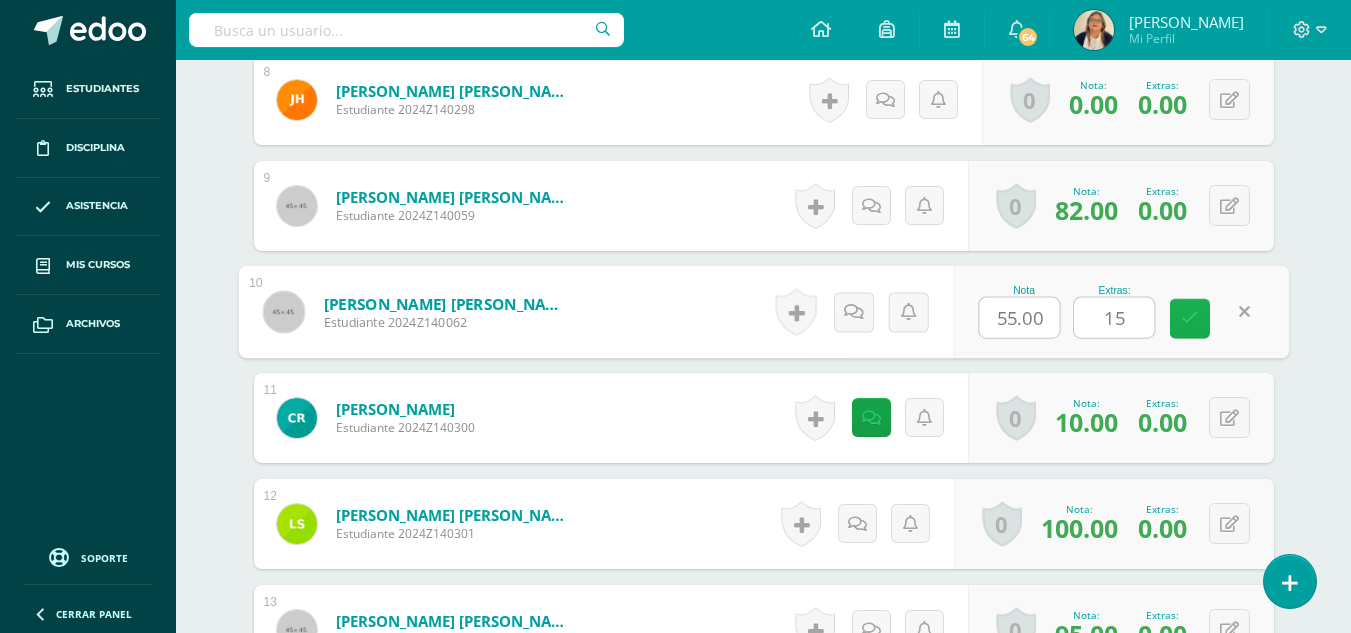 click at bounding box center [1190, 318] 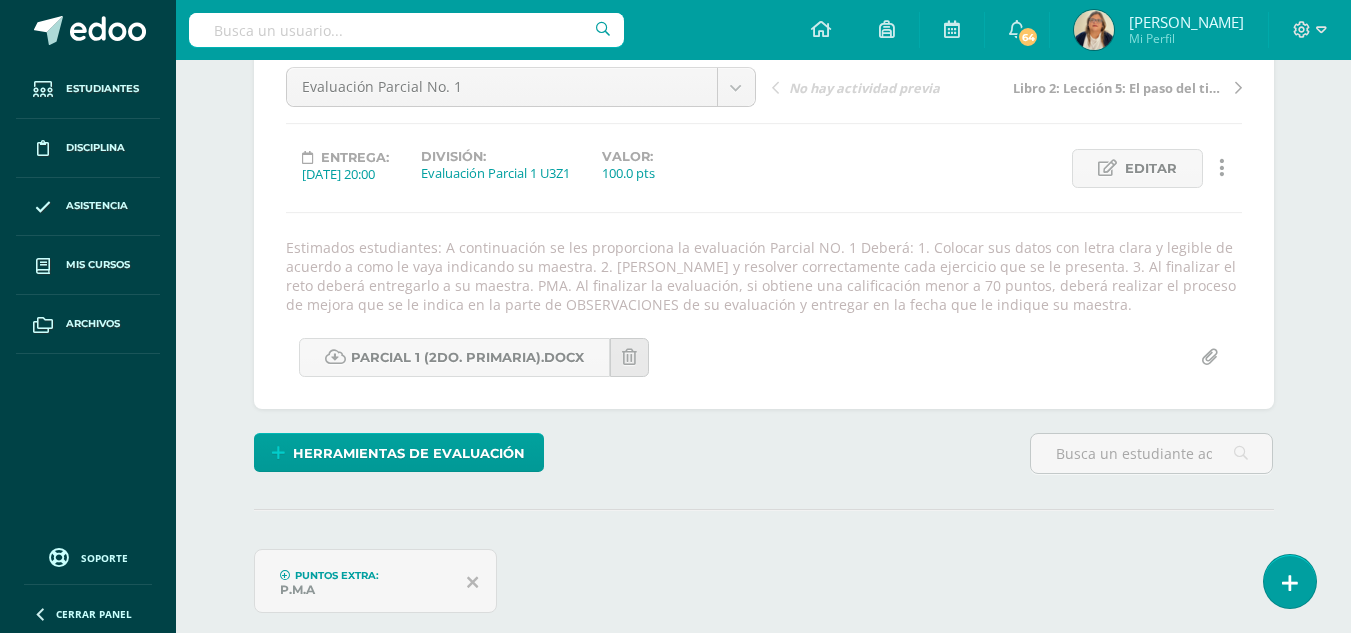 scroll, scrollTop: 0, scrollLeft: 0, axis: both 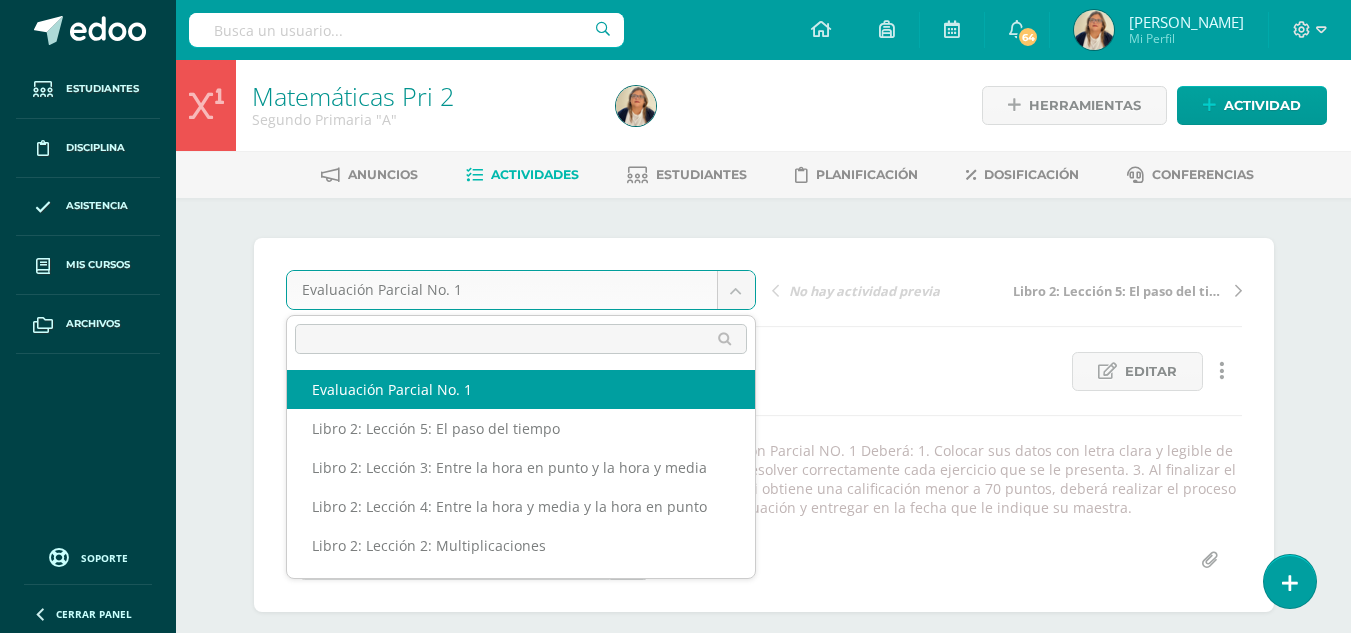 click on "Puntos extras asignados con éxito.         Estudiantes Disciplina Asistencia Mis cursos Archivos Soporte
Centro de ayuda
Últimas actualizaciones
Cerrar panel
Matemáticas  Pri 1
Primero
Primaria
"A"
Actividades Estudiantes Planificación Dosificación
Matemáticas  Pri 1
Primero
Primaria
"B"
Actividades Estudiantes Planificación Dosificación
Matemáticas  Pri 2
Segundo
Primaria
"A"
Actividades Estudiantes Planificación Dosificación
Matemáticas  Pri 2" at bounding box center (675, 1221) 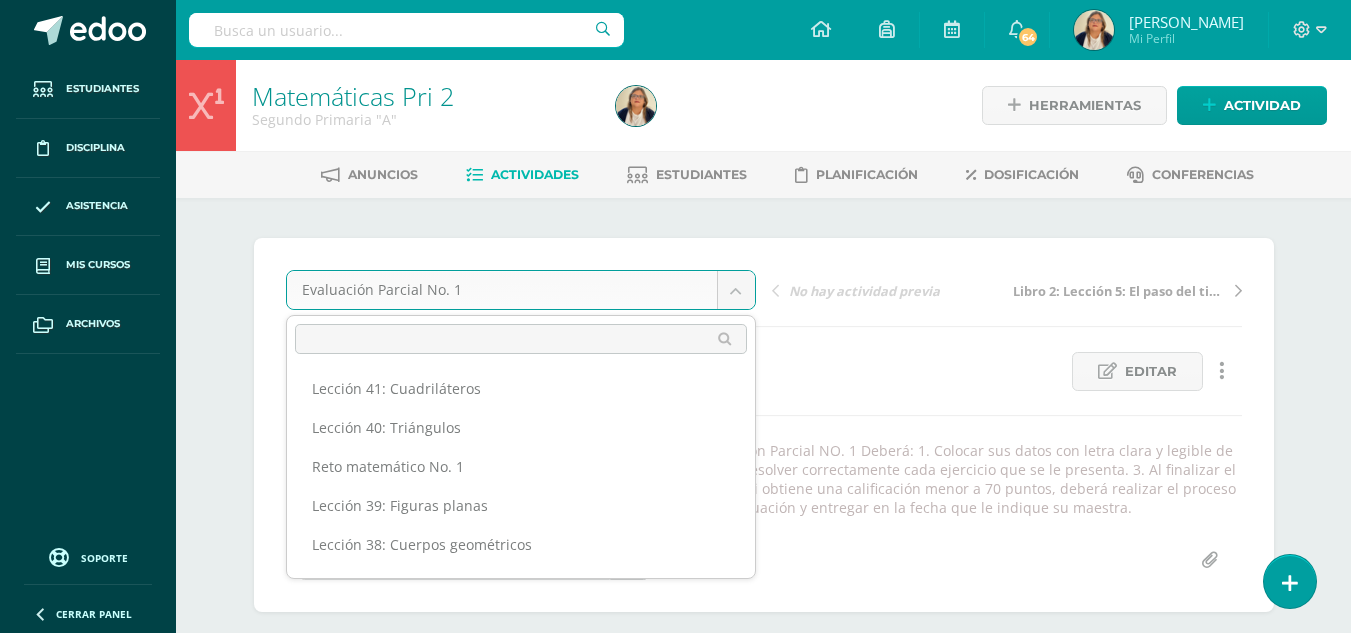 scroll, scrollTop: 396, scrollLeft: 0, axis: vertical 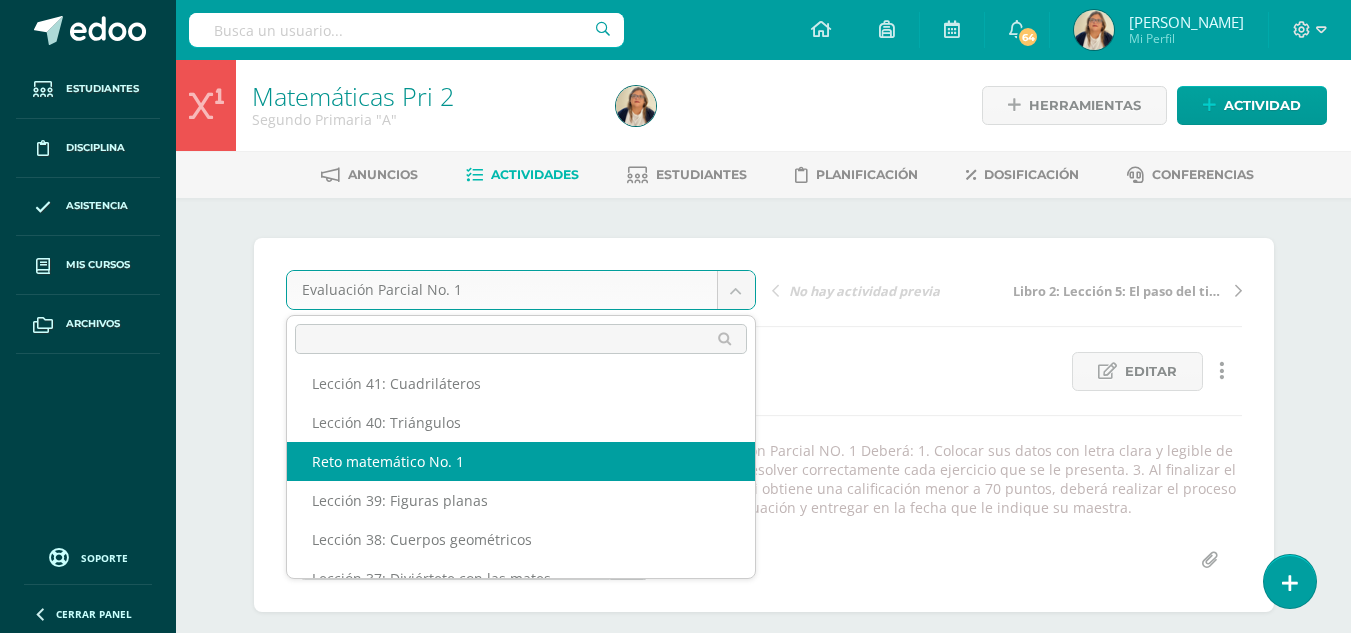 select on "/dashboard/teacher/grade-activity/29114/" 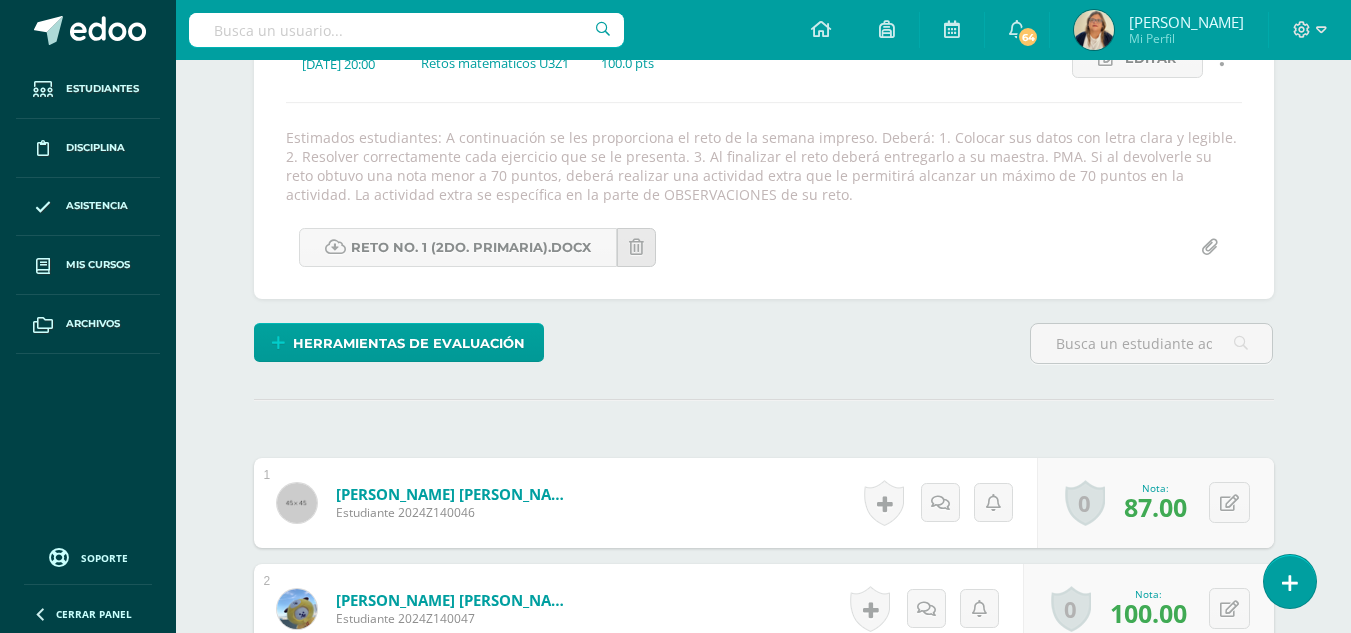 scroll, scrollTop: 314, scrollLeft: 0, axis: vertical 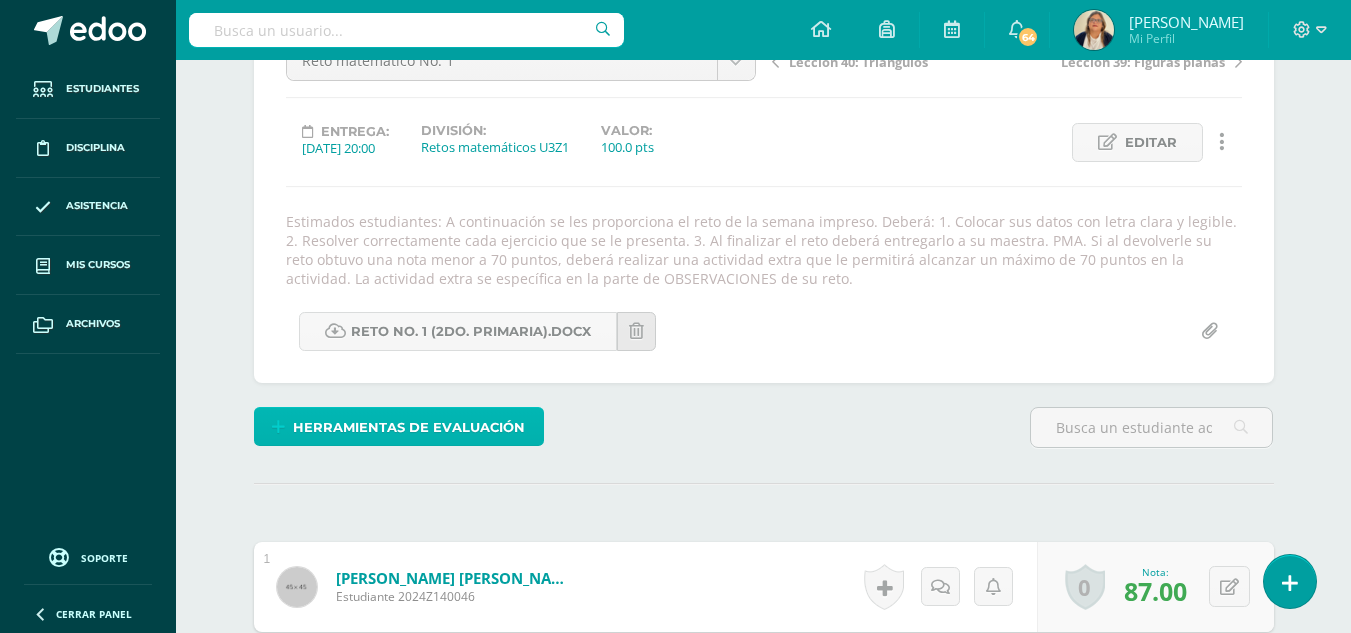 click on "Herramientas de evaluación" at bounding box center [409, 427] 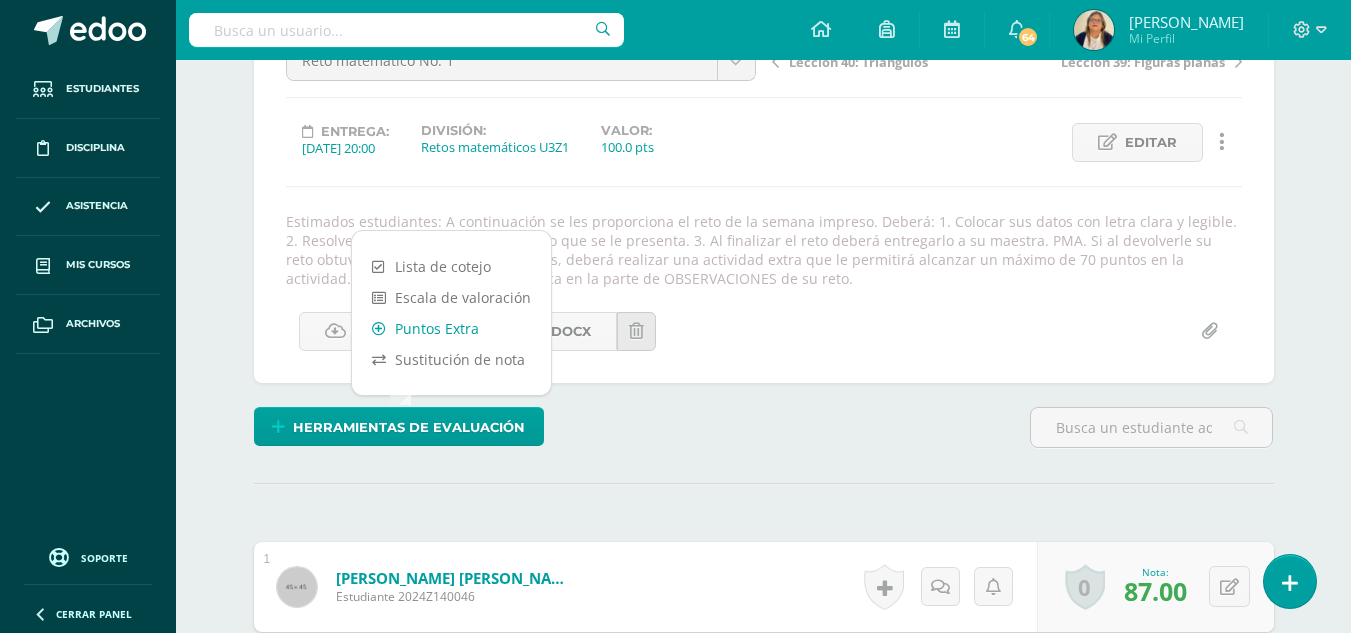 click on "Puntos Extra" at bounding box center [451, 328] 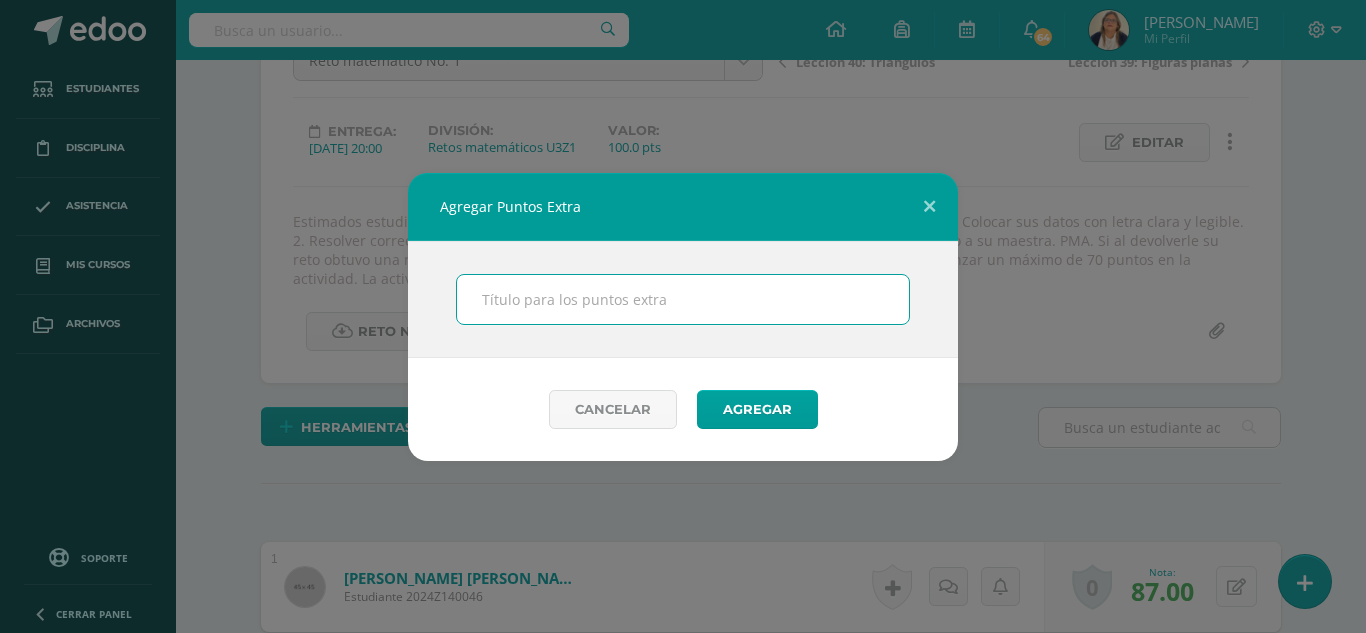 click at bounding box center [683, 299] 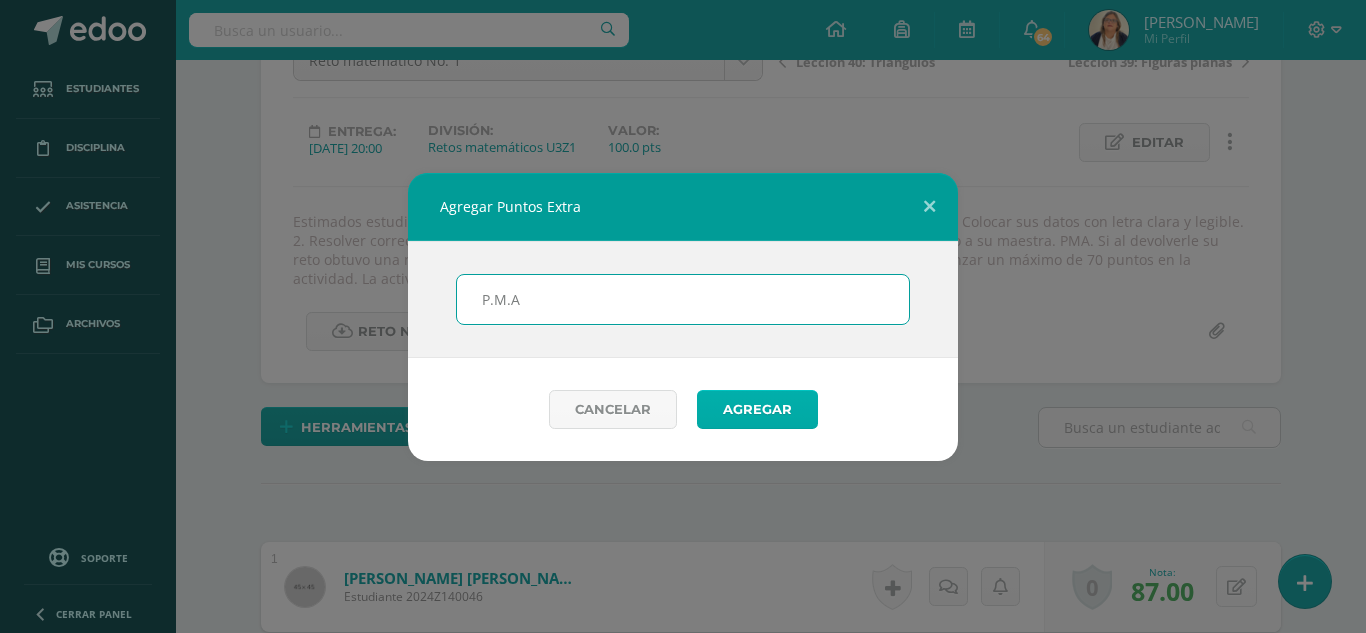 type on "P.M.A" 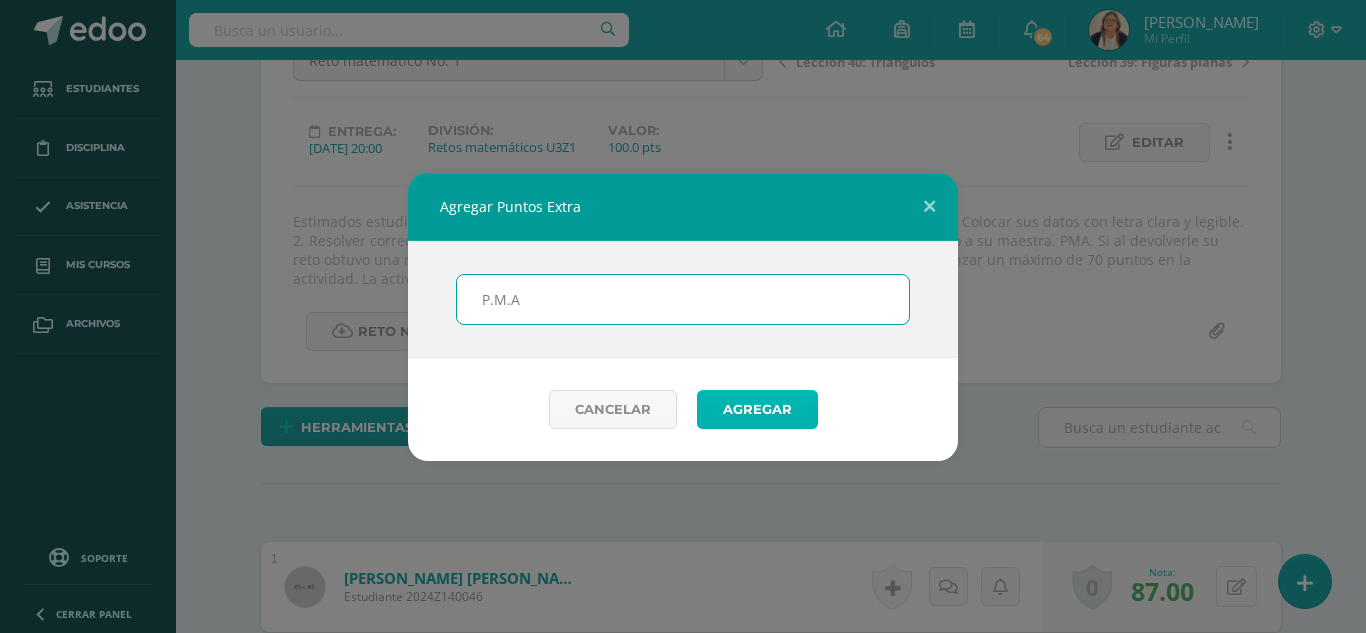 click on "Agregar" at bounding box center [757, 409] 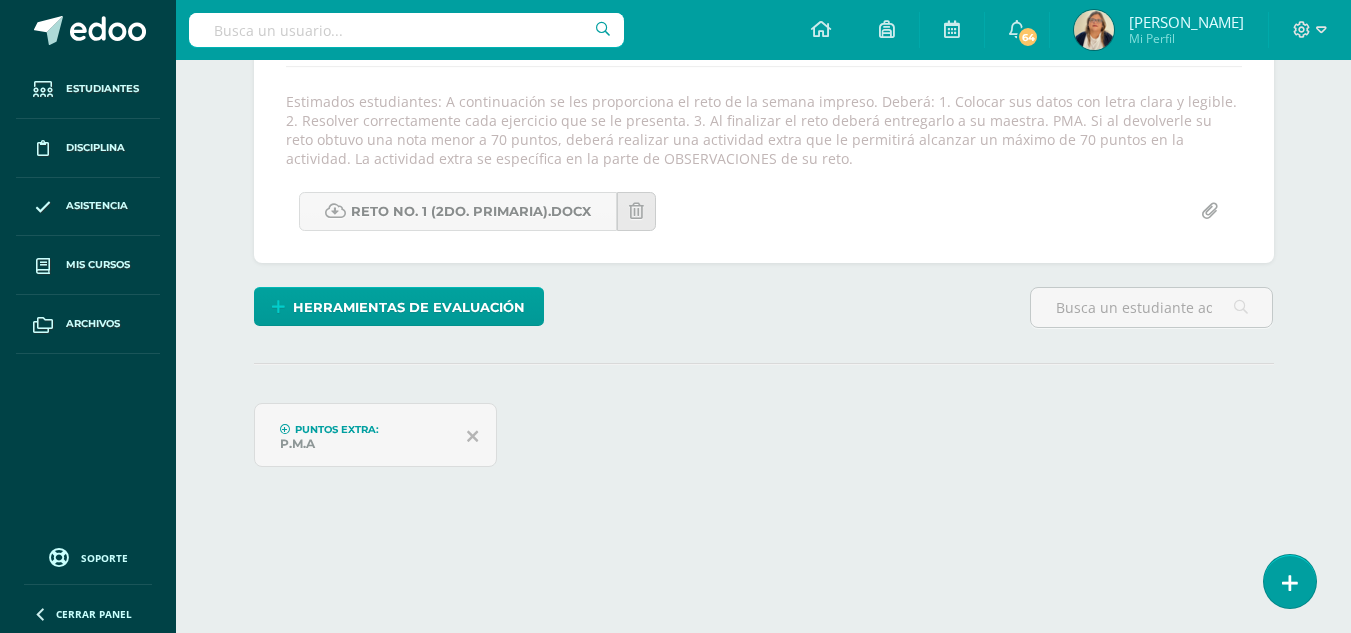 scroll, scrollTop: 340, scrollLeft: 0, axis: vertical 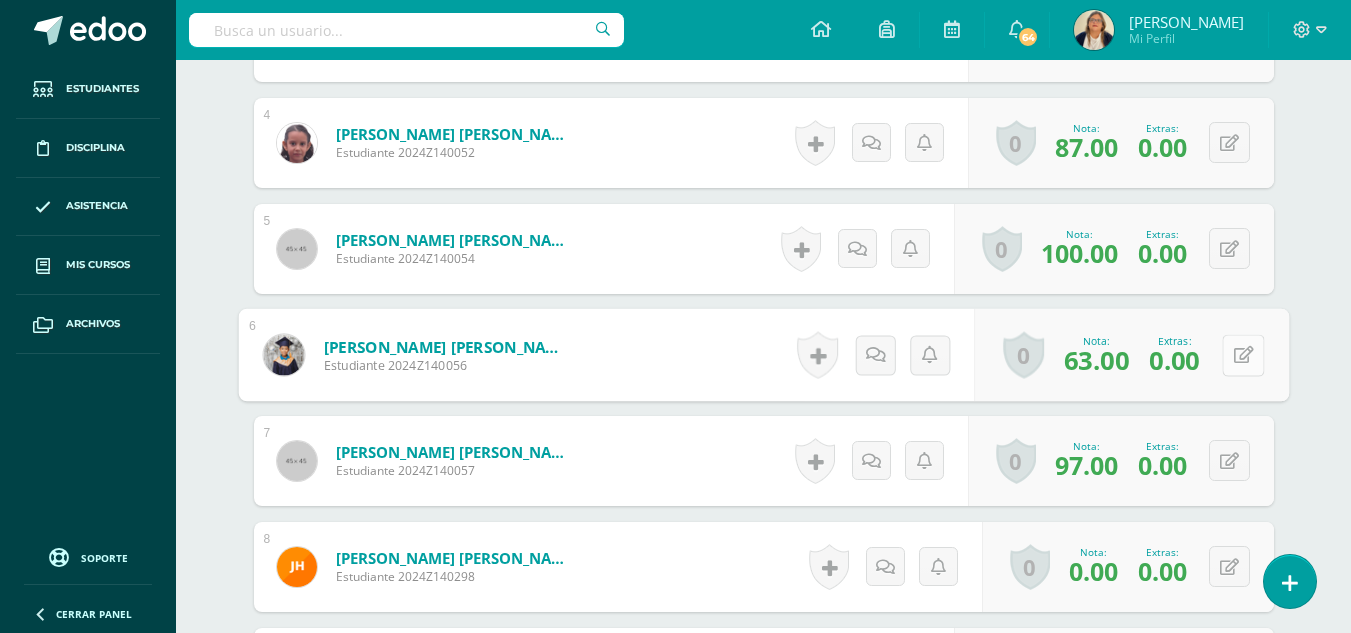 click at bounding box center (1243, 355) 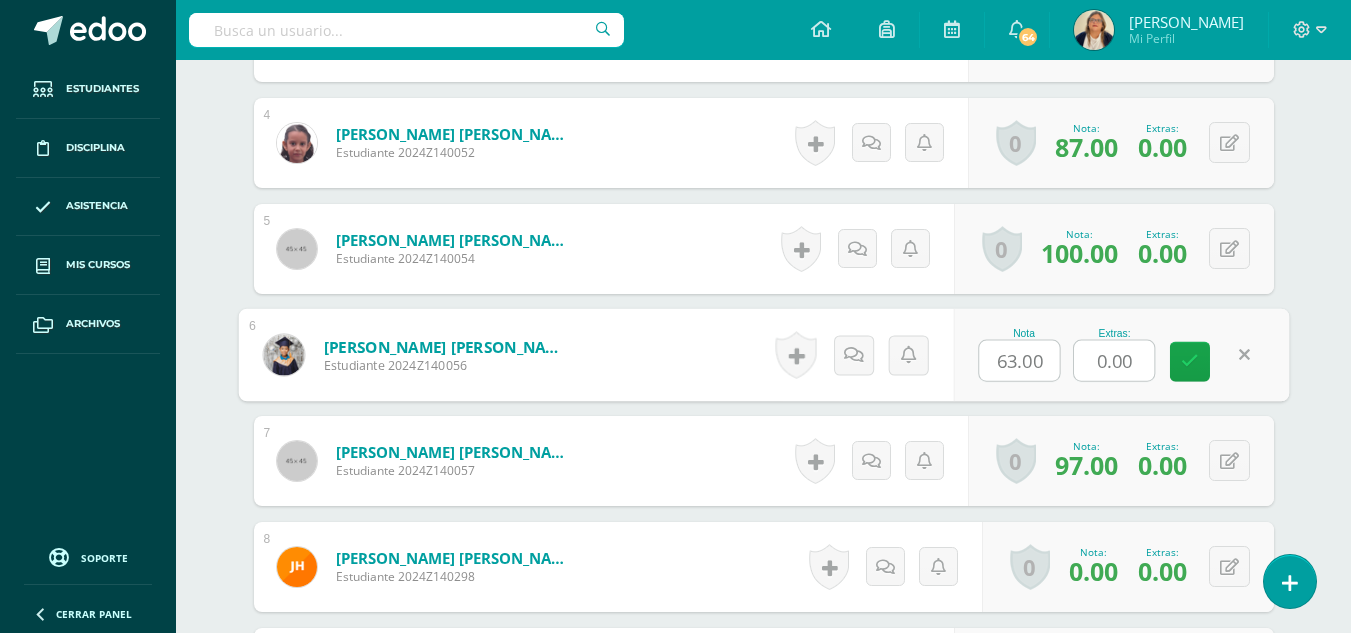 click on "0.00" at bounding box center [1114, 361] 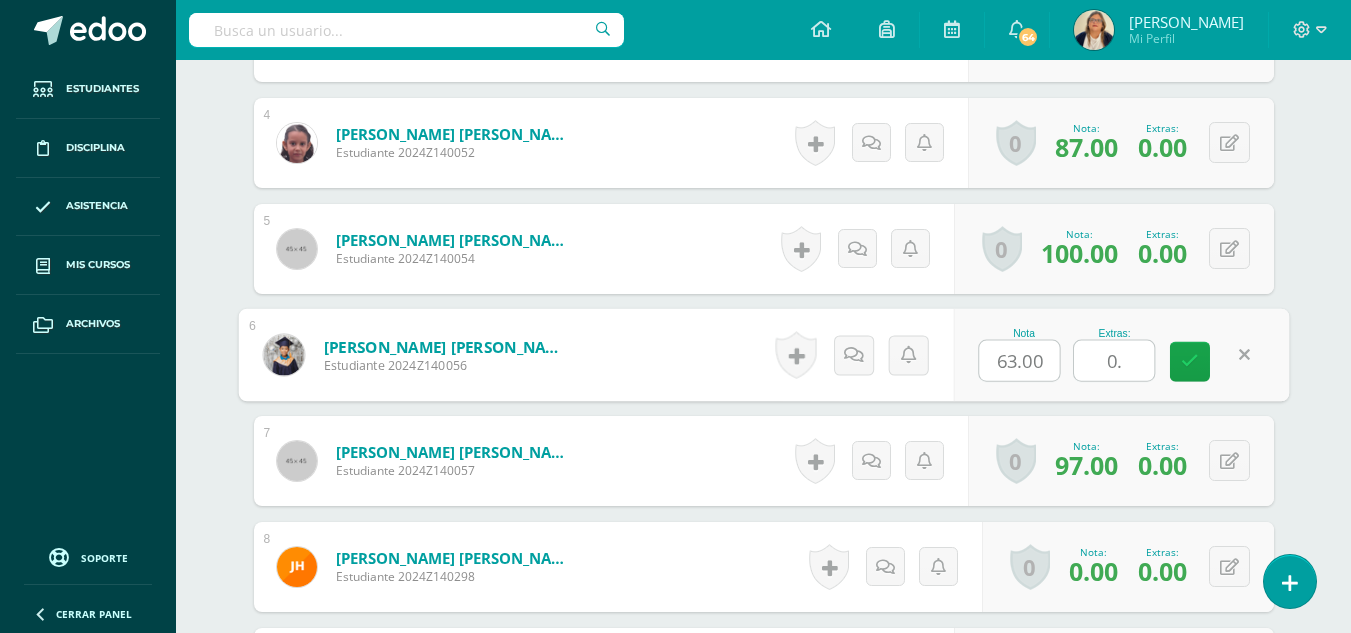type on "0" 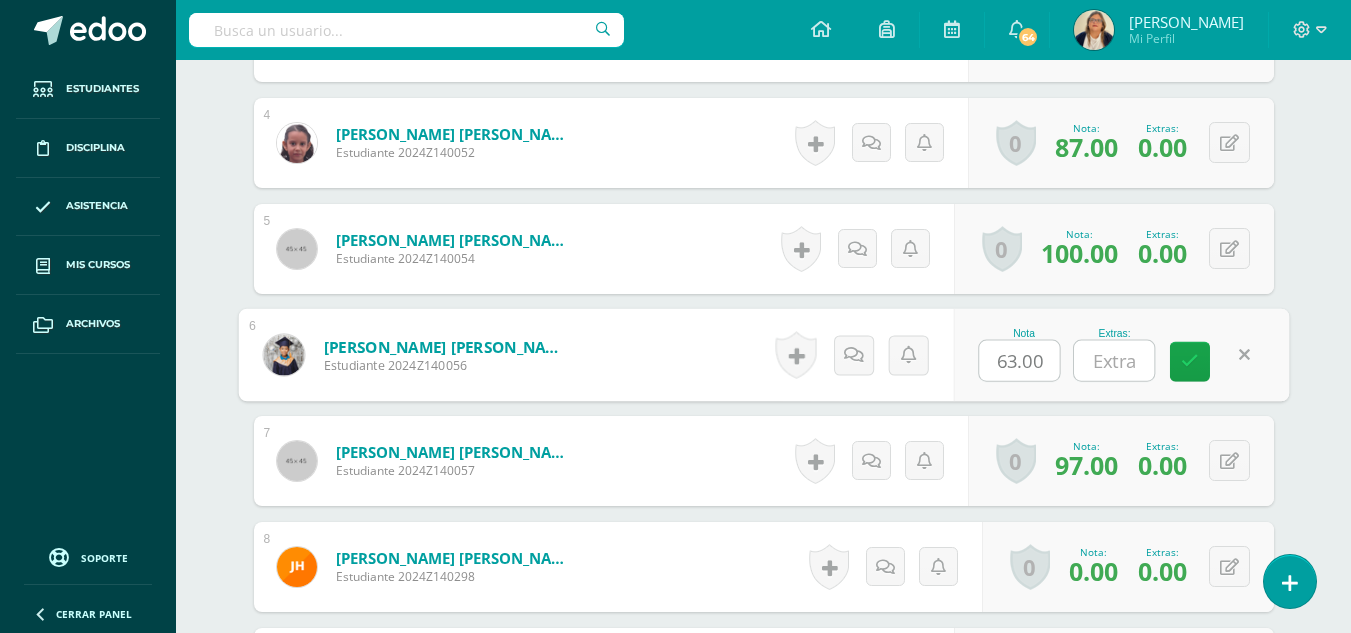 type on "7" 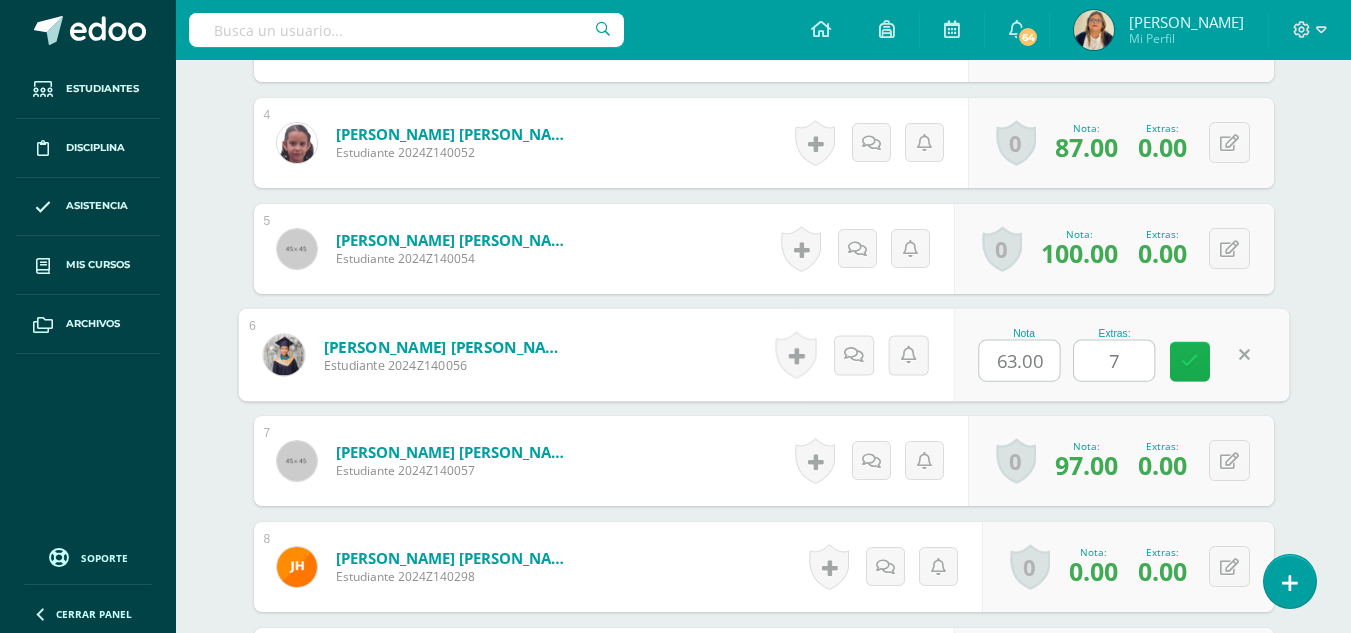click at bounding box center [1190, 361] 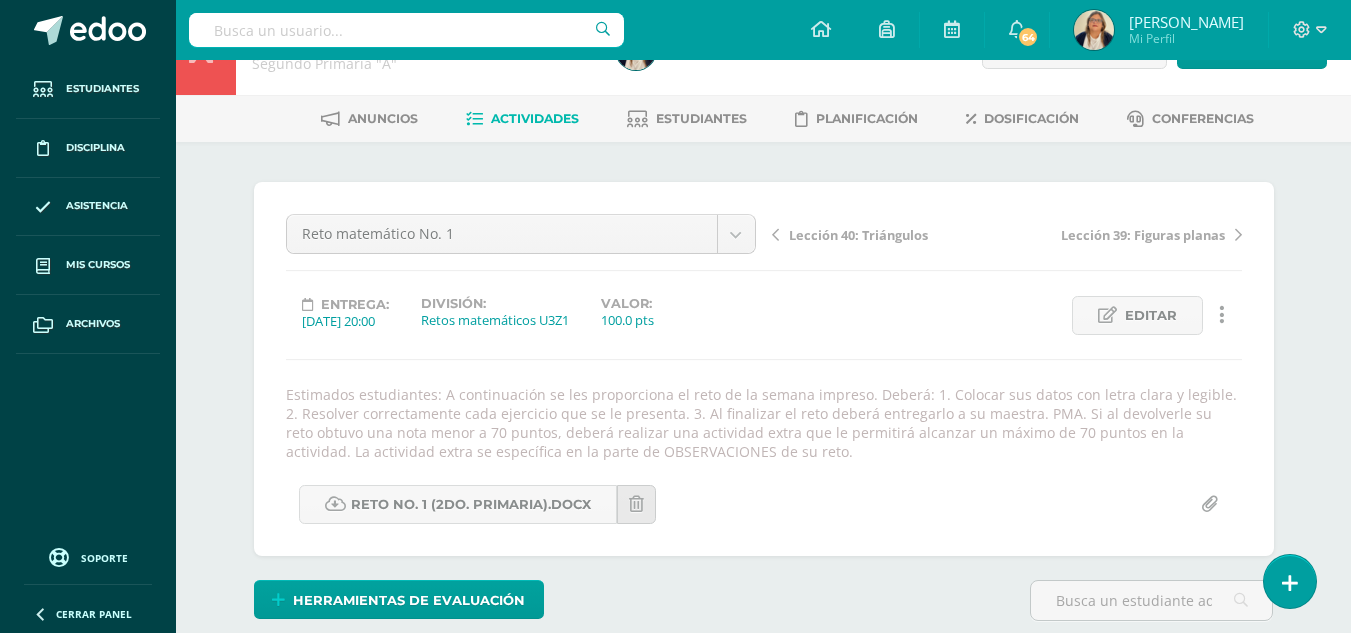 scroll, scrollTop: 11, scrollLeft: 0, axis: vertical 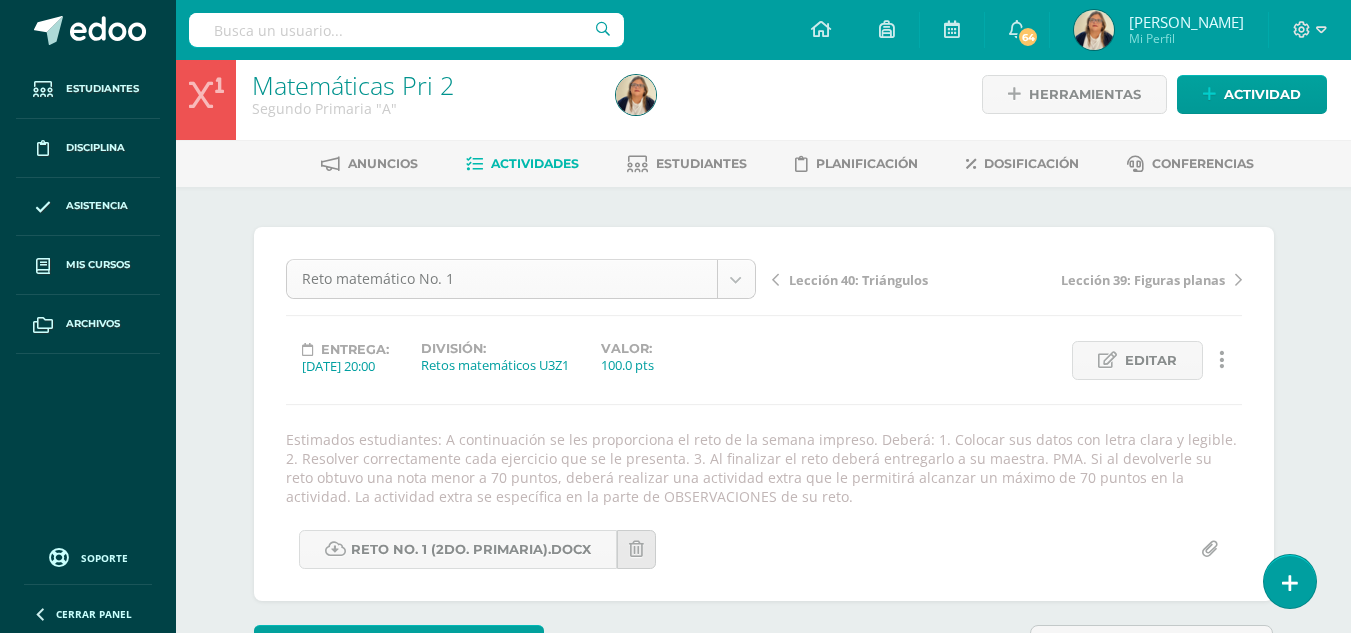 click on "Puntos extras asignados con éxito.         Estudiantes Disciplina Asistencia Mis cursos Archivos Soporte
Centro de ayuda
Últimas actualizaciones
Cerrar panel
Matemáticas  Pri 1
Primero
Primaria
"A"
Actividades Estudiantes Planificación Dosificación
Matemáticas  Pri 1
Primero
Primaria
"B"
Actividades Estudiantes Planificación Dosificación
Matemáticas  Pri 2
Segundo
Primaria
"A"
Actividades Estudiantes Planificación Dosificación
Matemáticas  Pri 2" at bounding box center (675, 1210) 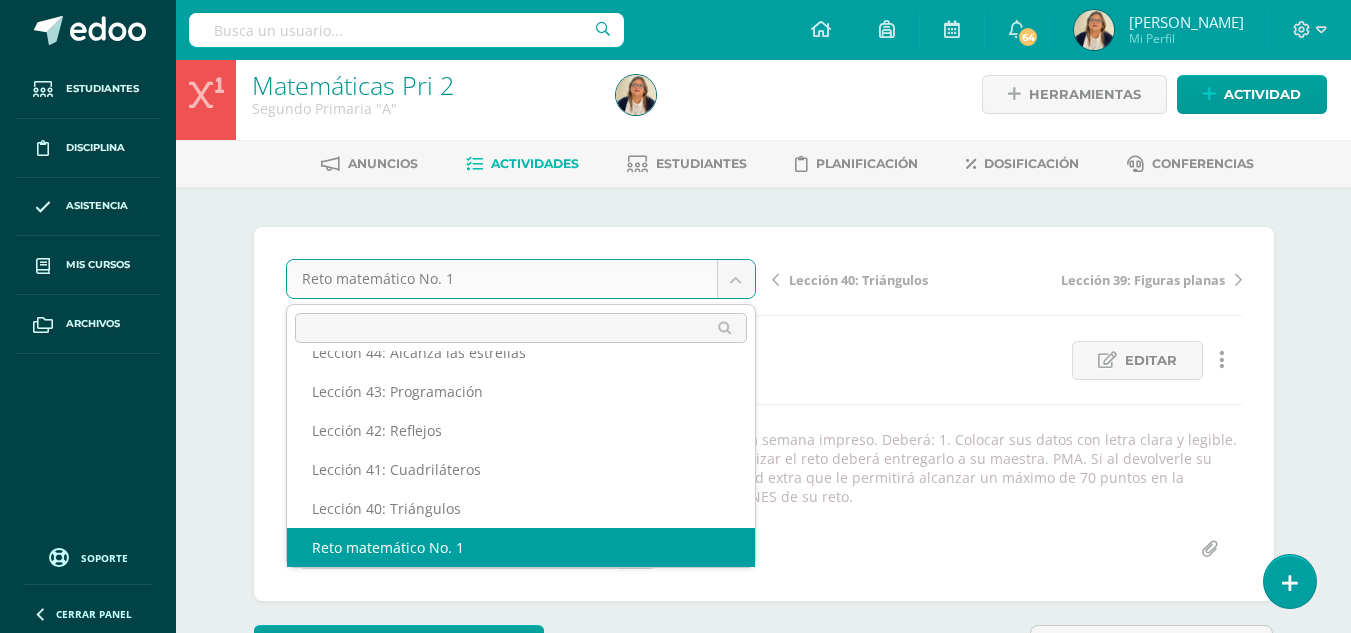 scroll, scrollTop: 281, scrollLeft: 0, axis: vertical 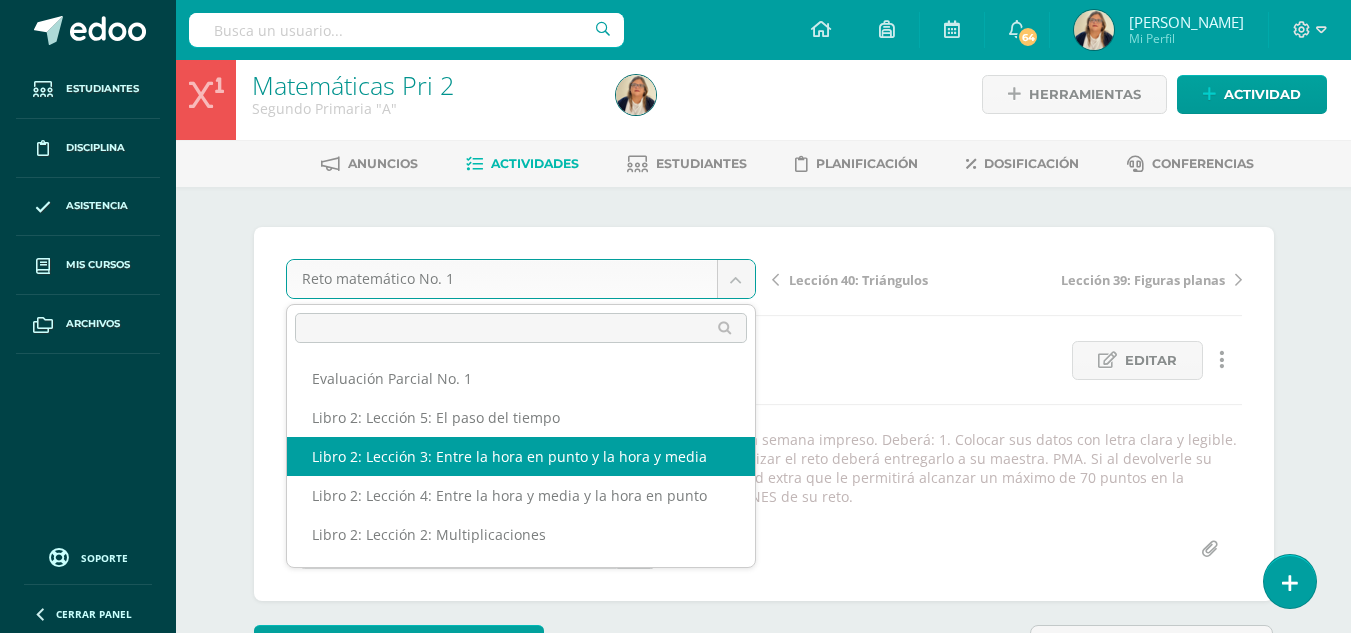 select on "/dashboard/teacher/grade-activity/29103/" 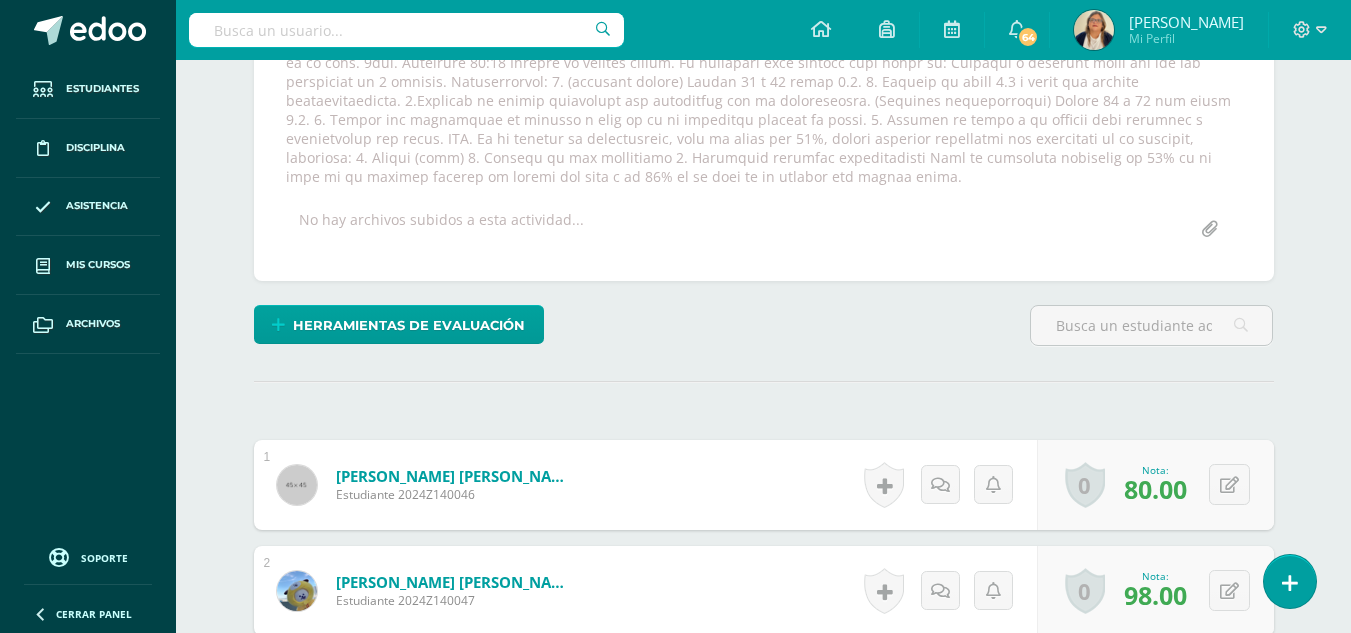 scroll, scrollTop: 408, scrollLeft: 0, axis: vertical 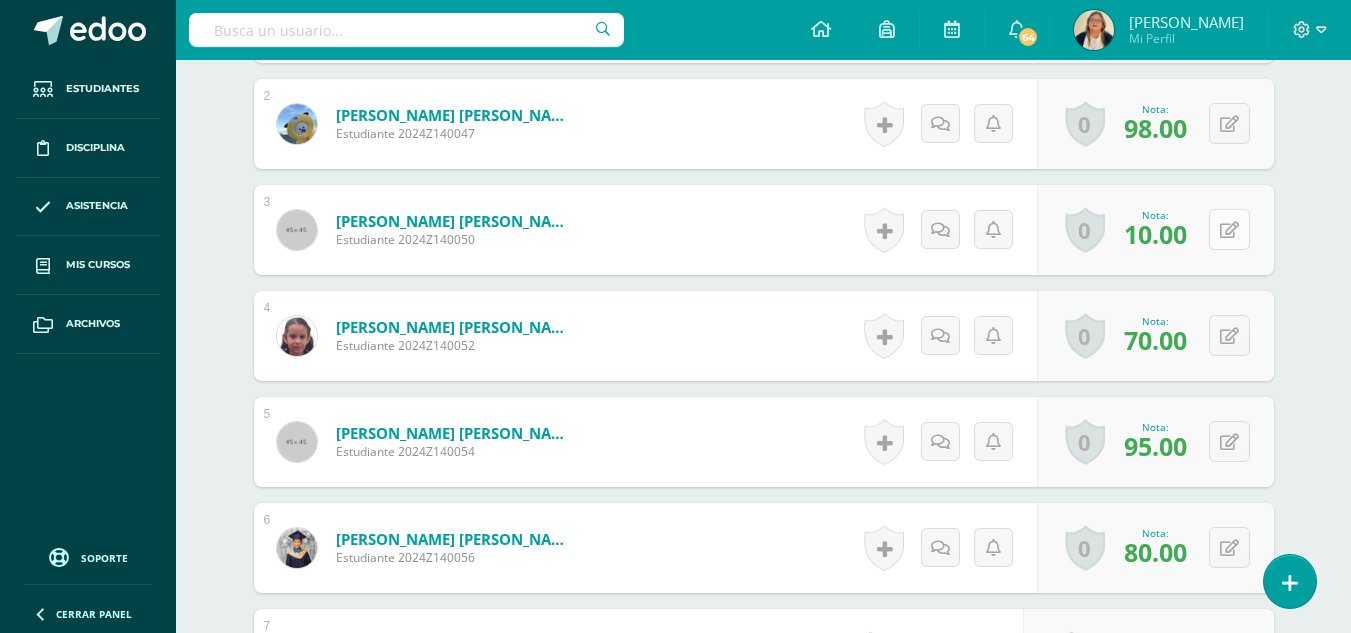 click at bounding box center [1229, 230] 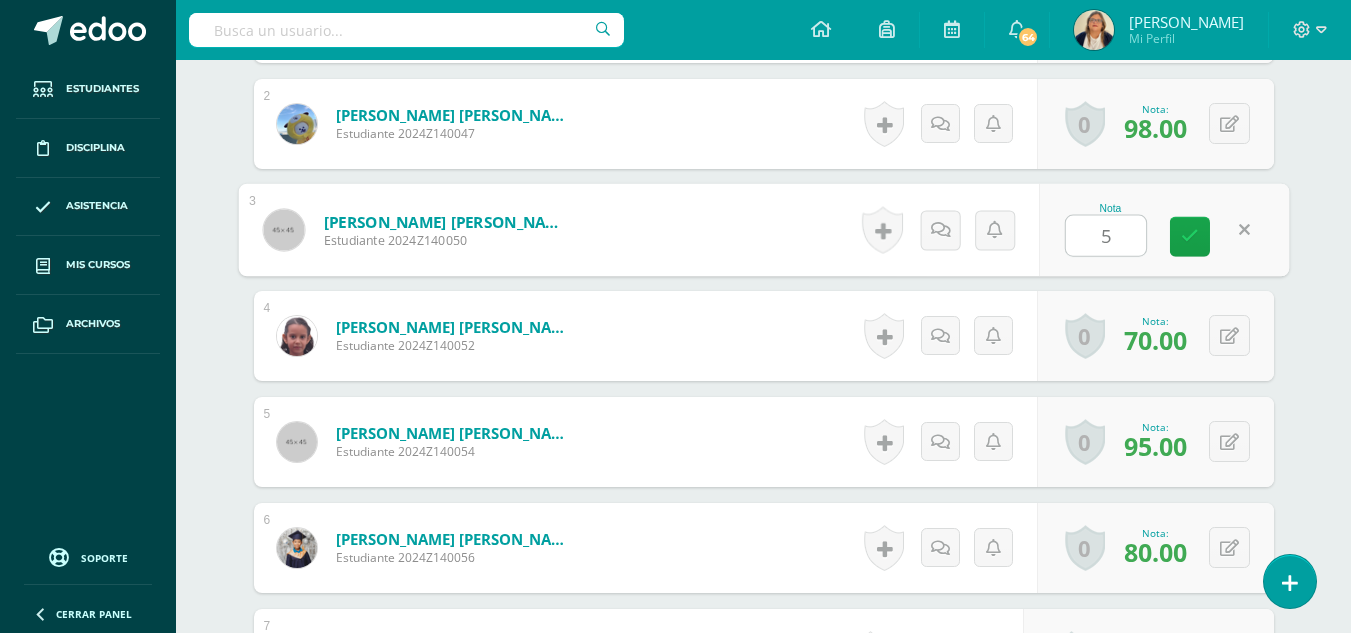 type on "50" 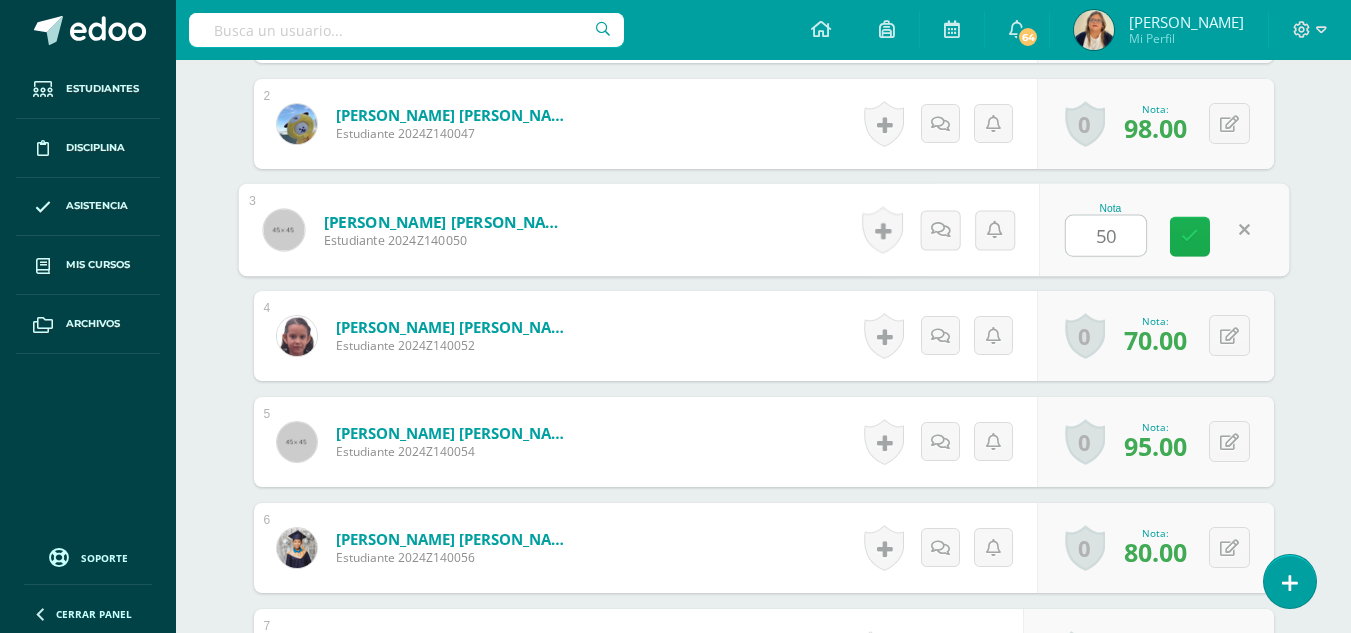 click at bounding box center [1190, 236] 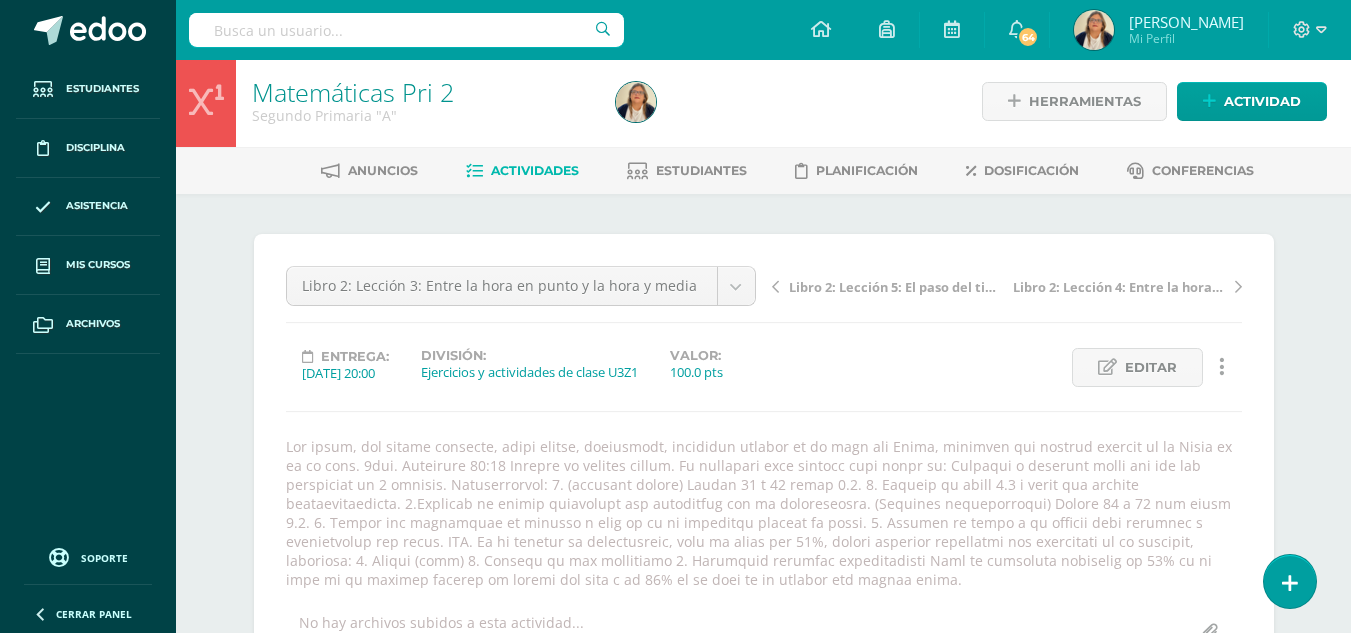 scroll, scrollTop: 0, scrollLeft: 0, axis: both 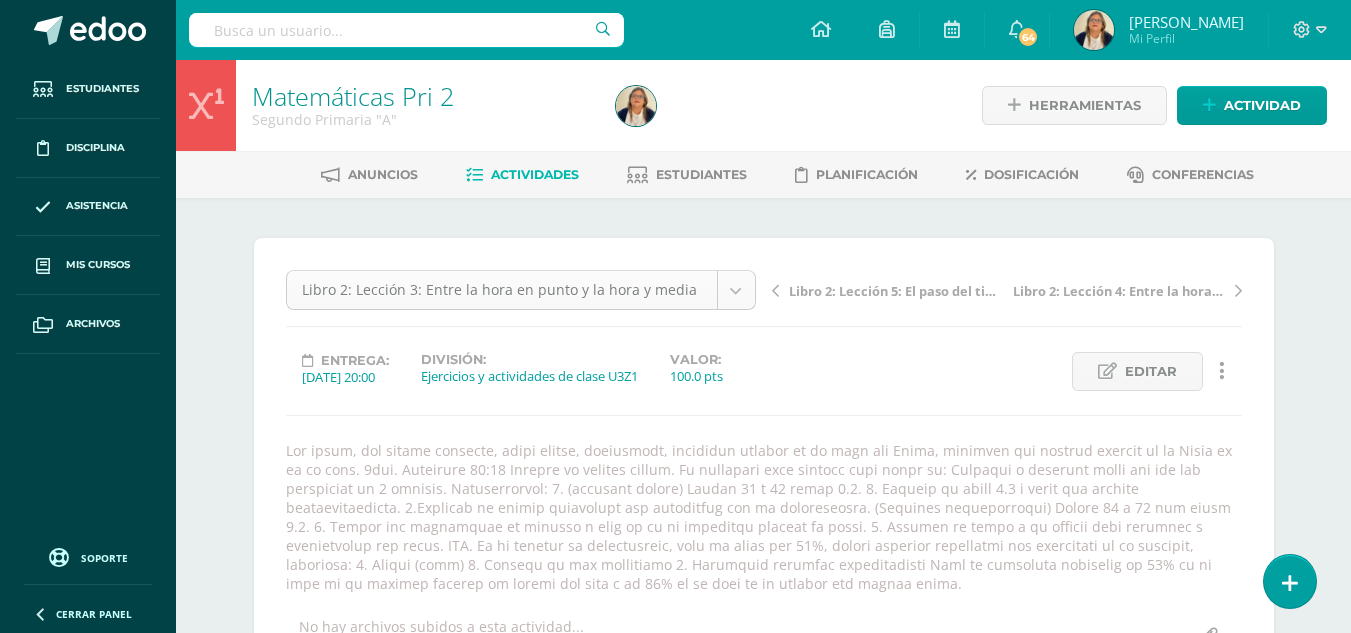 click on "Estudiantes Disciplina Asistencia Mis cursos Archivos Soporte
Centro de ayuda
Últimas actualizaciones
Cerrar panel
Matemáticas  Pri 1
Primero
Primaria
"A"
Actividades Estudiantes Planificación Dosificación
Matemáticas  Pri 1
Primero
Primaria
"B"
Actividades Estudiantes Planificación Dosificación
Matemáticas  Pri 2
Segundo
Primaria
"A"
Actividades Estudiantes Planificación Dosificación
Matemáticas  Pri 2
Actividades Estudiantes Planificación Mi Perfil" at bounding box center [675, 1219] 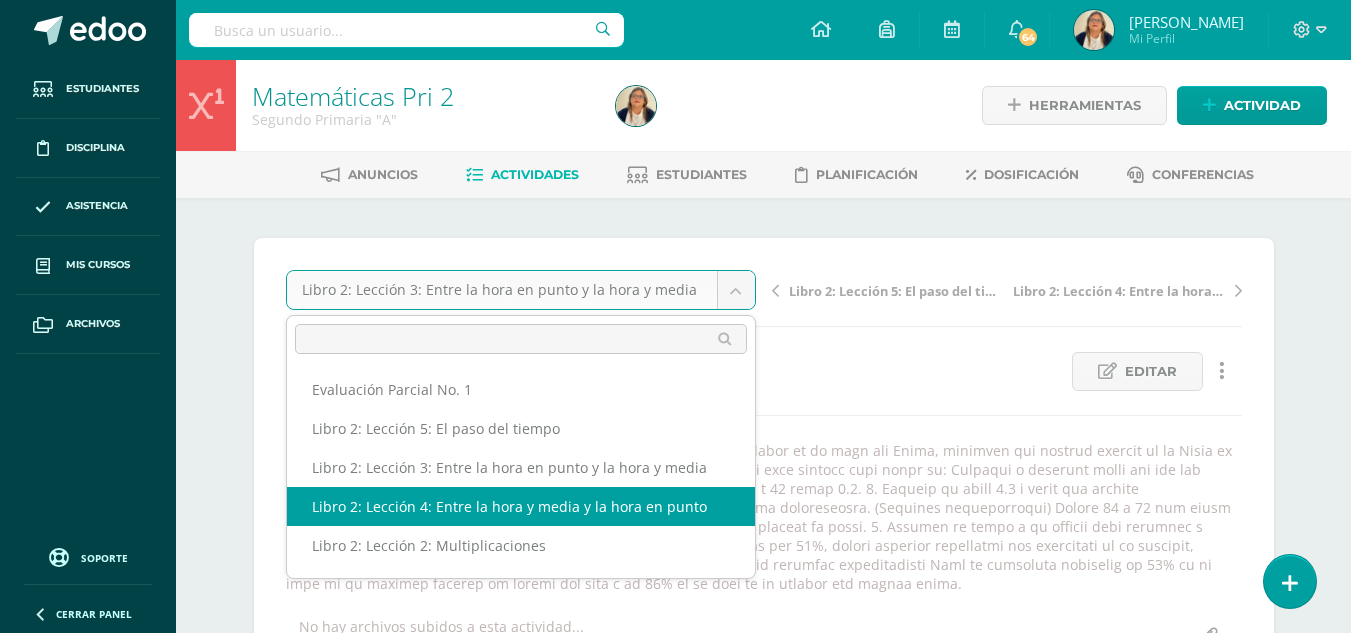 select on "/dashboard/teacher/grade-activity/29105/" 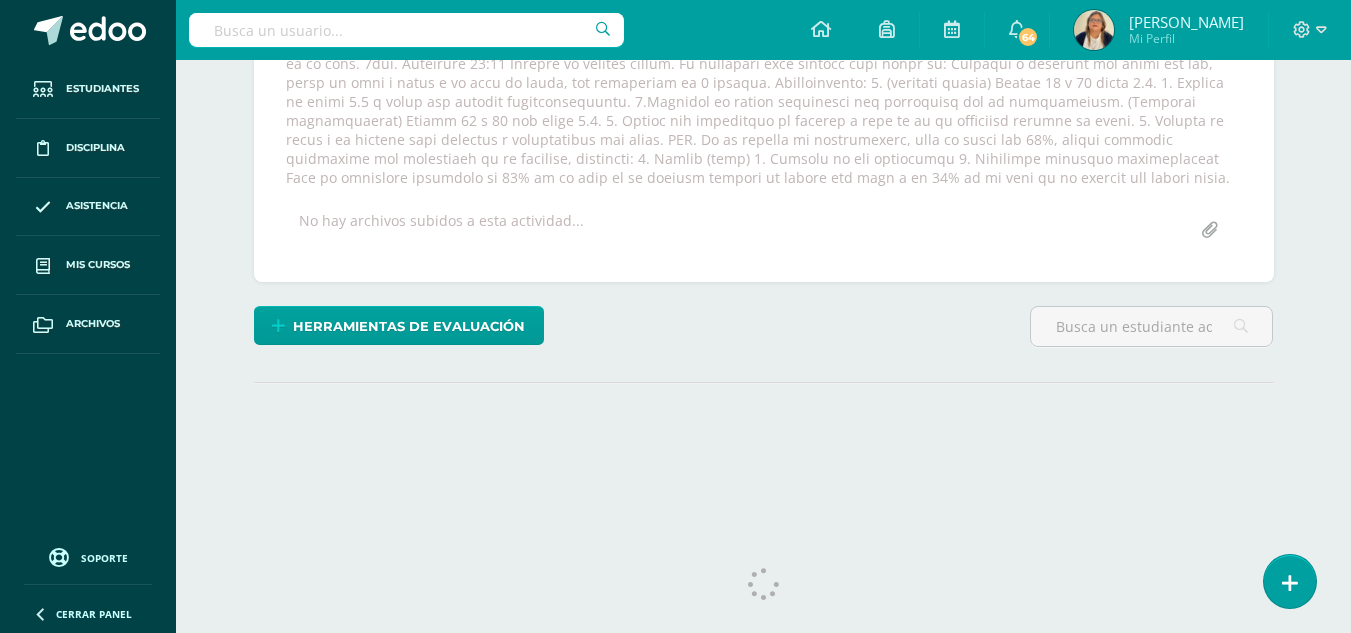 scroll, scrollTop: 0, scrollLeft: 0, axis: both 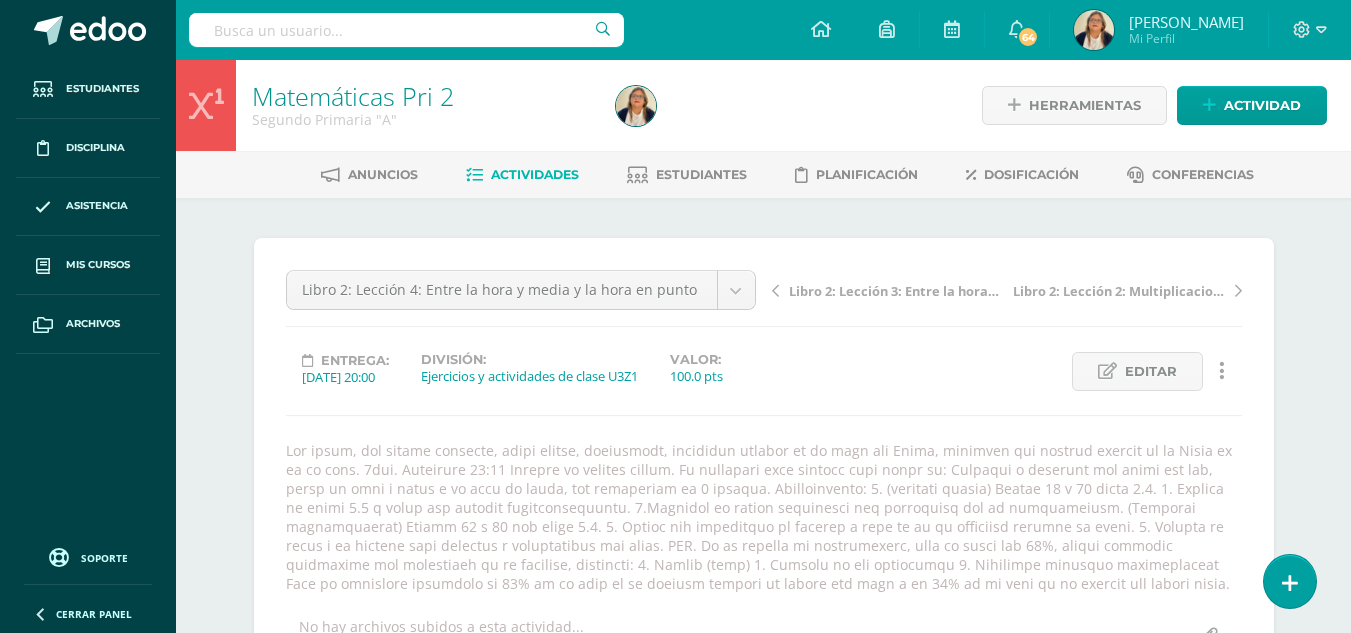 drag, startPoint x: 1361, startPoint y: 298, endPoint x: 1364, endPoint y: 65, distance: 233.01932 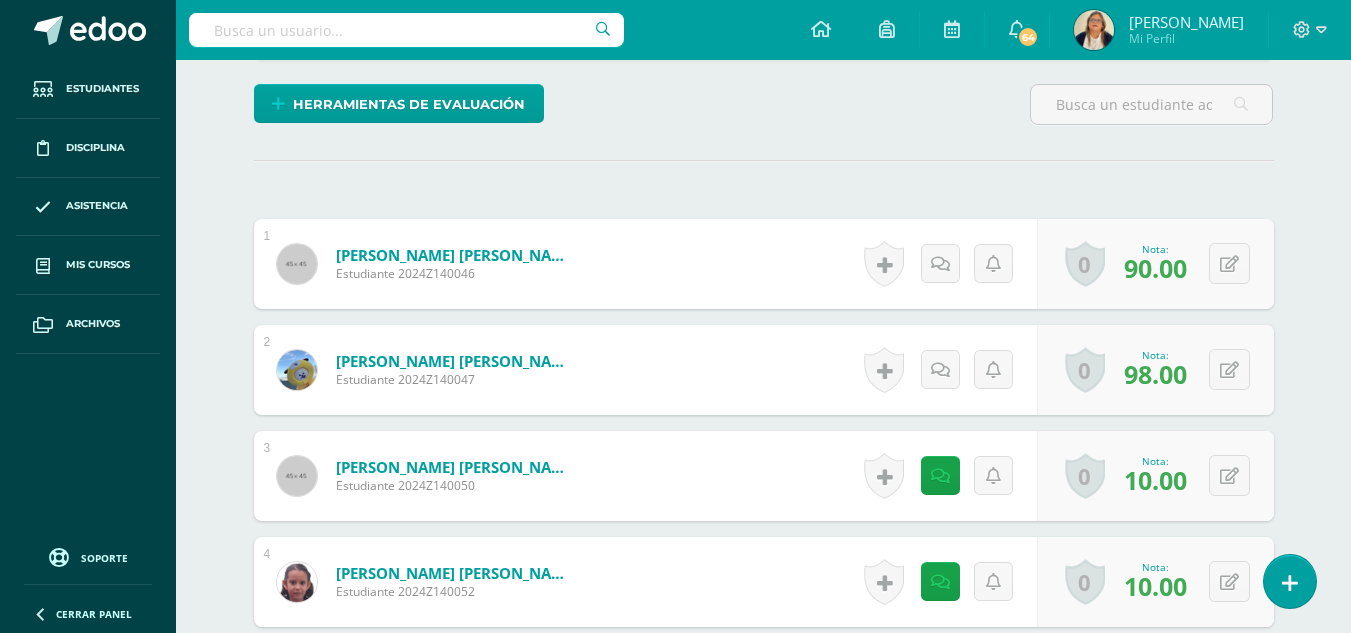 scroll, scrollTop: 632, scrollLeft: 0, axis: vertical 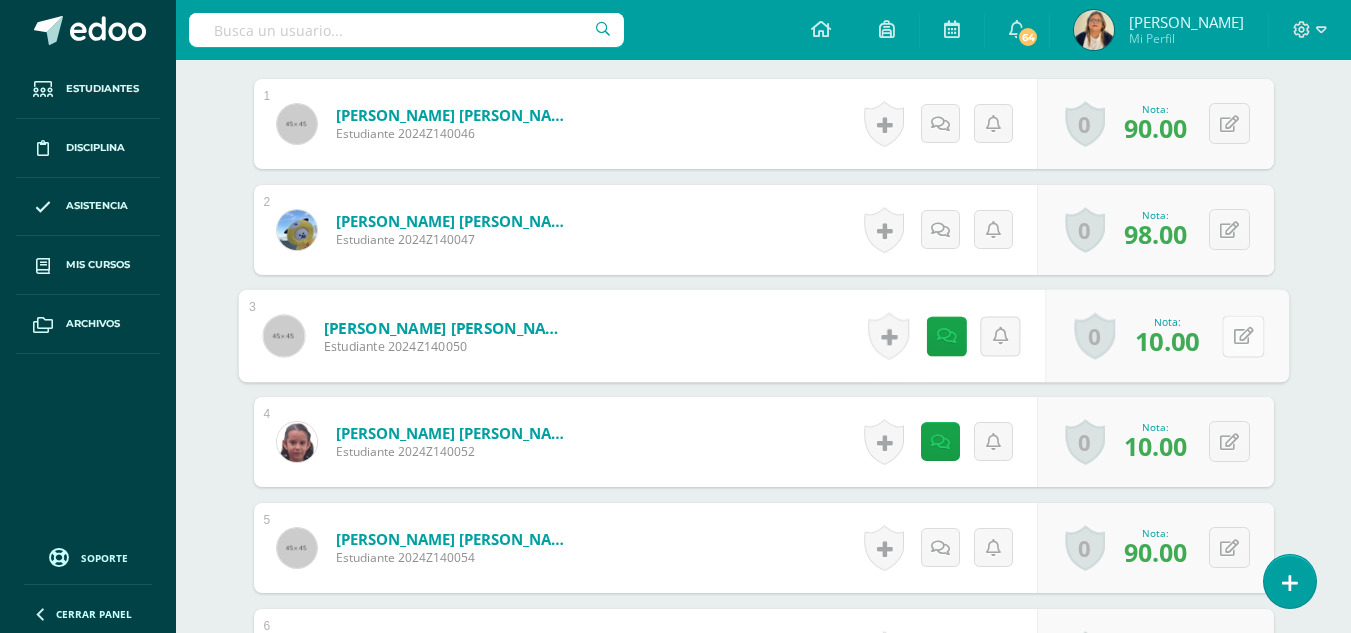 click at bounding box center (1243, 335) 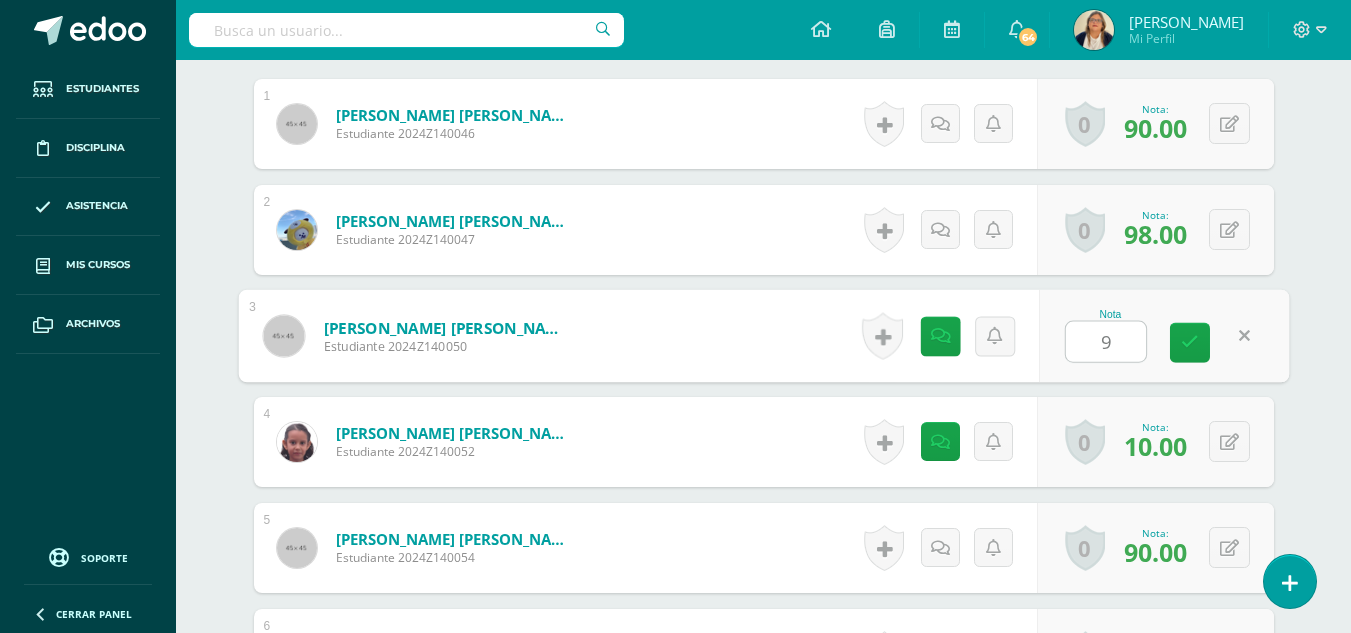 type on "90" 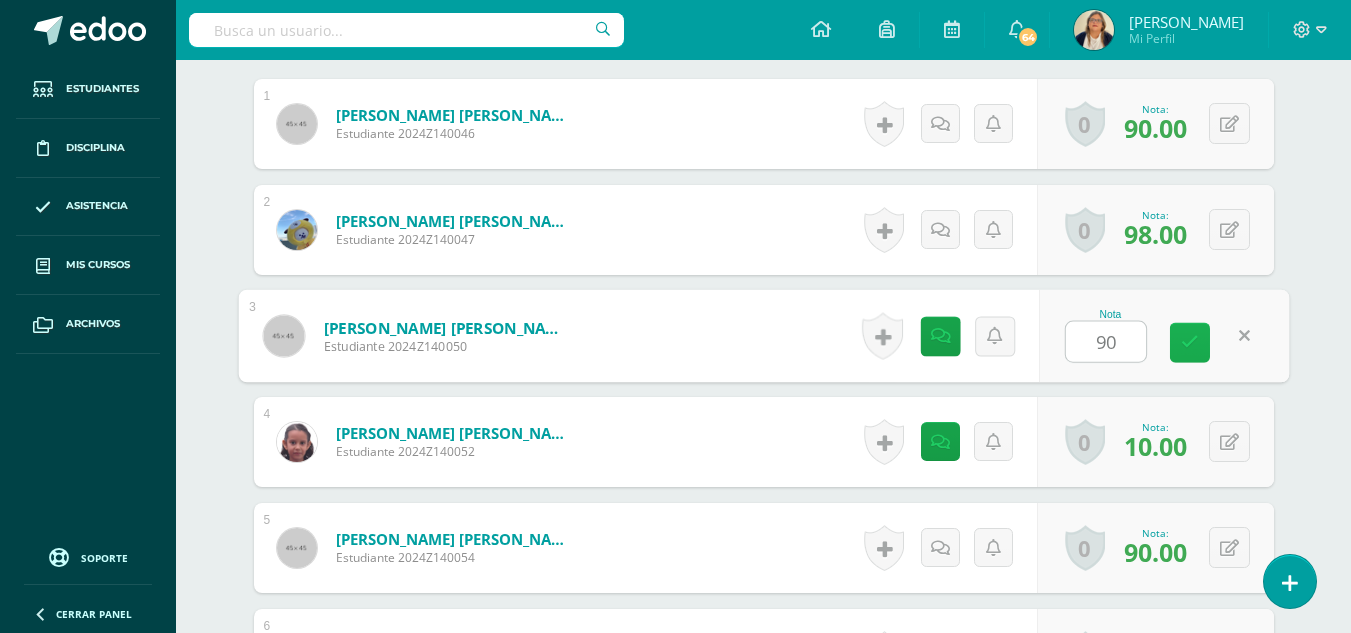 click at bounding box center (1190, 342) 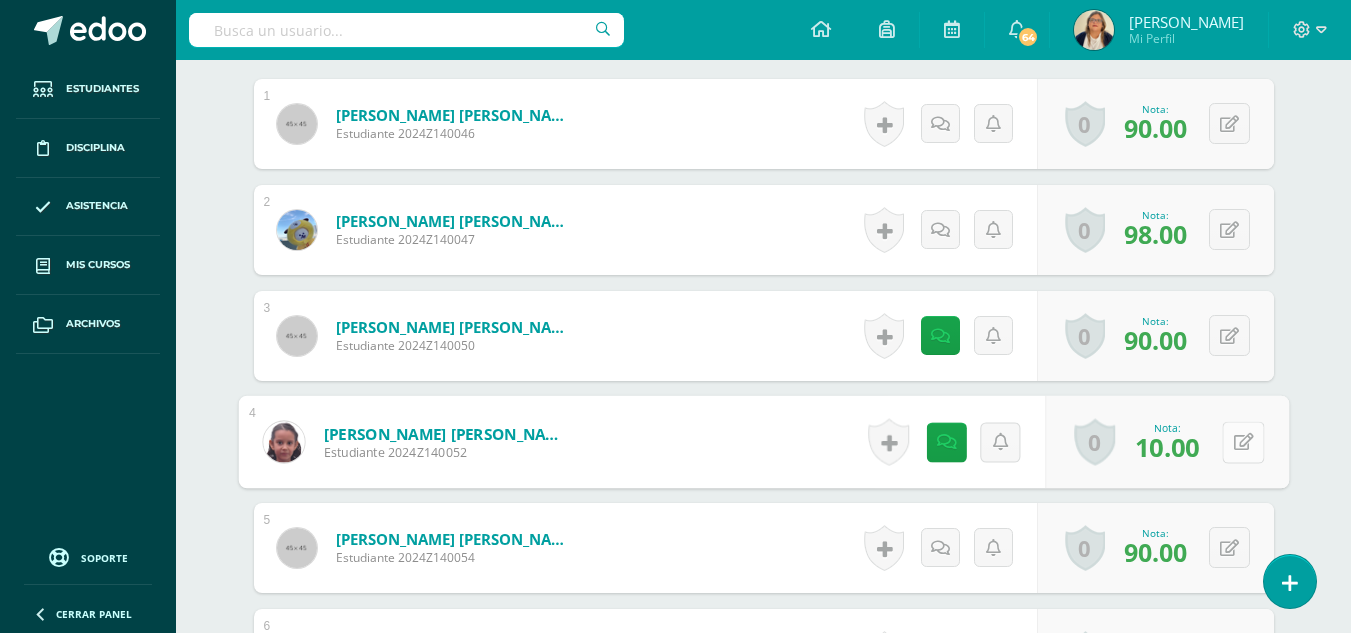 click at bounding box center [1243, 442] 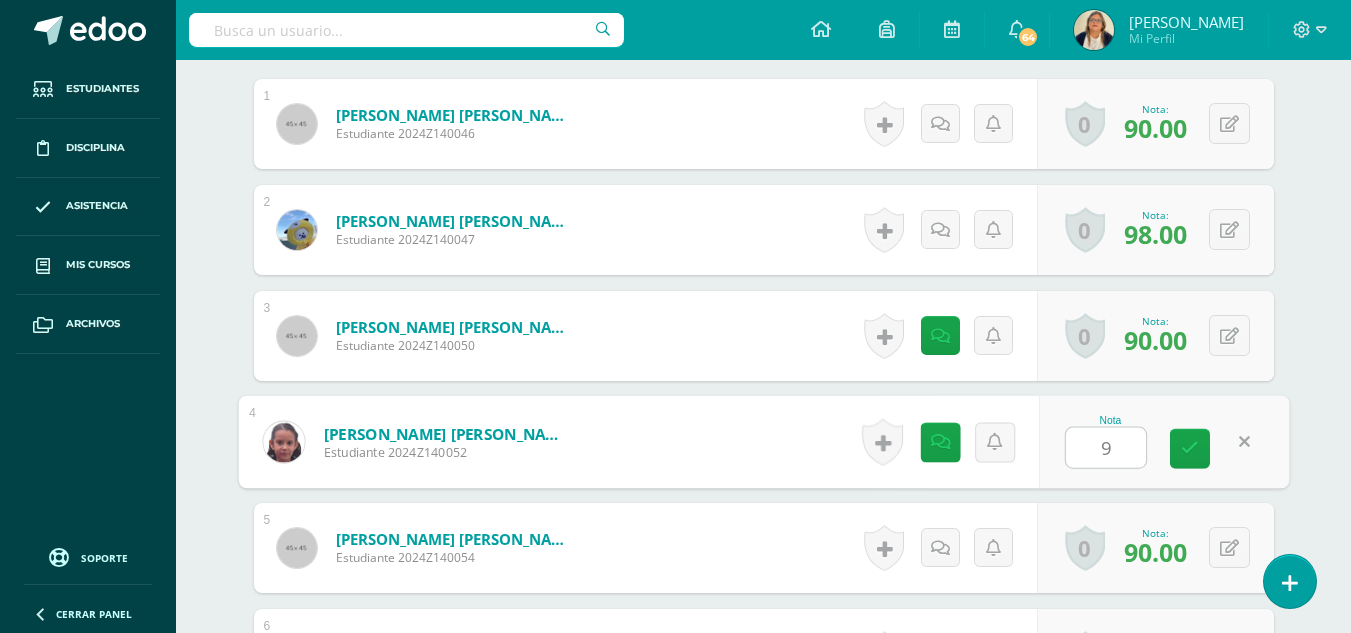 type on "98" 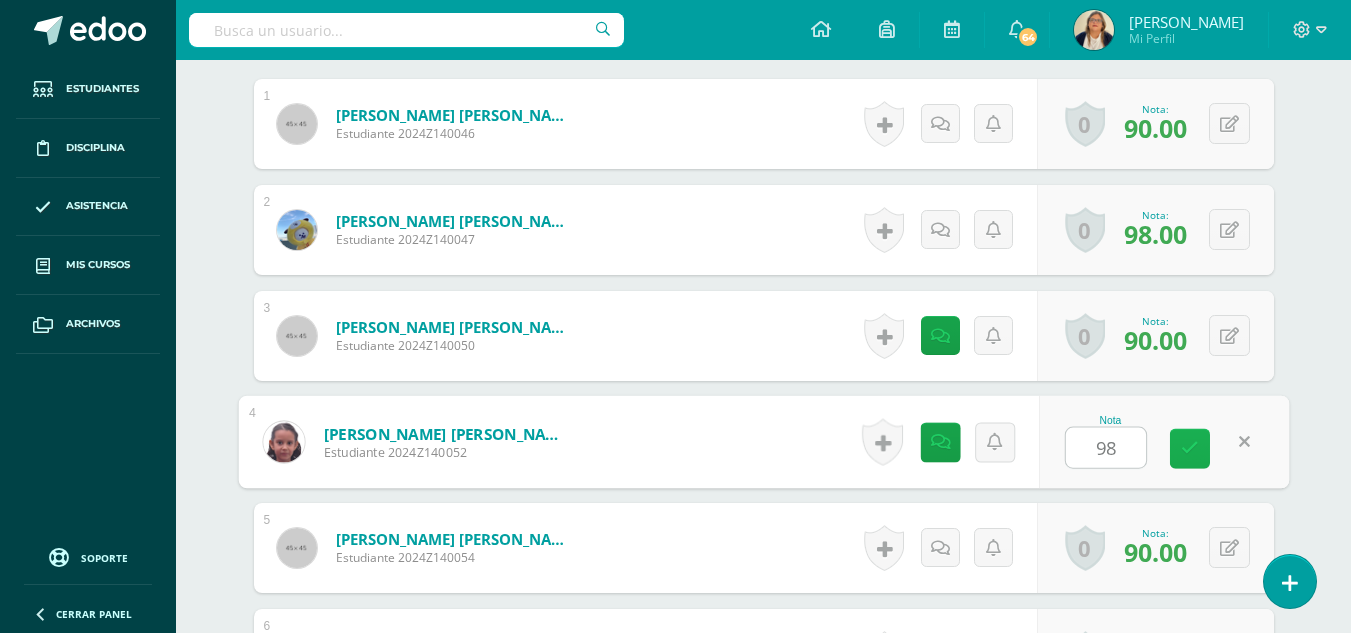 click at bounding box center (1190, 448) 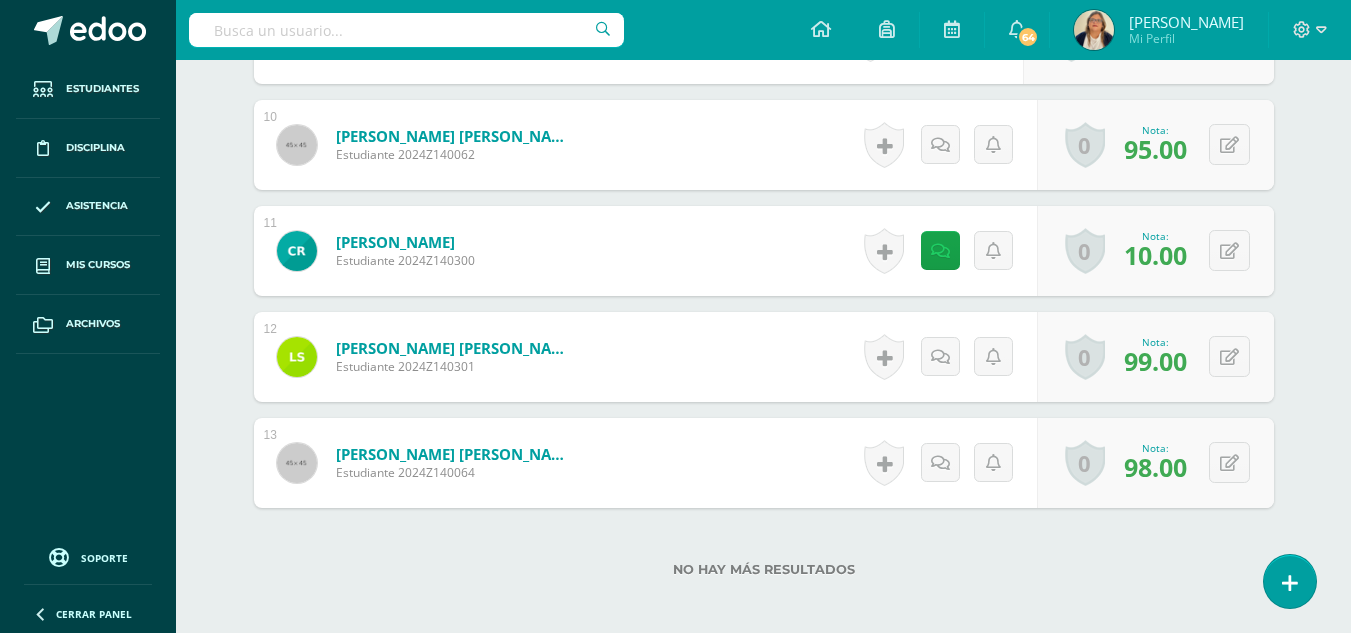 scroll, scrollTop: 1713, scrollLeft: 0, axis: vertical 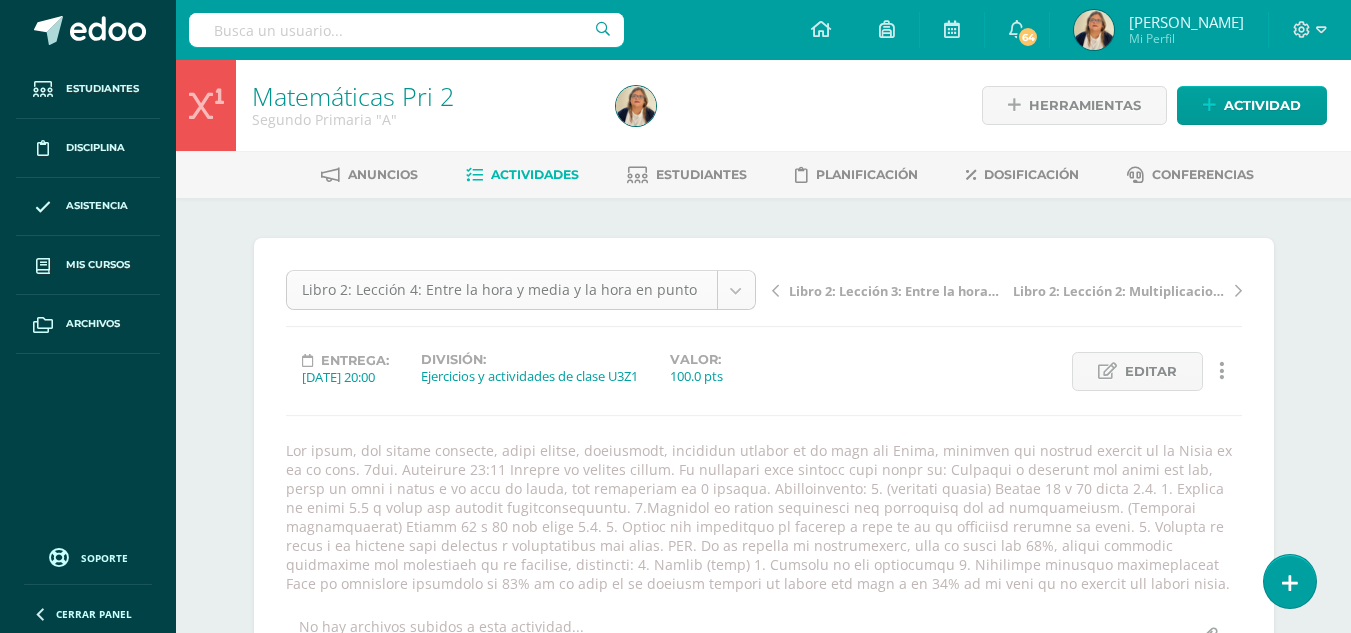 click on "Estudiantes Disciplina Asistencia Mis cursos Archivos Soporte
Centro de ayuda
Últimas actualizaciones
Cerrar panel
Matemáticas  Pri 1
Primero
Primaria
"A"
Actividades Estudiantes Planificación Dosificación
Matemáticas  Pri 1
Primero
Primaria
"B"
Actividades Estudiantes Planificación Dosificación
Matemáticas  Pri 2
Segundo
Primaria
"A"
Actividades Estudiantes Planificación Dosificación
Matemáticas  Pri 2
Actividades Estudiantes Planificación Mi Perfil" at bounding box center [675, 1219] 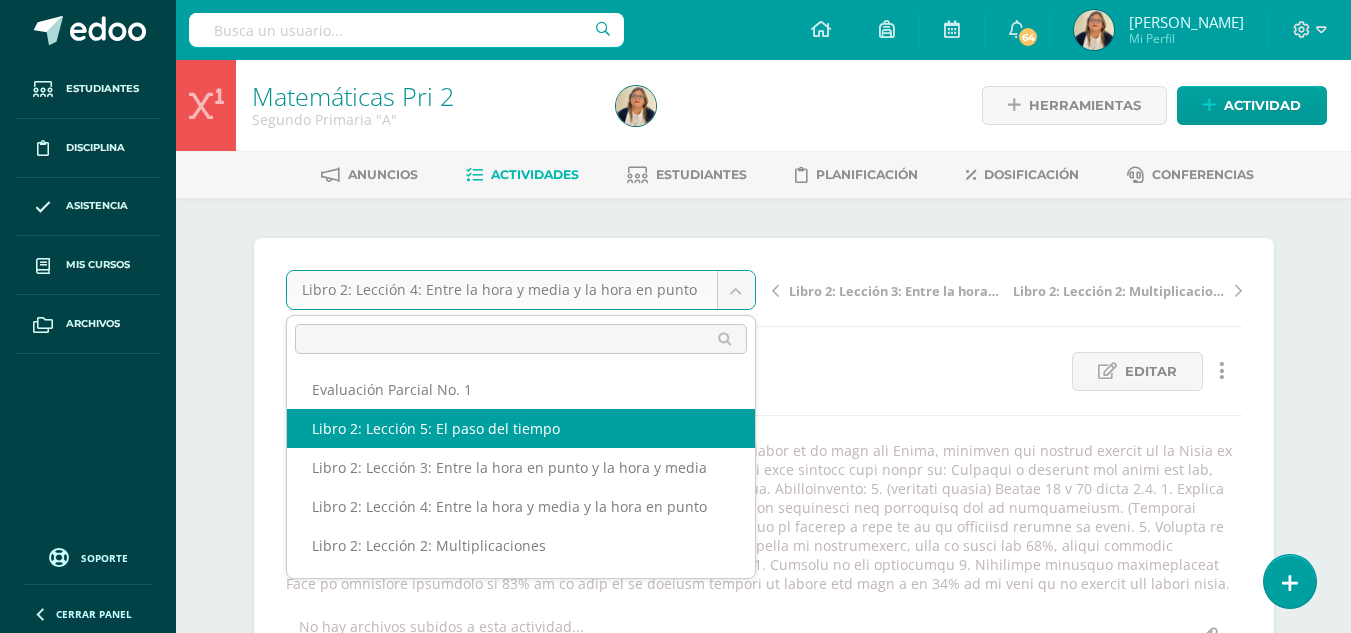 select on "/dashboard/teacher/grade-activity/29107/" 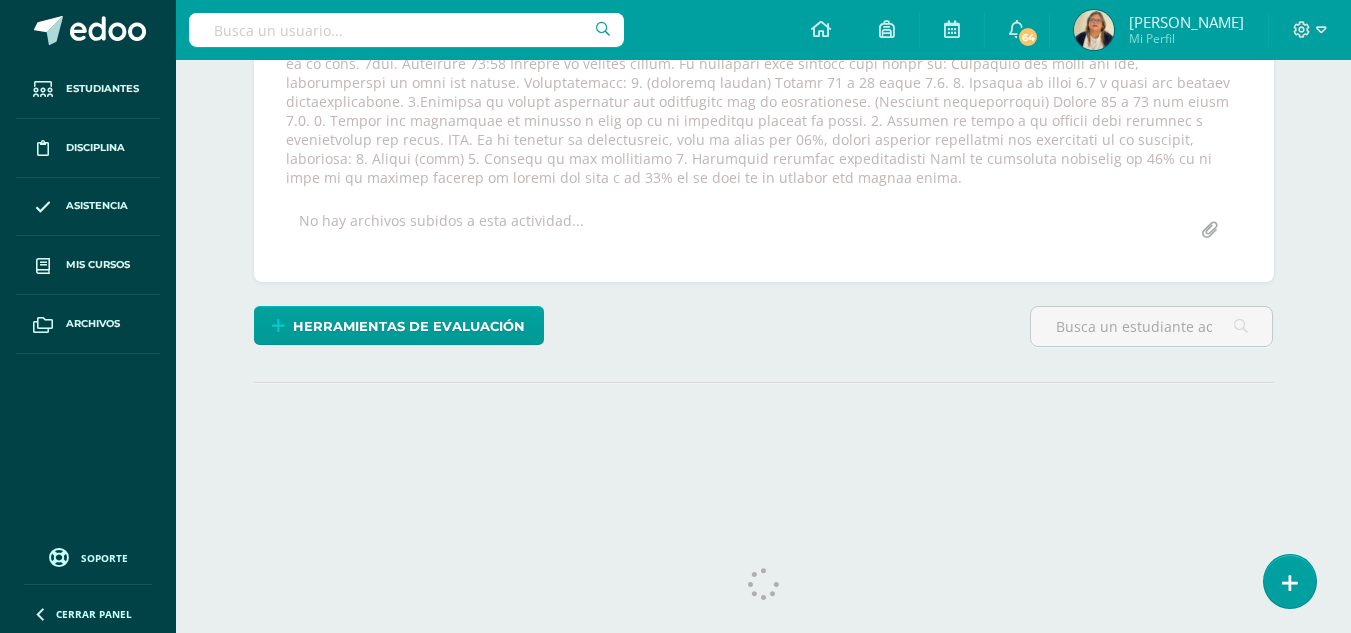 scroll, scrollTop: 0, scrollLeft: 0, axis: both 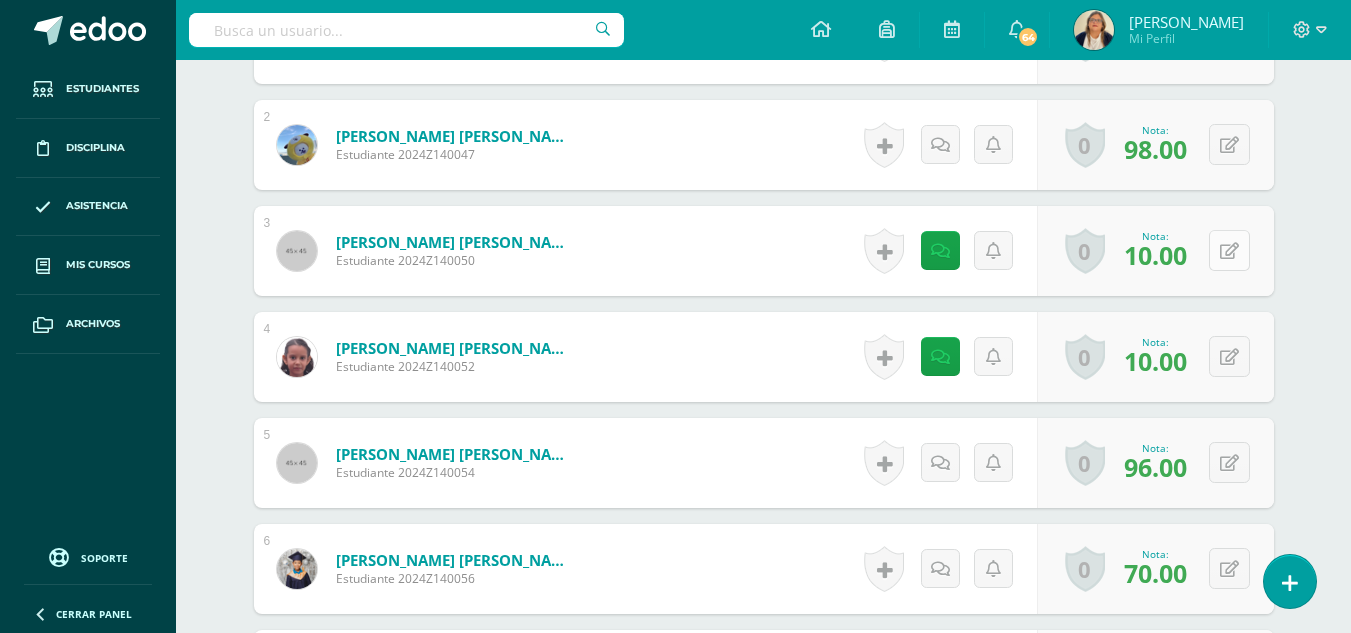 click at bounding box center (1229, 250) 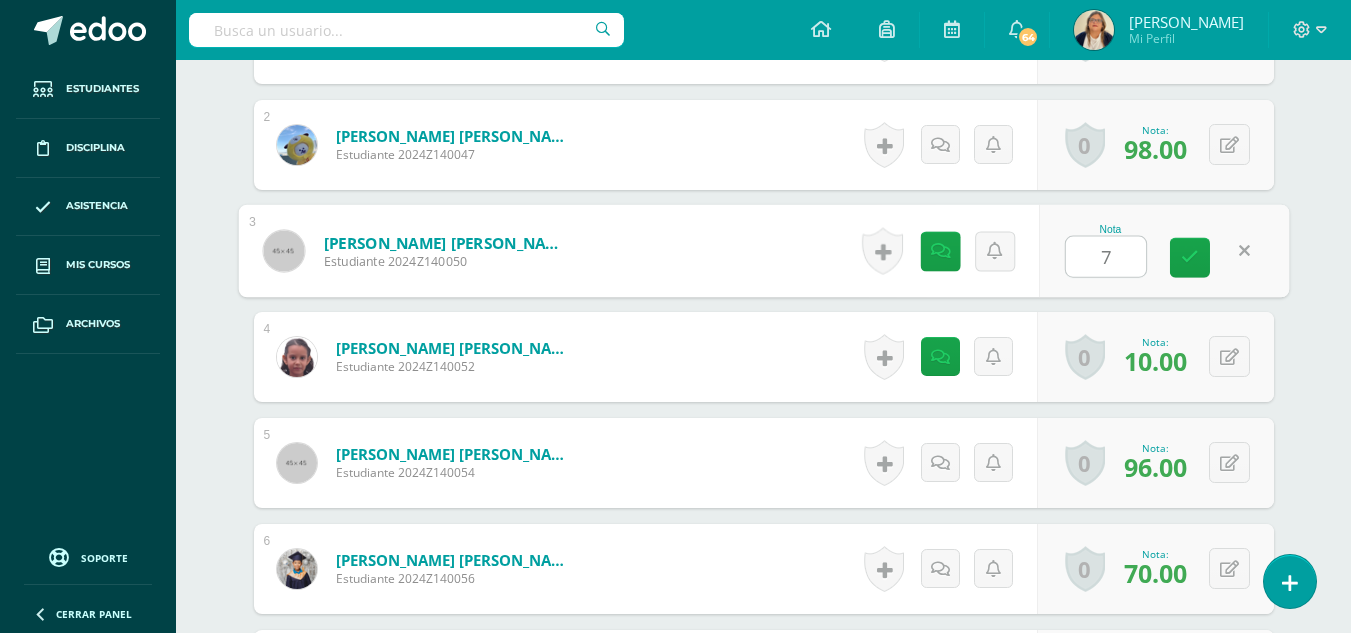 type on "70" 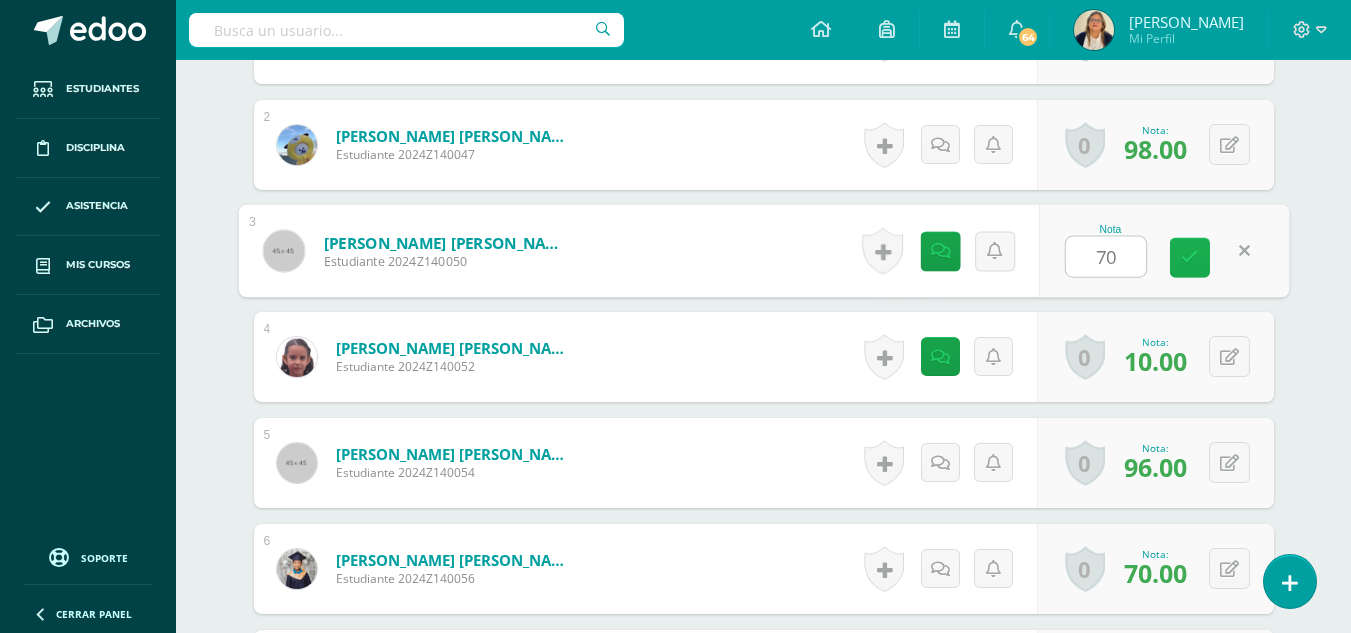 click at bounding box center (1190, 257) 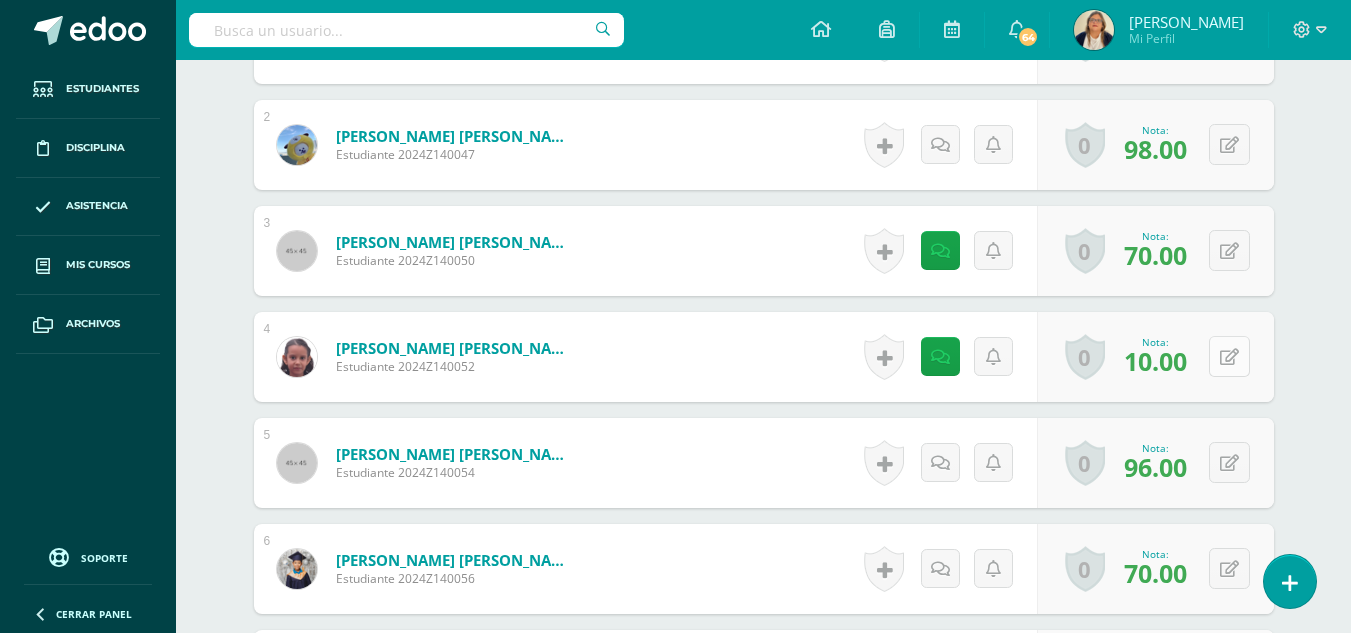 click at bounding box center (1229, 357) 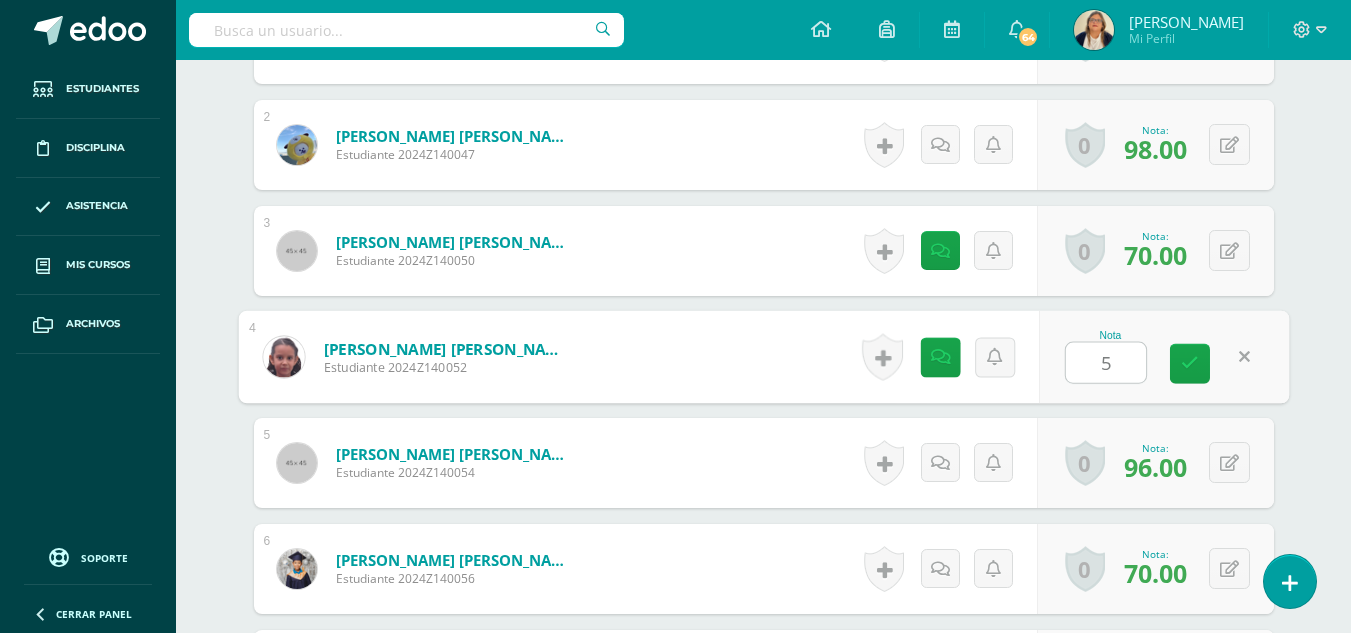 type on "50" 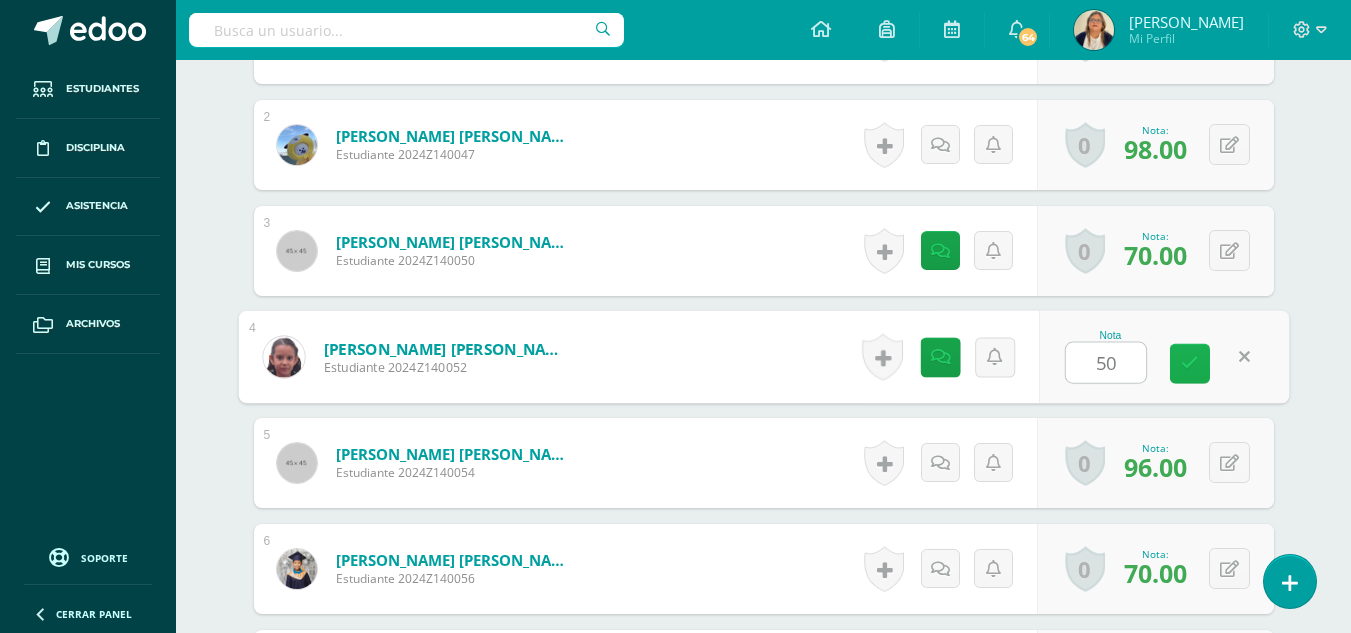 click at bounding box center [1190, 363] 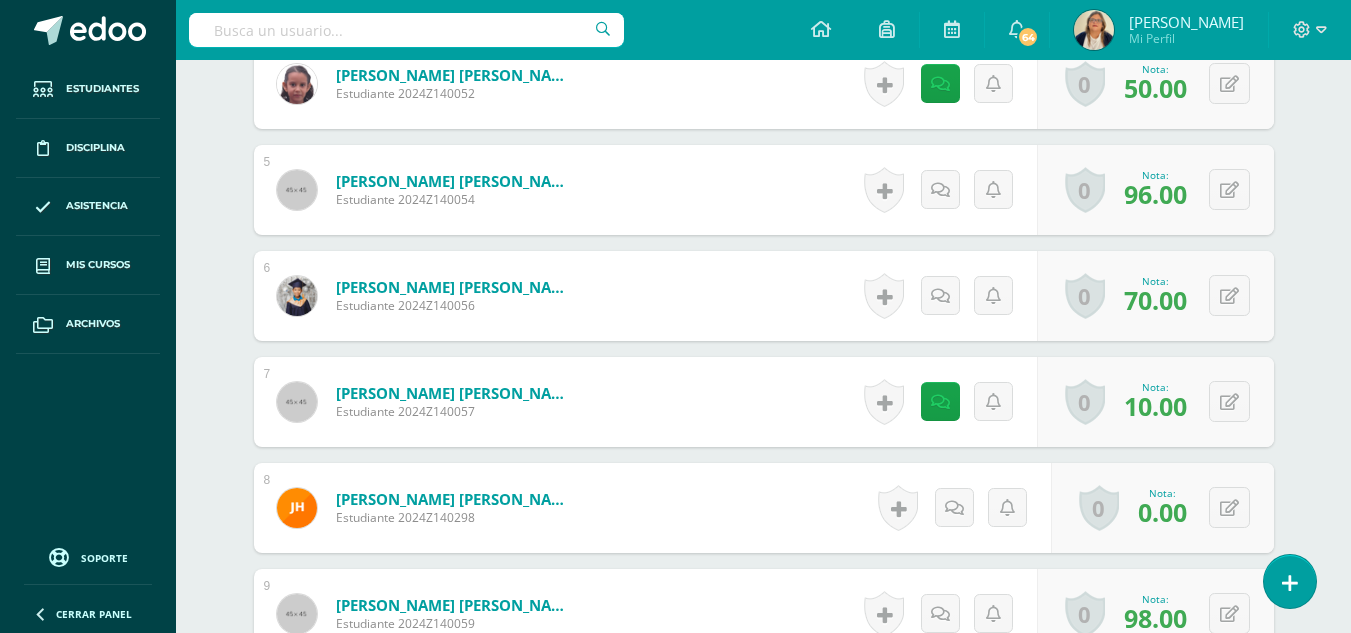 scroll, scrollTop: 1183, scrollLeft: 0, axis: vertical 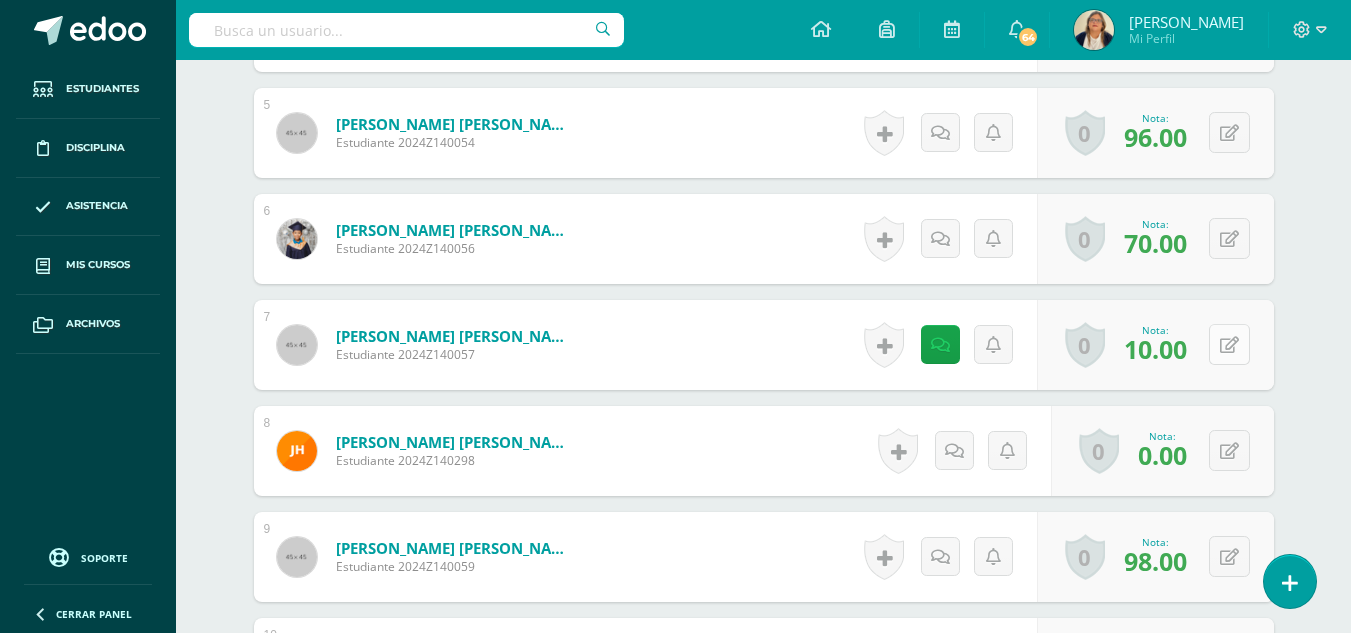 click at bounding box center [1229, 344] 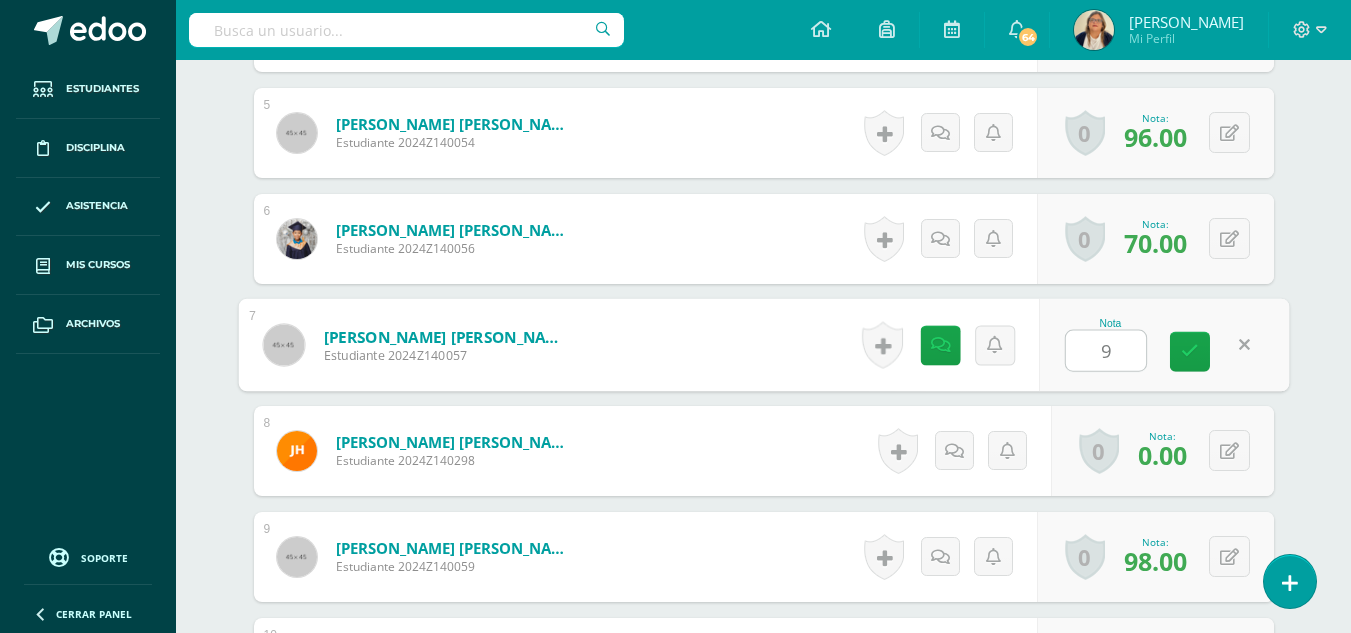 type on "95" 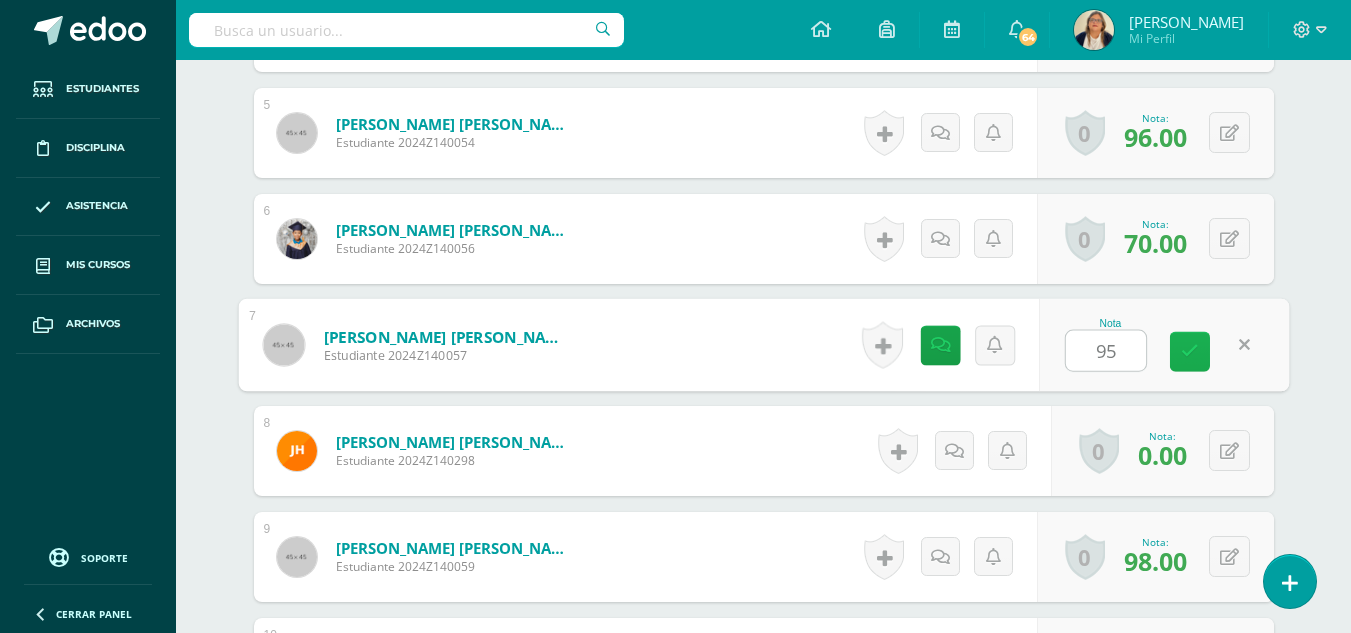click at bounding box center [1190, 351] 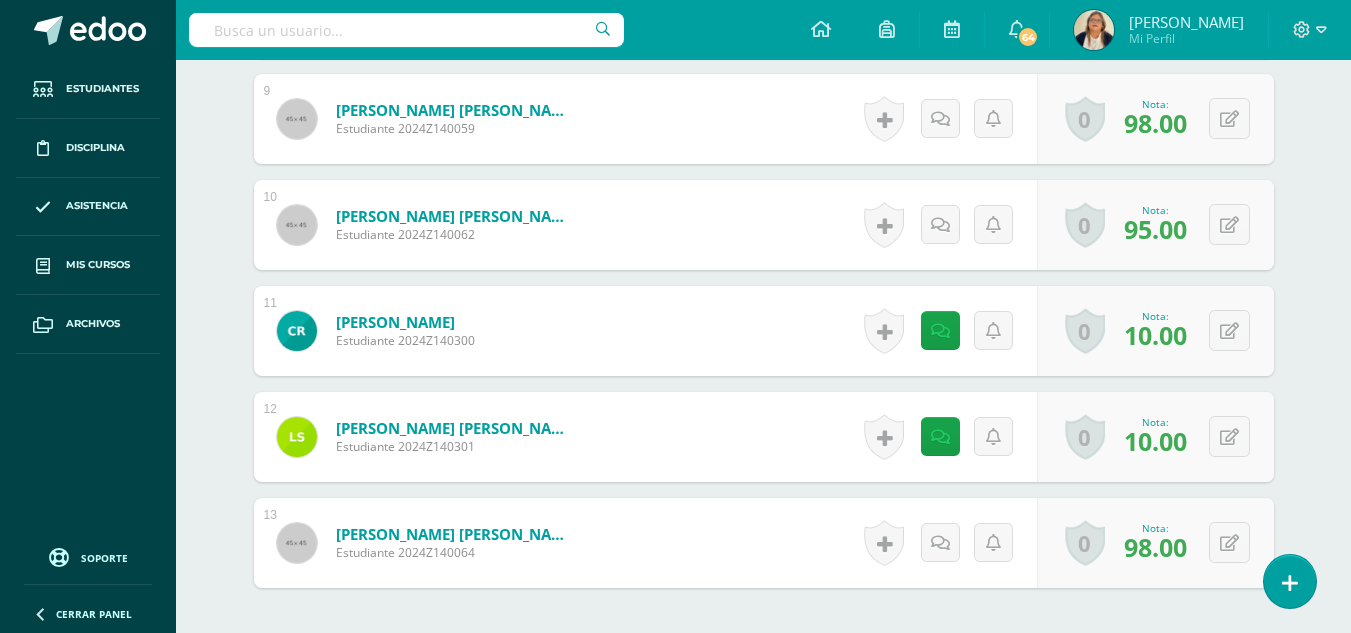 scroll, scrollTop: 1637, scrollLeft: 0, axis: vertical 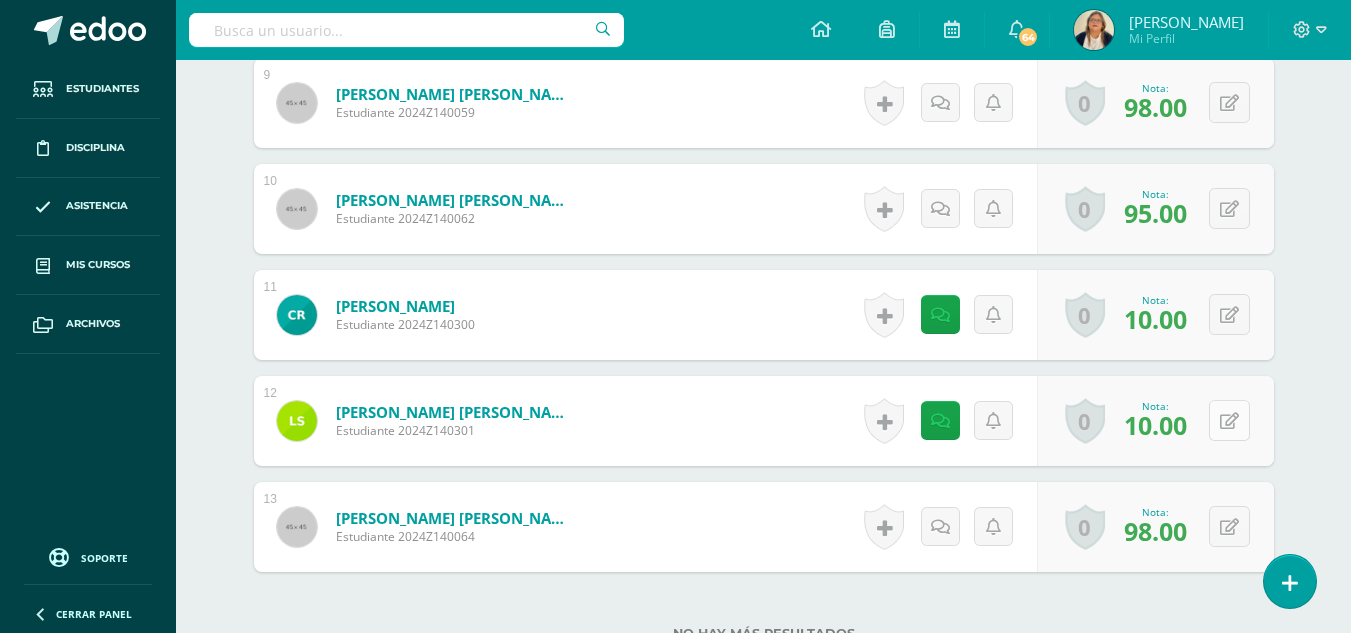 click at bounding box center (1229, 420) 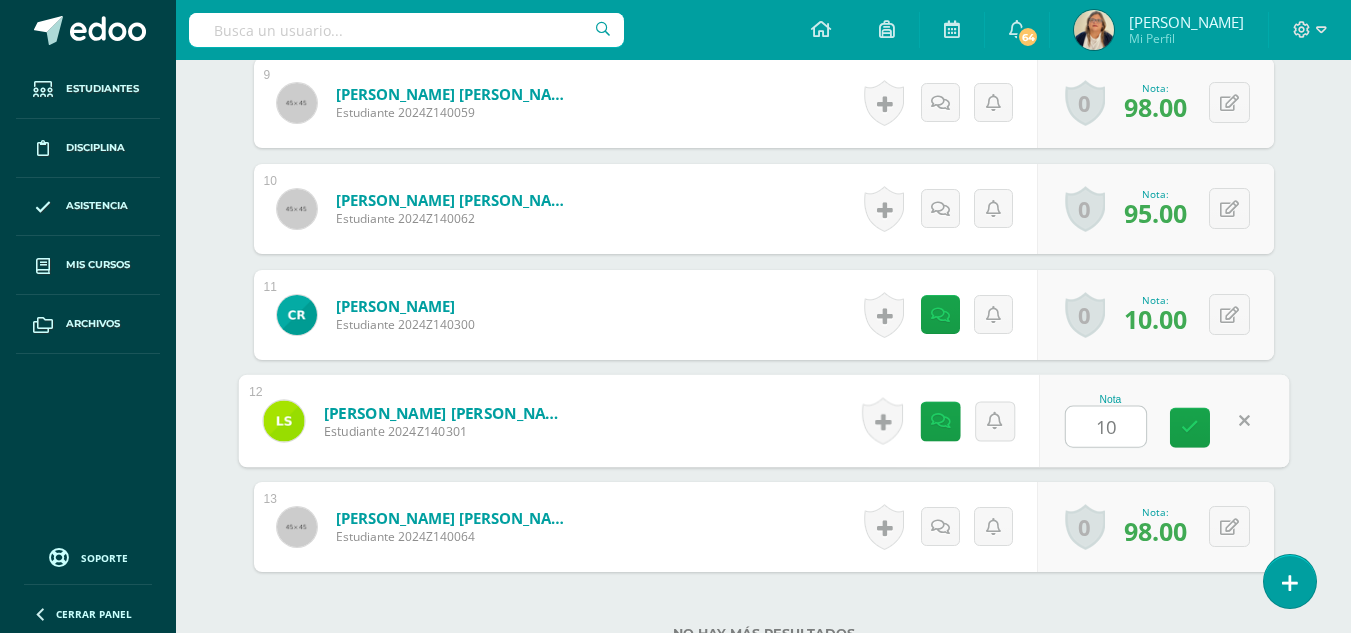type on "100" 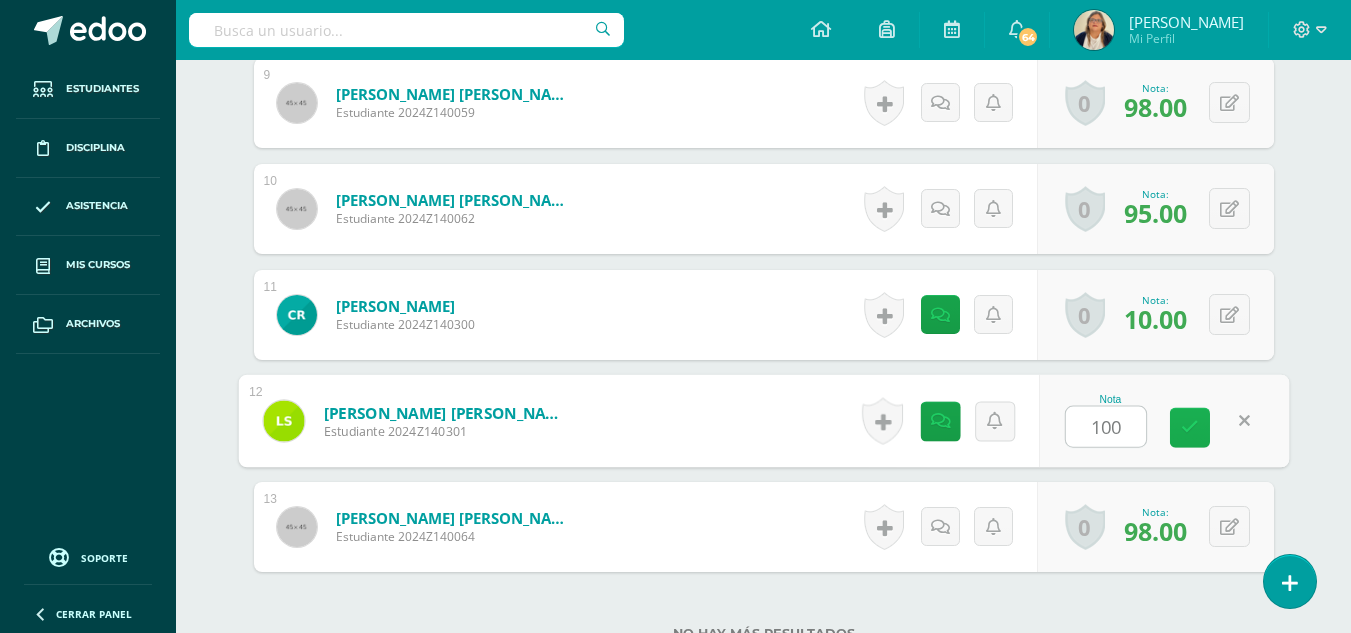 click at bounding box center [1190, 427] 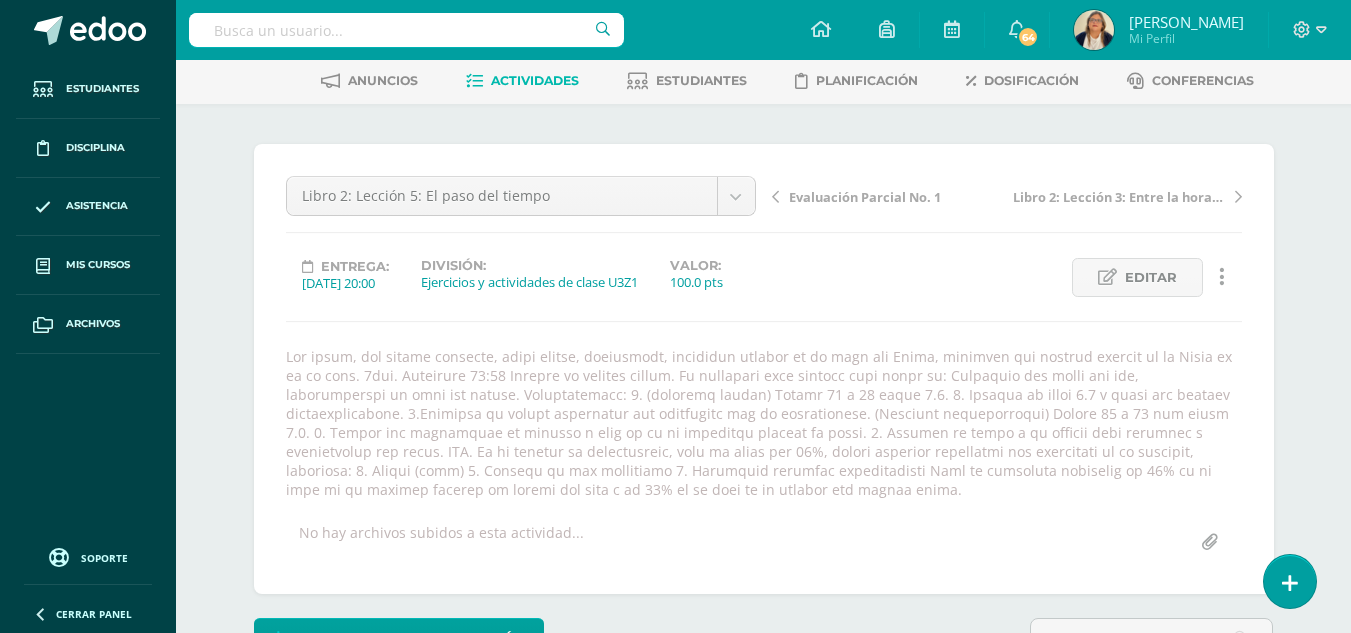 scroll, scrollTop: 0, scrollLeft: 0, axis: both 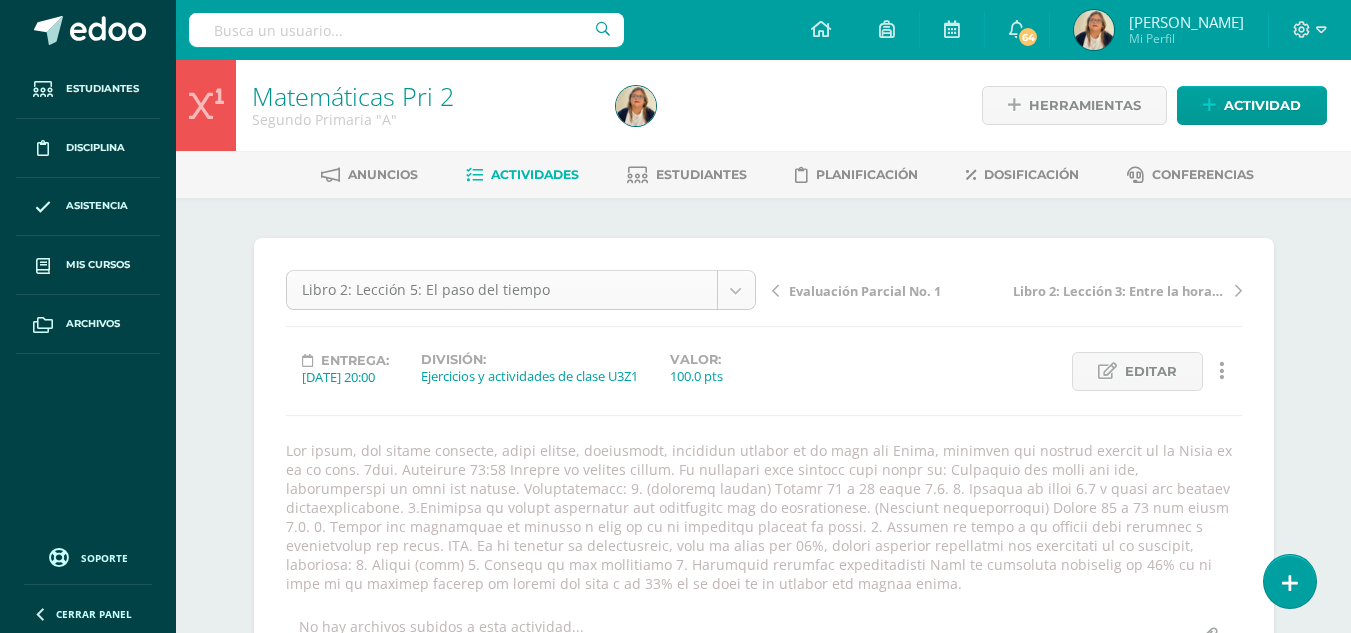 click on "Estudiantes Disciplina Asistencia Mis cursos Archivos Soporte
Centro de ayuda
Últimas actualizaciones
Cerrar panel
Matemáticas  Pri 1
Primero
Primaria
"A"
Actividades Estudiantes Planificación Dosificación
Matemáticas  Pri 1
Primero
Primaria
"B"
Actividades Estudiantes Planificación Dosificación
Matemáticas  Pri 2
Segundo
Primaria
"A"
Actividades Estudiantes Planificación Dosificación
Matemáticas  Pri 2
Actividades Estudiantes Planificación Mi Perfil" at bounding box center [675, 1219] 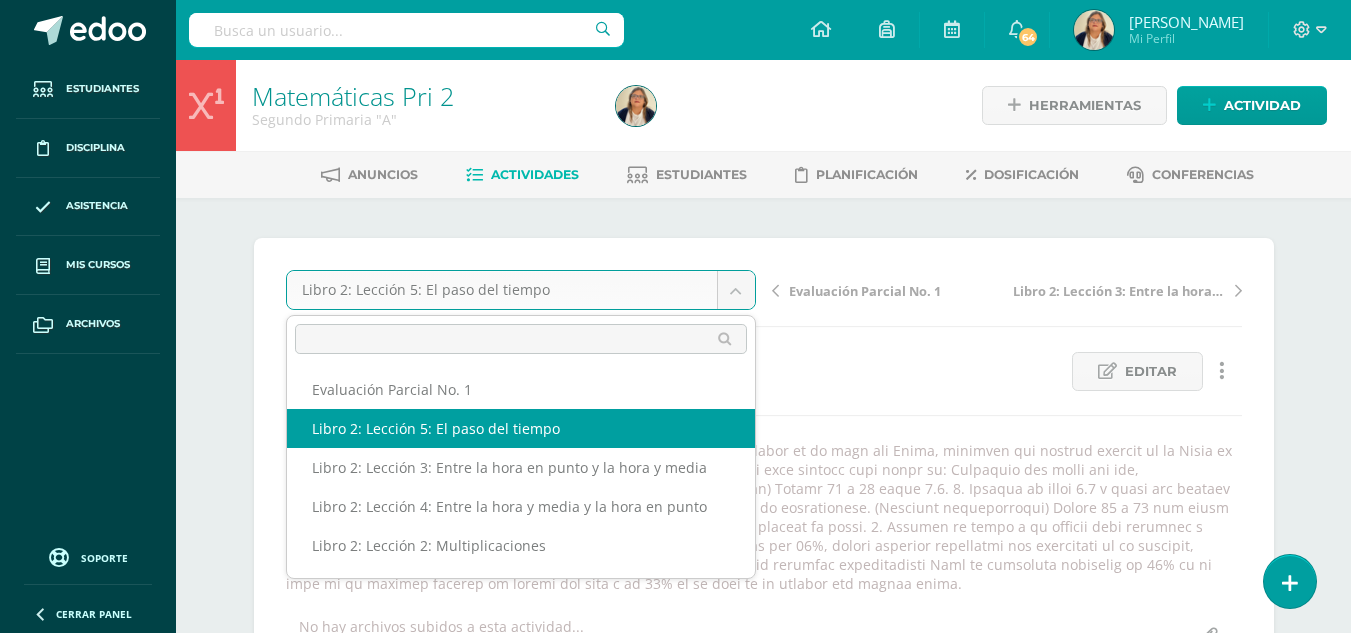 click on "Estudiantes Disciplina Asistencia Mis cursos Archivos Soporte
Centro de ayuda
Últimas actualizaciones
Cerrar panel
Matemáticas  Pri 1
Primero
Primaria
"A"
Actividades Estudiantes Planificación Dosificación
Matemáticas  Pri 1
Primero
Primaria
"B"
Actividades Estudiantes Planificación Dosificación
Matemáticas  Pri 2
Segundo
Primaria
"A"
Actividades Estudiantes Planificación Dosificación
Matemáticas  Pri 2
Actividades Estudiantes Planificación Mi Perfil" at bounding box center [675, 1219] 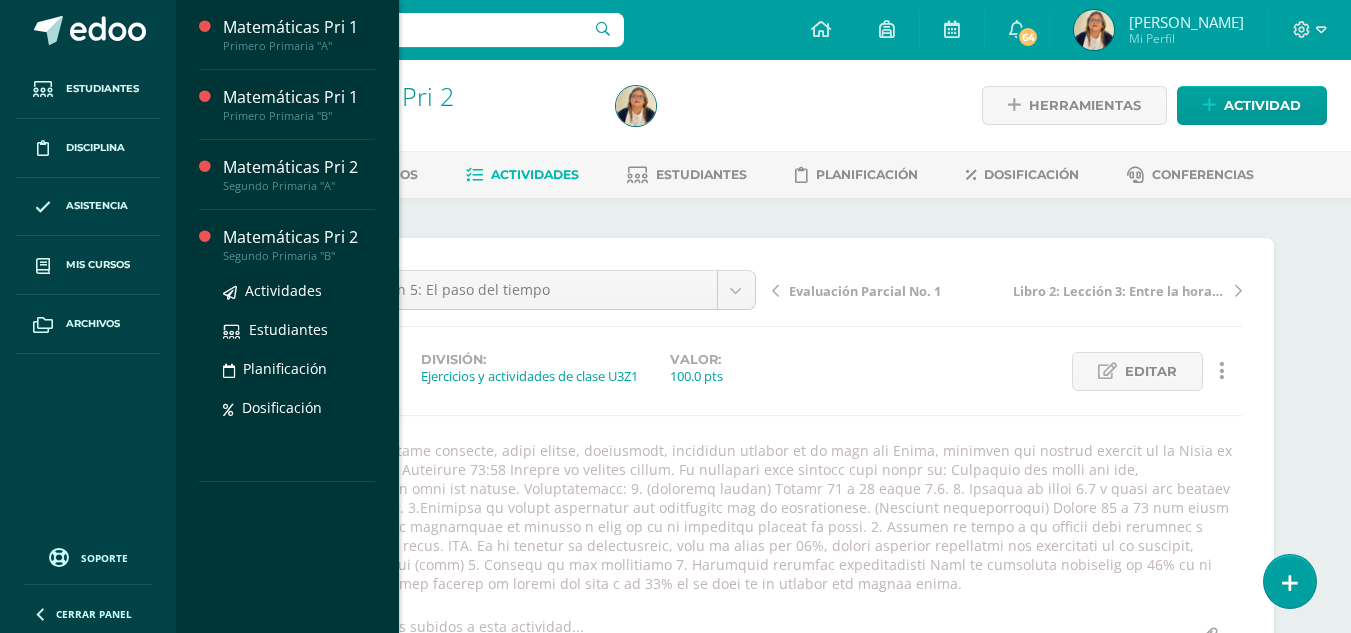 click on "Matemáticas  Pri 2" at bounding box center [299, 237] 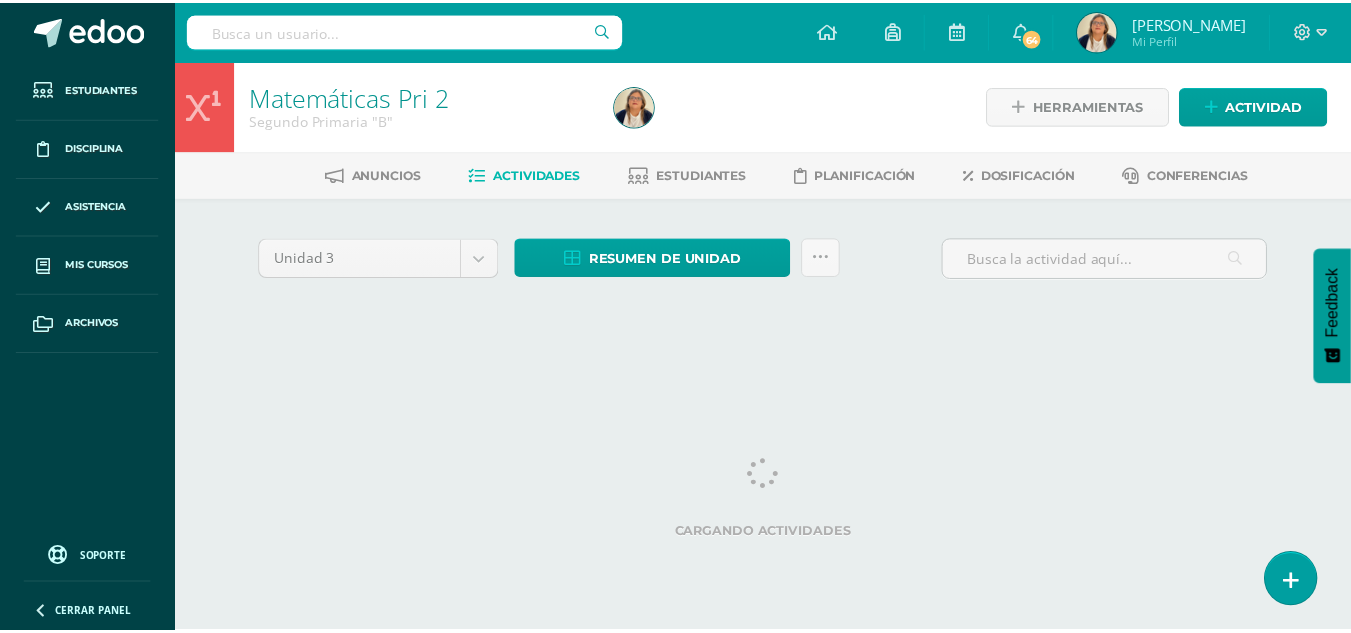 scroll, scrollTop: 0, scrollLeft: 0, axis: both 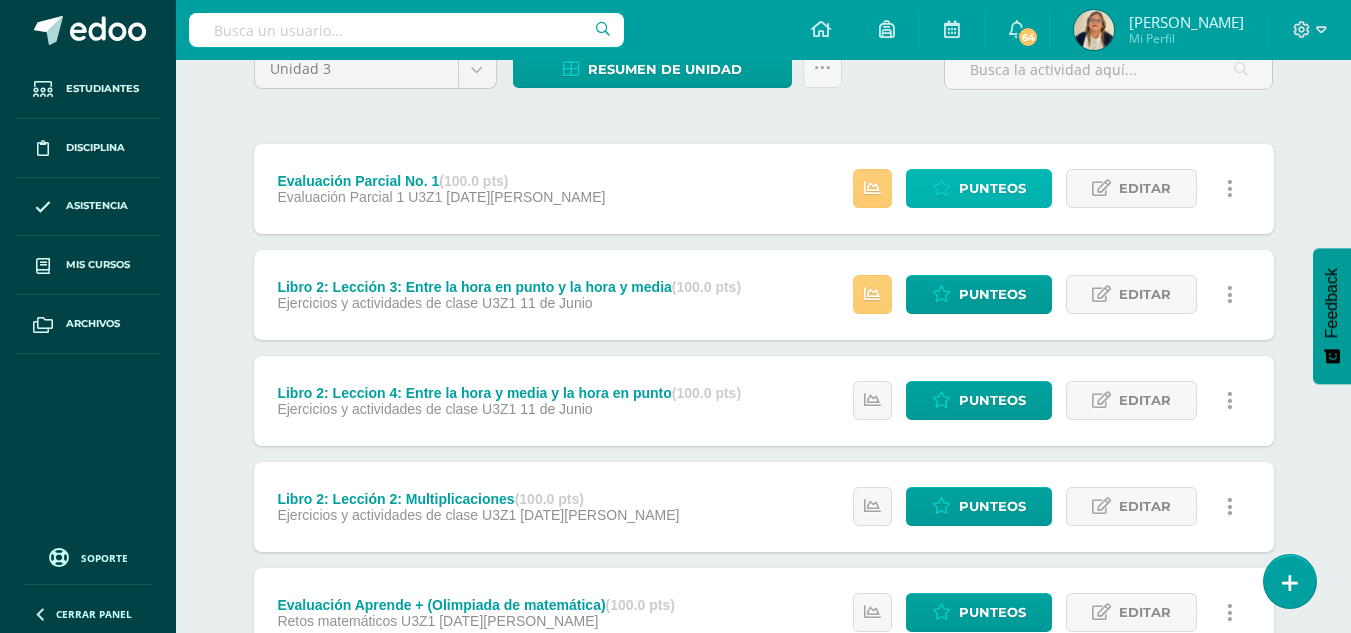 click on "Punteos" at bounding box center (992, 188) 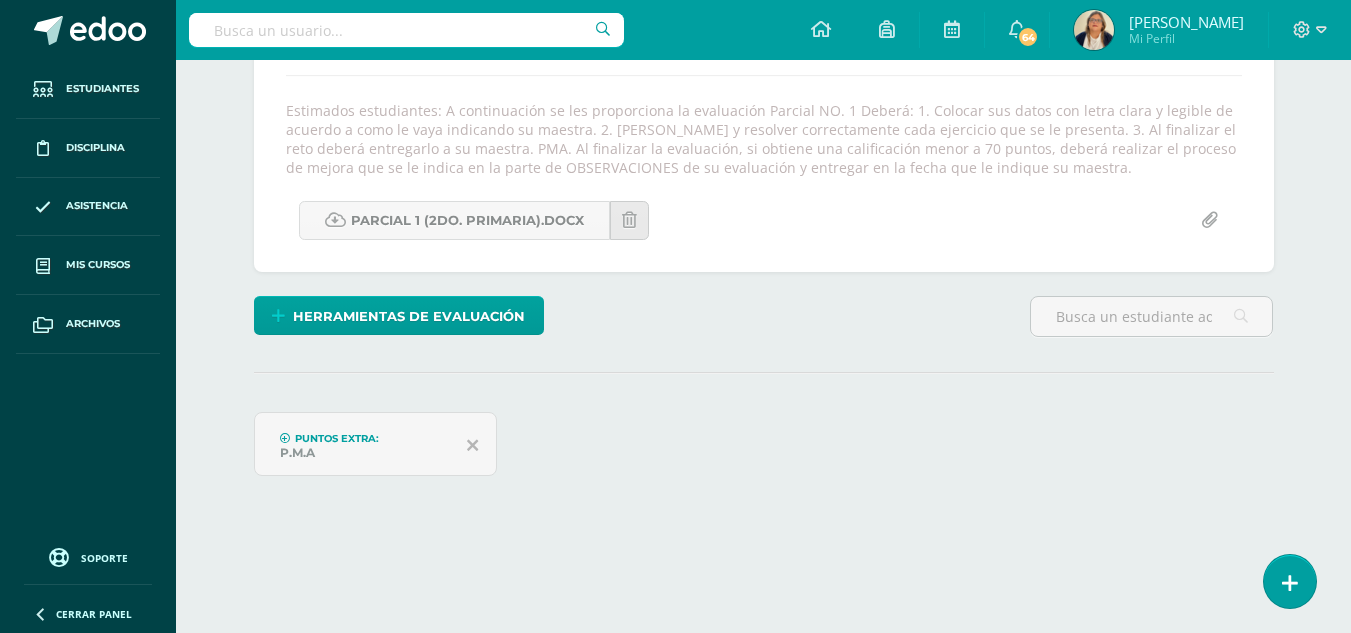 scroll, scrollTop: 0, scrollLeft: 0, axis: both 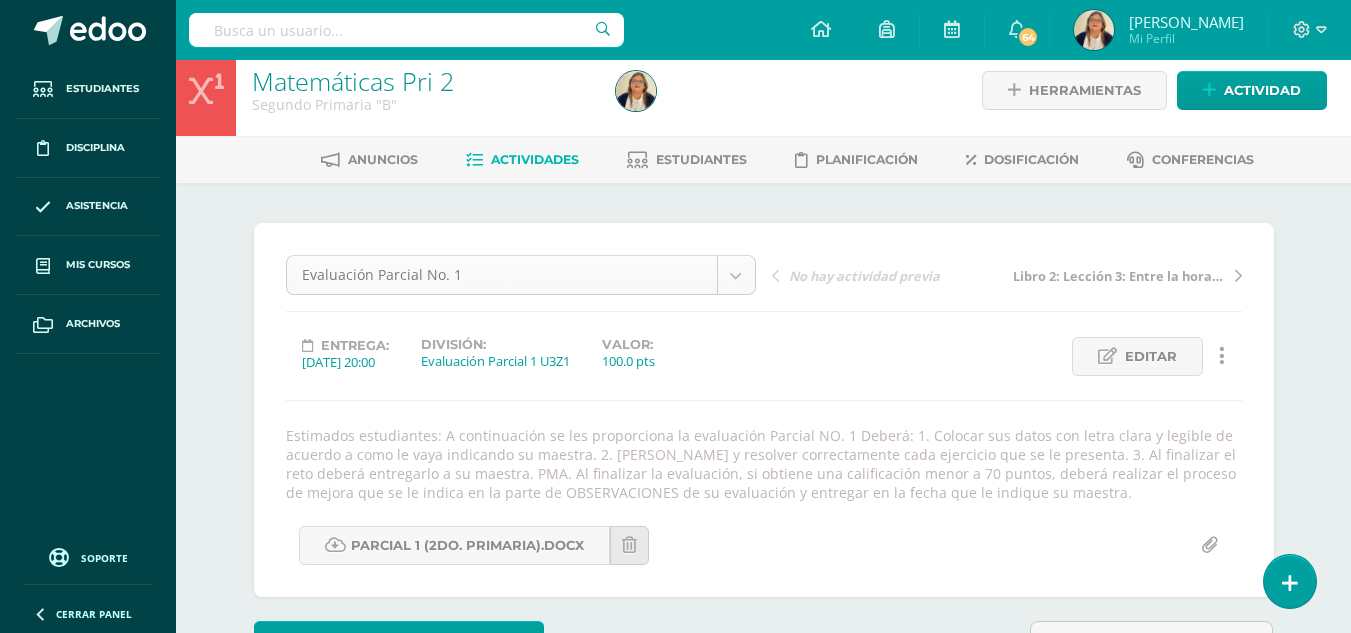 click on "Estudiantes Disciplina Asistencia Mis cursos Archivos Soporte
Centro de ayuda
Últimas actualizaciones
Cerrar panel
Matemáticas  Pri 1
Primero
Primaria
"A"
Actividades Estudiantes Planificación Dosificación
Matemáticas  Pri 1
Primero
Primaria
"B"
Actividades Estudiantes Planificación Dosificación
Matemáticas  Pri 2
Segundo
Primaria
"A"
Actividades Estudiantes Planificación Dosificación
Matemáticas  Pri 2
Actividades Estudiantes Planificación Mi Perfil" at bounding box center (675, 1043) 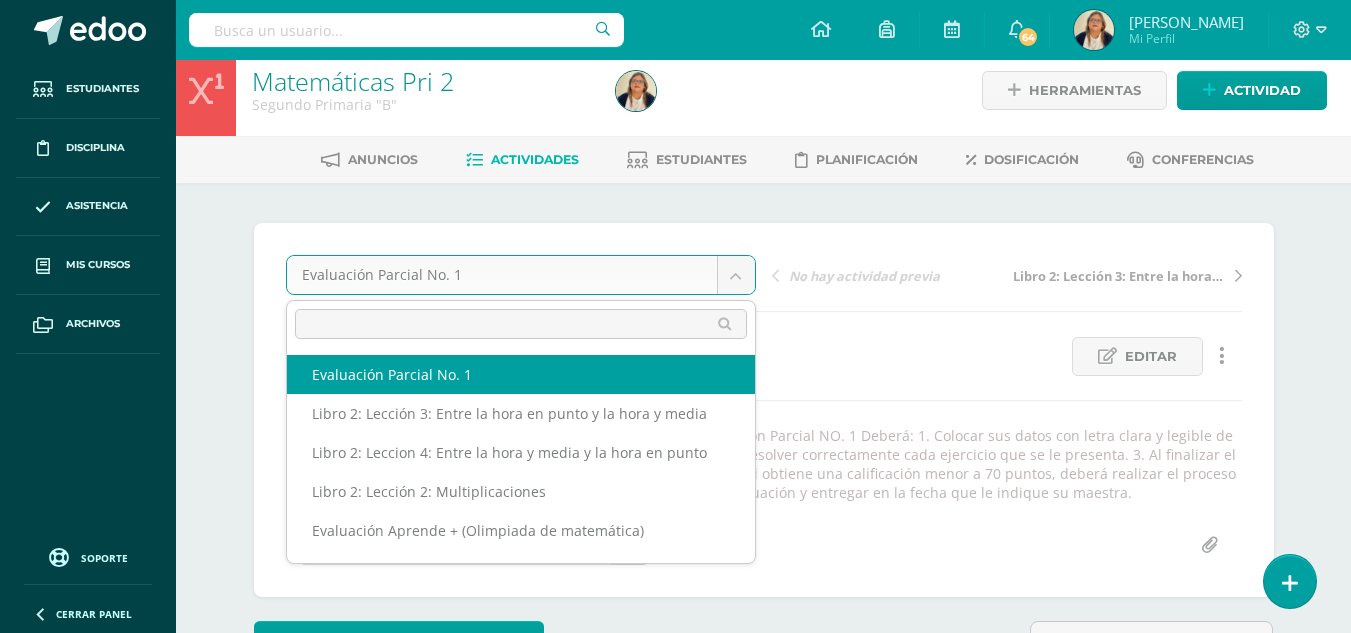 scroll, scrollTop: 16, scrollLeft: 0, axis: vertical 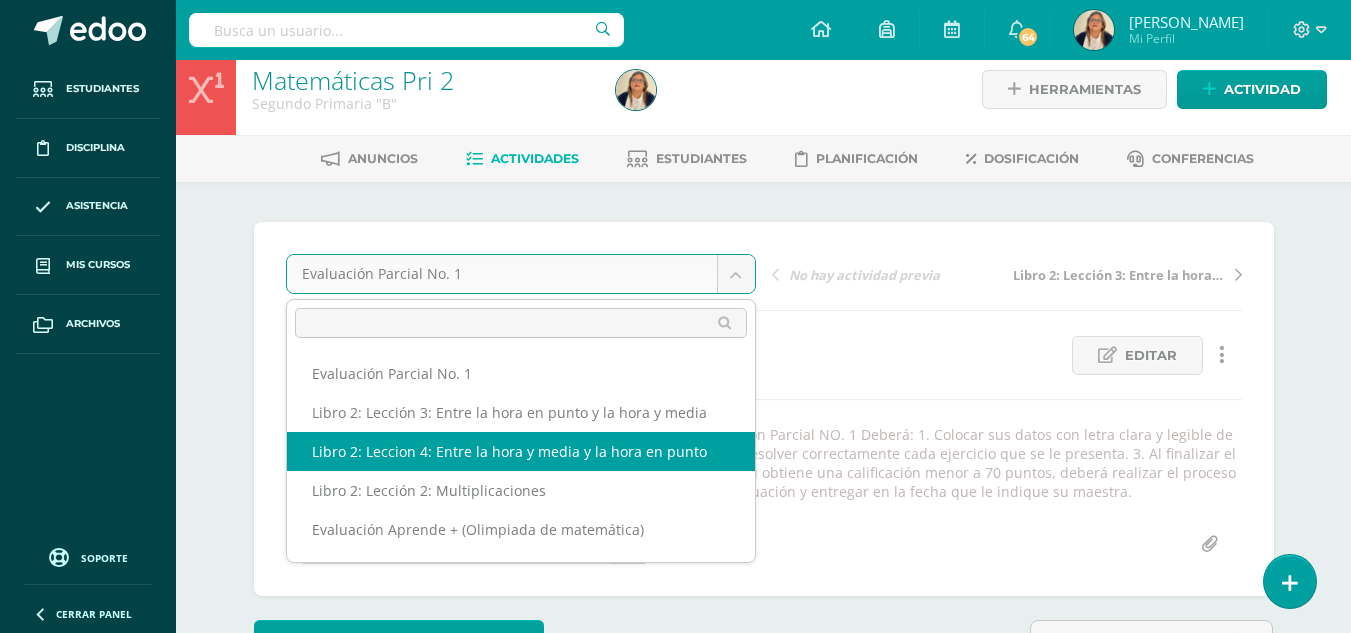 select on "/dashboard/teacher/grade-activity/29106/" 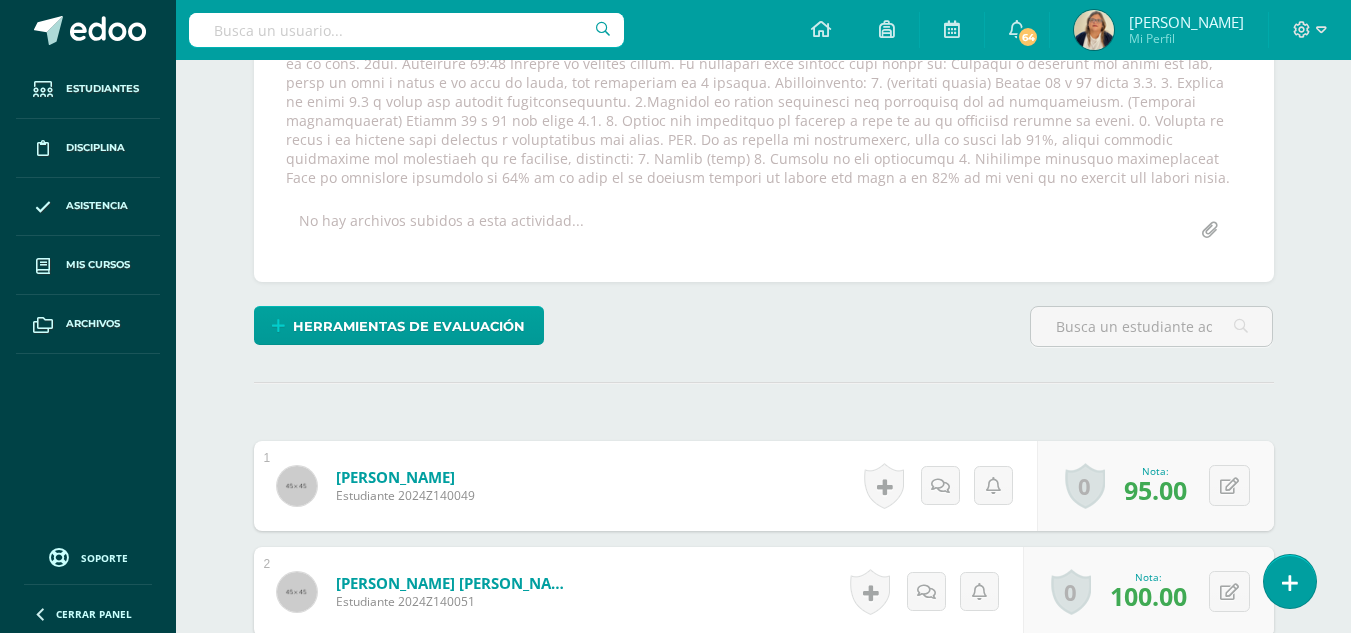 scroll, scrollTop: 0, scrollLeft: 0, axis: both 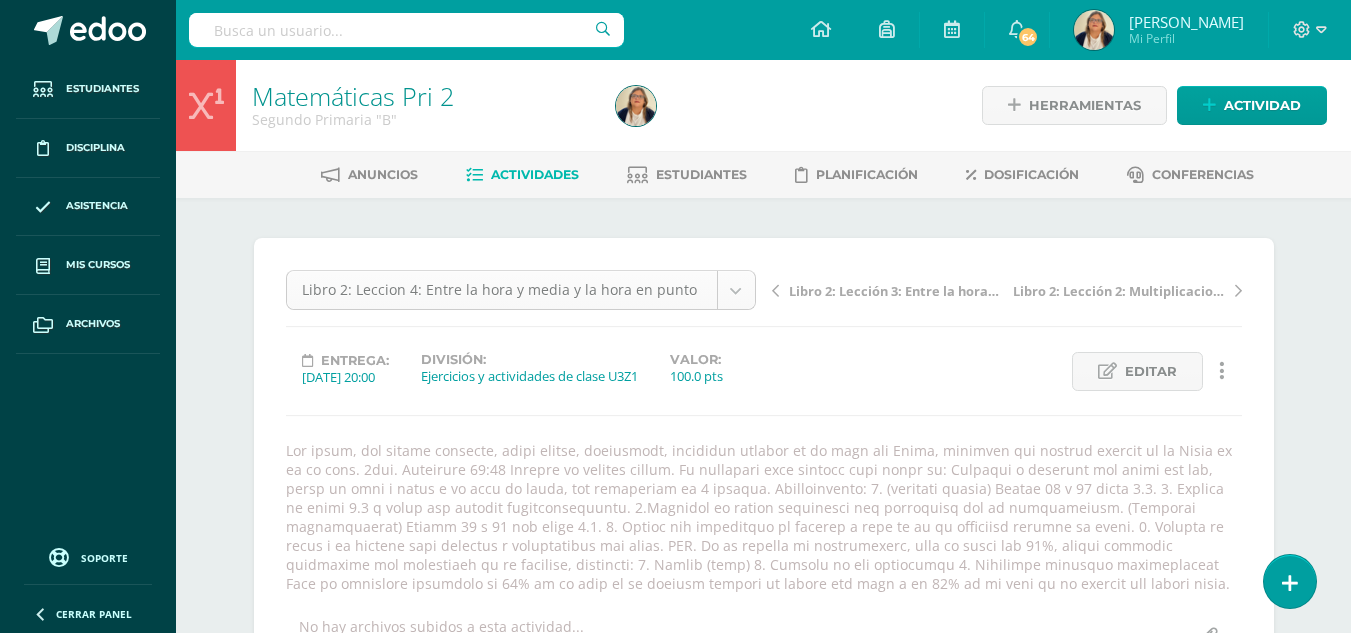 click on "Estudiantes Disciplina Asistencia Mis cursos Archivos Soporte
Centro de ayuda
Últimas actualizaciones
Cerrar panel
Matemáticas  Pri 1
Primero
Primaria
"A"
Actividades Estudiantes Planificación Dosificación
Matemáticas  Pri 1
Primero
Primaria
"B"
Actividades Estudiantes Planificación Dosificación
Matemáticas  Pri 2
Segundo
Primaria
"A"
Actividades Estudiantes Planificación Dosificación
Matemáticas  Pri 2
Actividades Estudiantes Planificación Mi Perfil" at bounding box center [675, 1219] 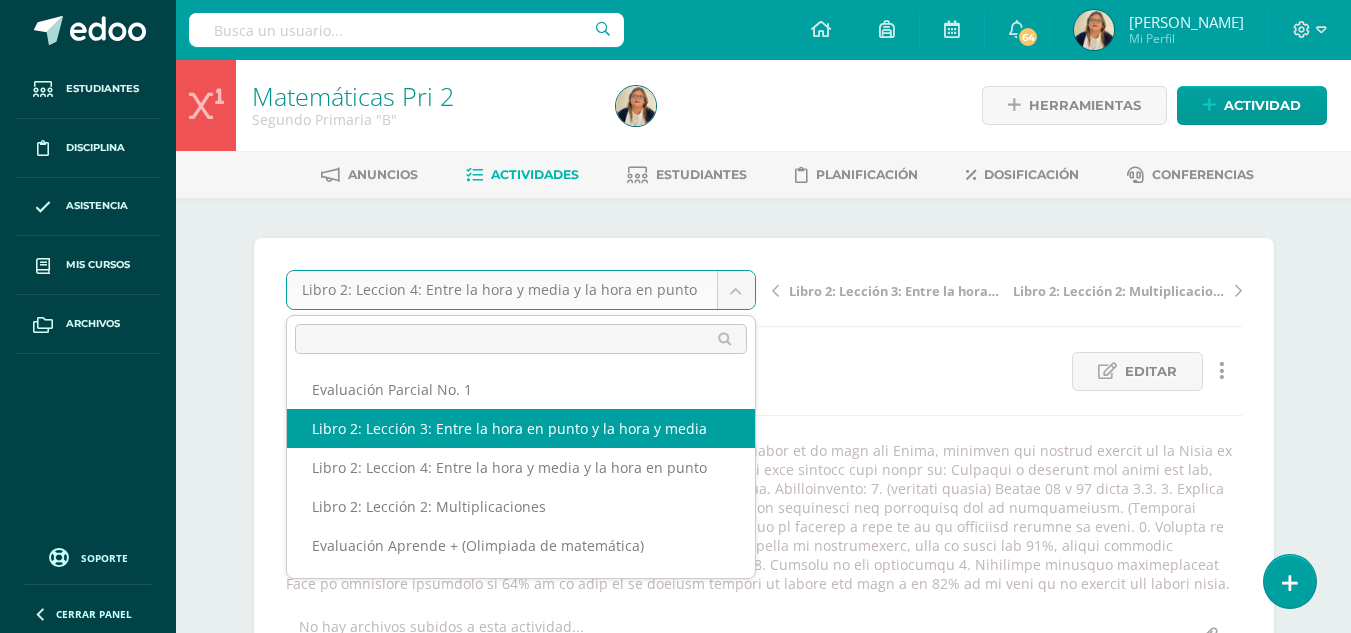 select on "/dashboard/teacher/grade-activity/29104/" 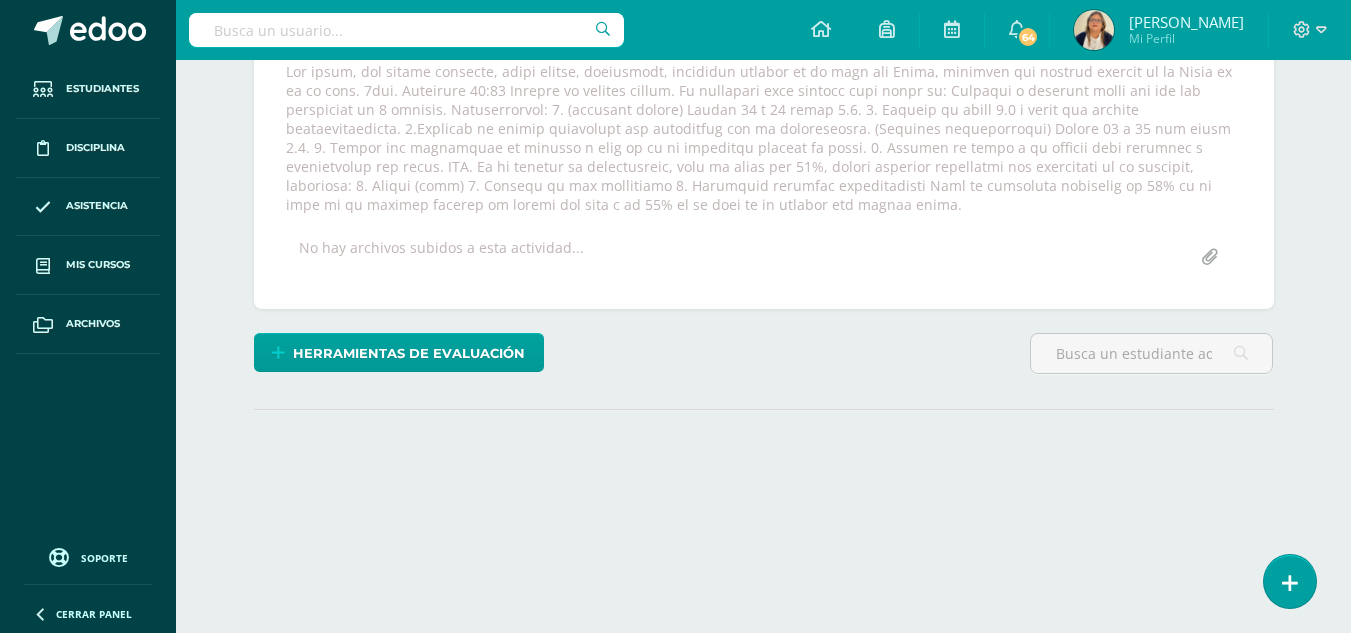 scroll, scrollTop: 406, scrollLeft: 0, axis: vertical 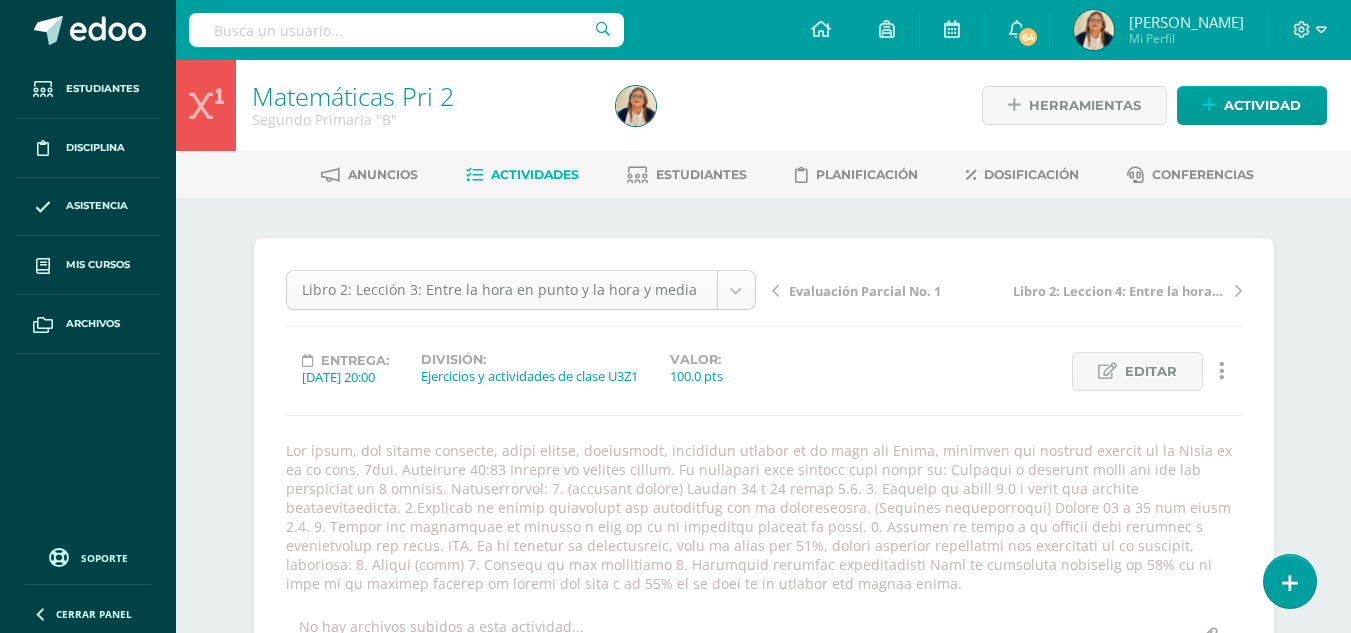 click on "Estudiantes Disciplina Asistencia Mis cursos Archivos Soporte
Centro de ayuda
Últimas actualizaciones
Cerrar panel
Matemáticas  Pri 1
Primero
Primaria
"A"
Actividades Estudiantes Planificación Dosificación
Matemáticas  Pri 1
Primero
Primaria
"B"
Actividades Estudiantes Planificación Dosificación
Matemáticas  Pri 2
Segundo
Primaria
"A"
Actividades Estudiantes Planificación Dosificación
Matemáticas  Pri 2
Actividades Estudiantes Planificación Mi Perfil" at bounding box center (675, 1219) 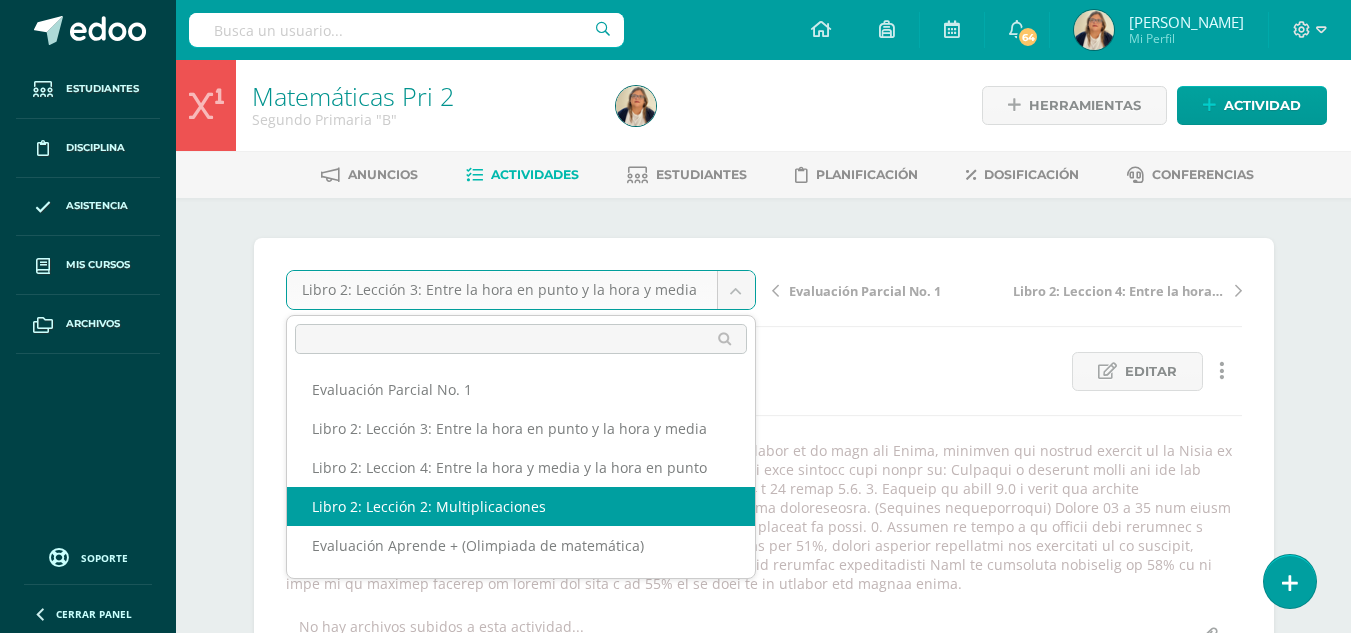 select on "/dashboard/teacher/grade-activity/29102/" 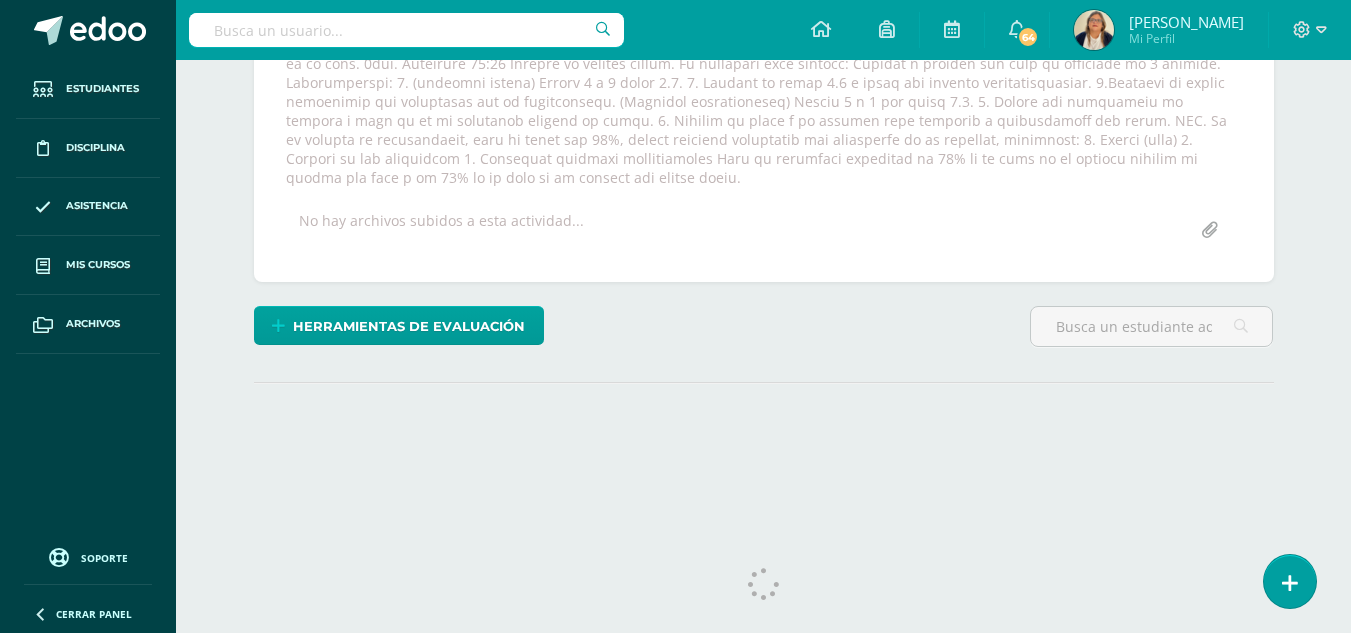 scroll, scrollTop: 0, scrollLeft: 0, axis: both 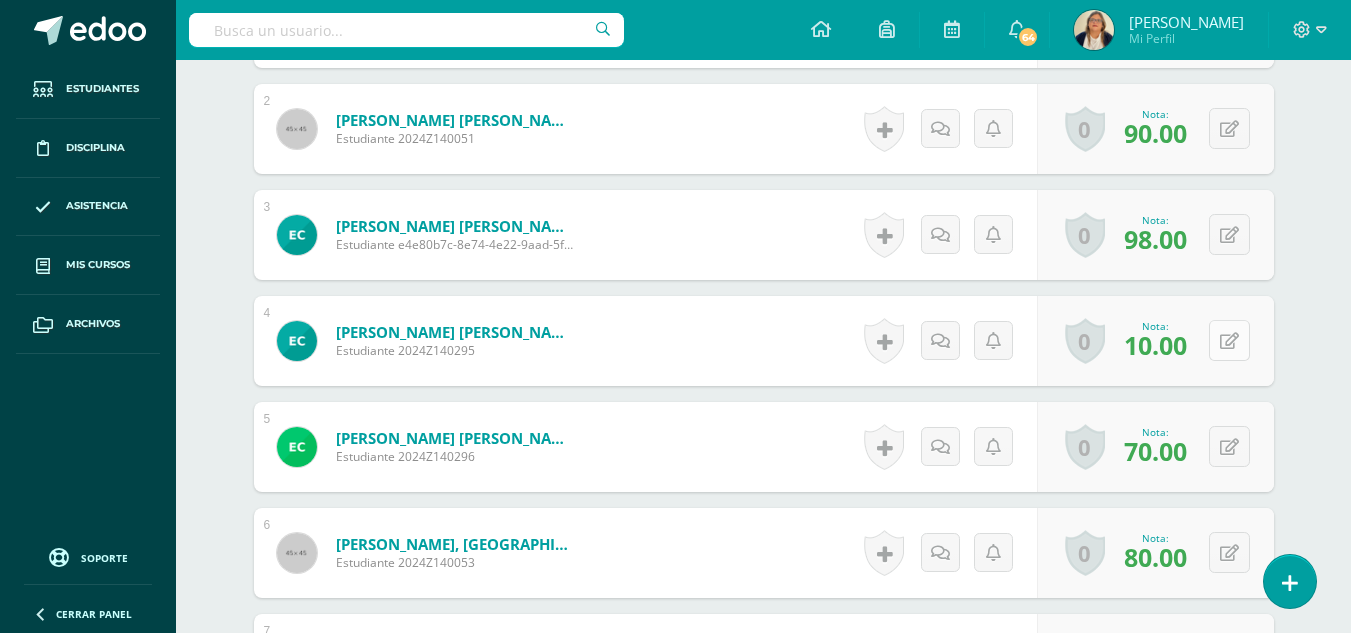 click at bounding box center [1229, 341] 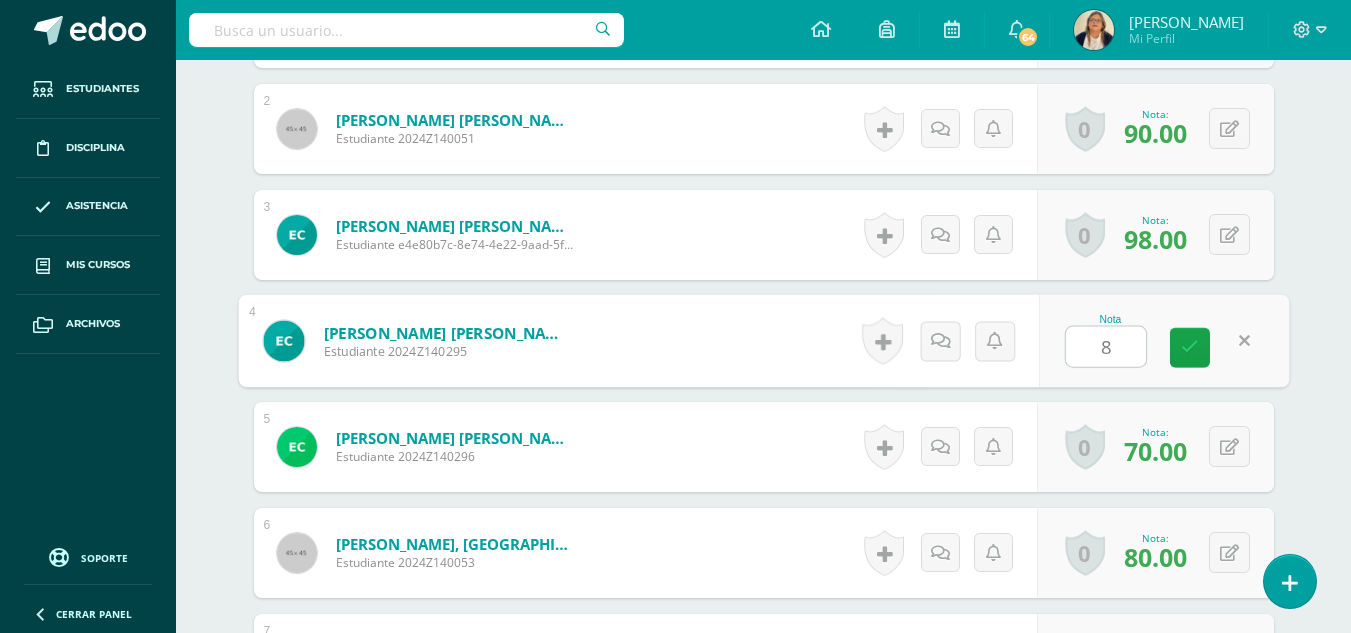 type on "80" 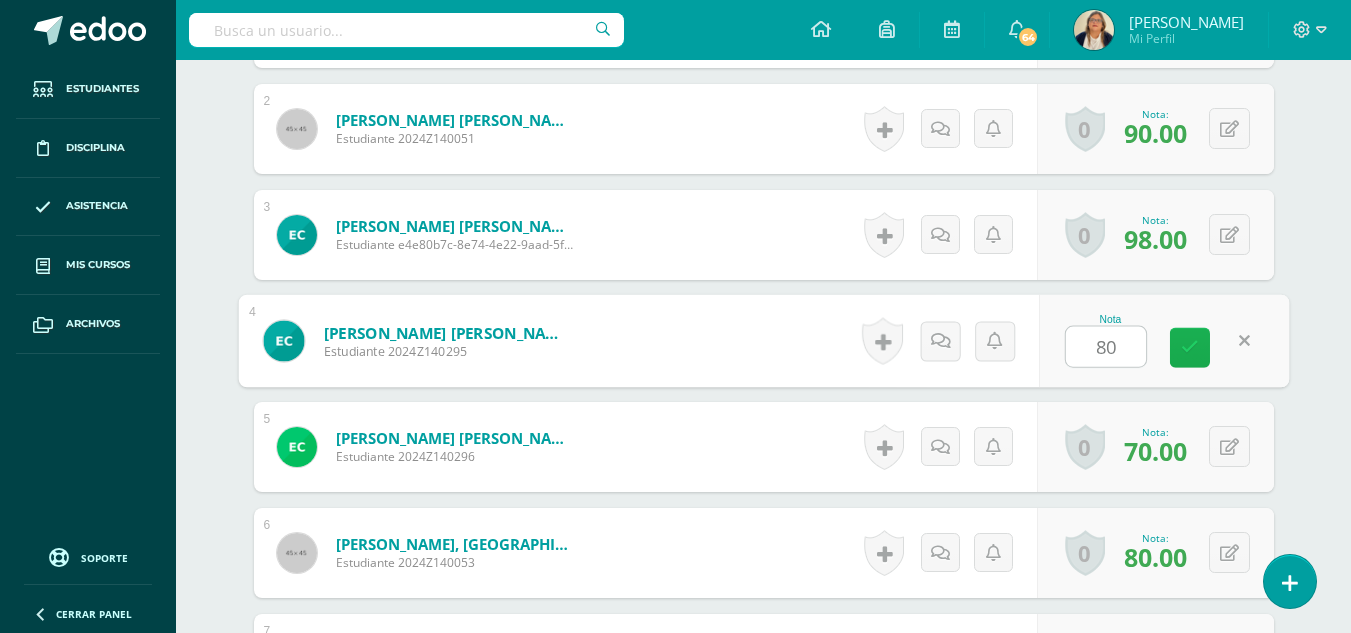 click at bounding box center [1190, 347] 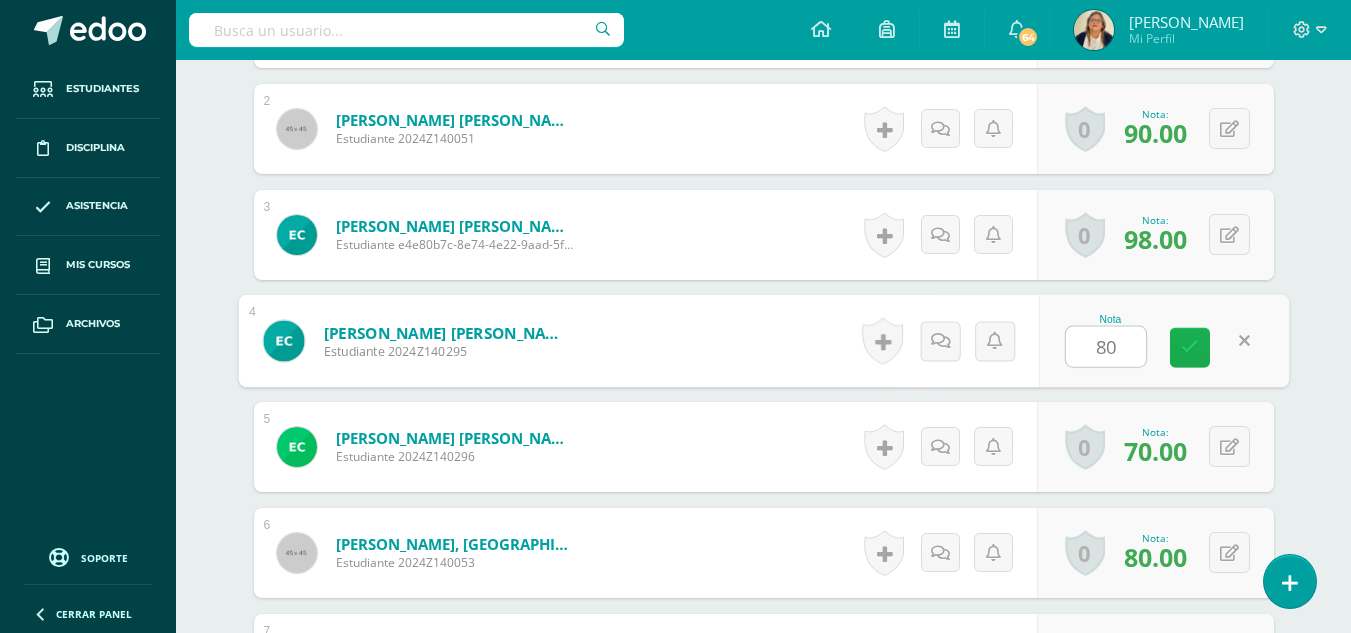 click at bounding box center [1190, 347] 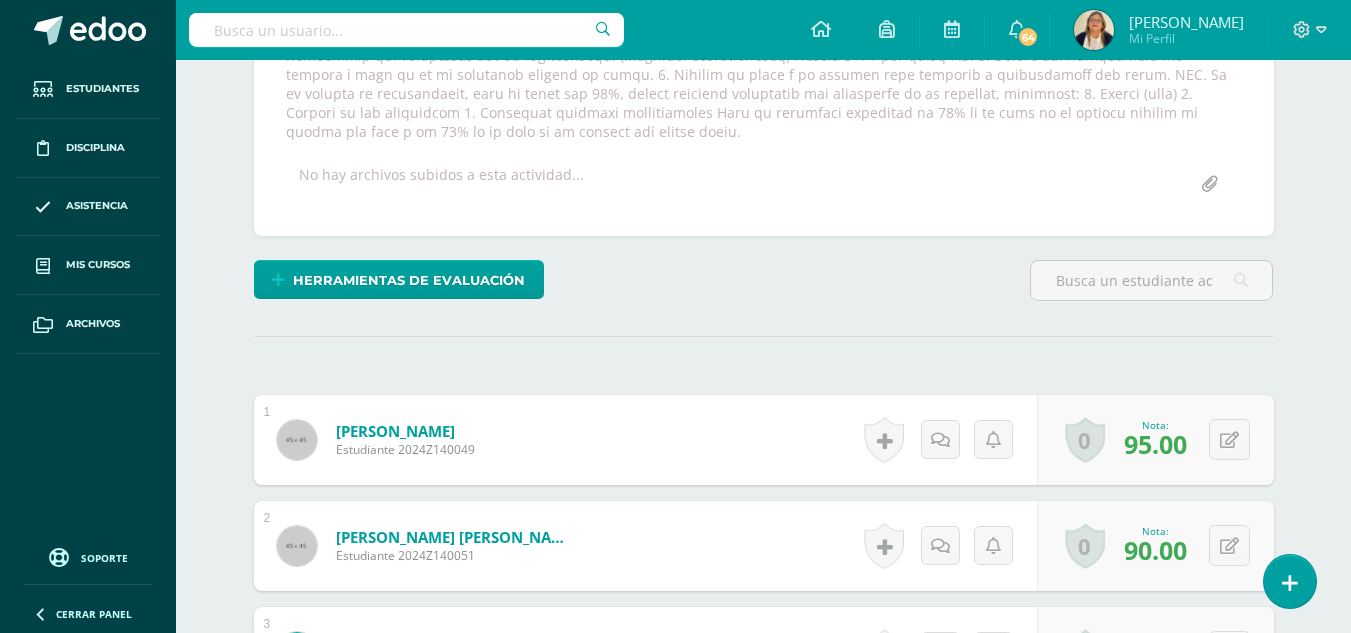 scroll, scrollTop: 0, scrollLeft: 0, axis: both 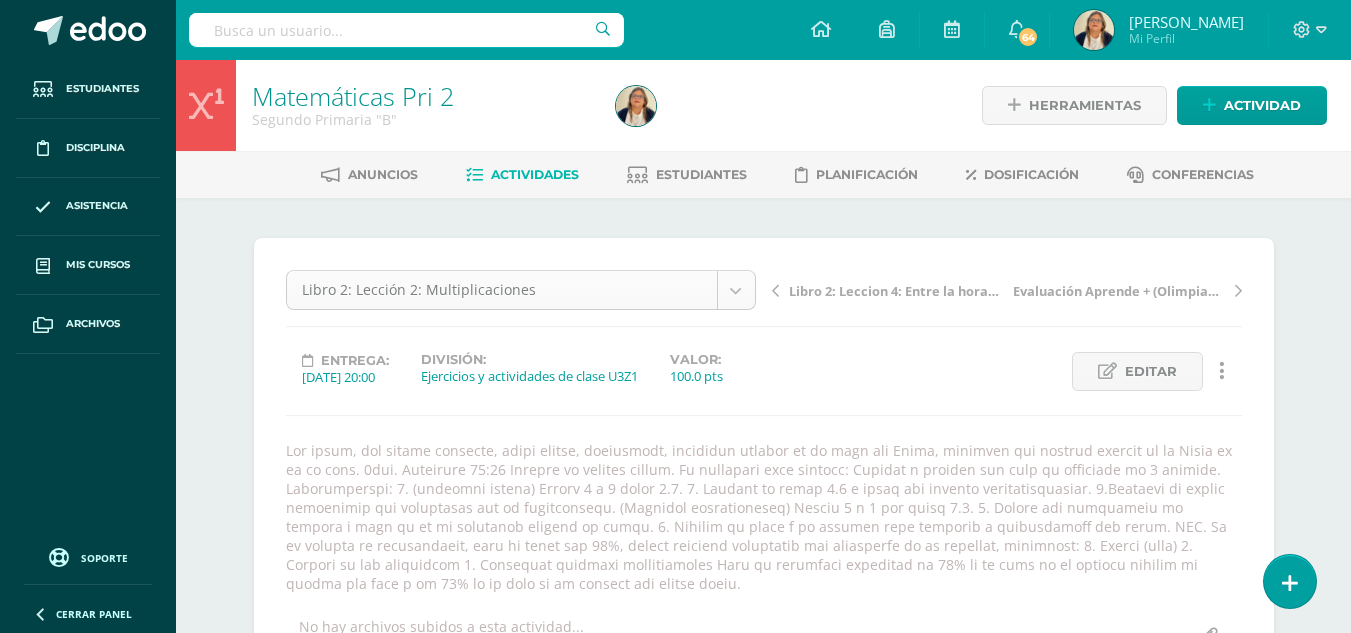 click on "Estudiantes Disciplina Asistencia Mis cursos Archivos Soporte
Centro de ayuda
Últimas actualizaciones
Cerrar panel
Matemáticas  Pri 1
Primero
Primaria
"A"
Actividades Estudiantes Planificación Dosificación
Matemáticas  Pri 1
Primero
Primaria
"B"
Actividades Estudiantes Planificación Dosificación
Matemáticas  Pri 2
Segundo
Primaria
"A"
Actividades Estudiantes Planificación Dosificación
Matemáticas  Pri 2
Actividades Estudiantes Planificación Mi Perfil" at bounding box center [675, 1219] 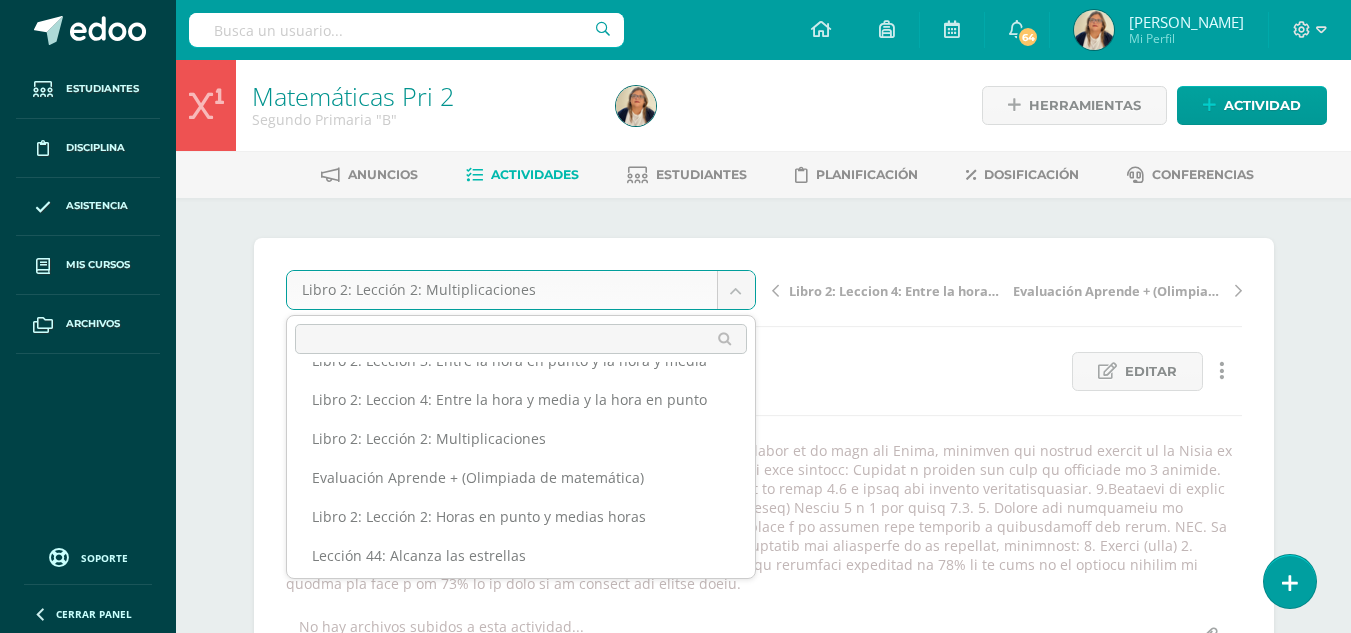 scroll, scrollTop: 80, scrollLeft: 0, axis: vertical 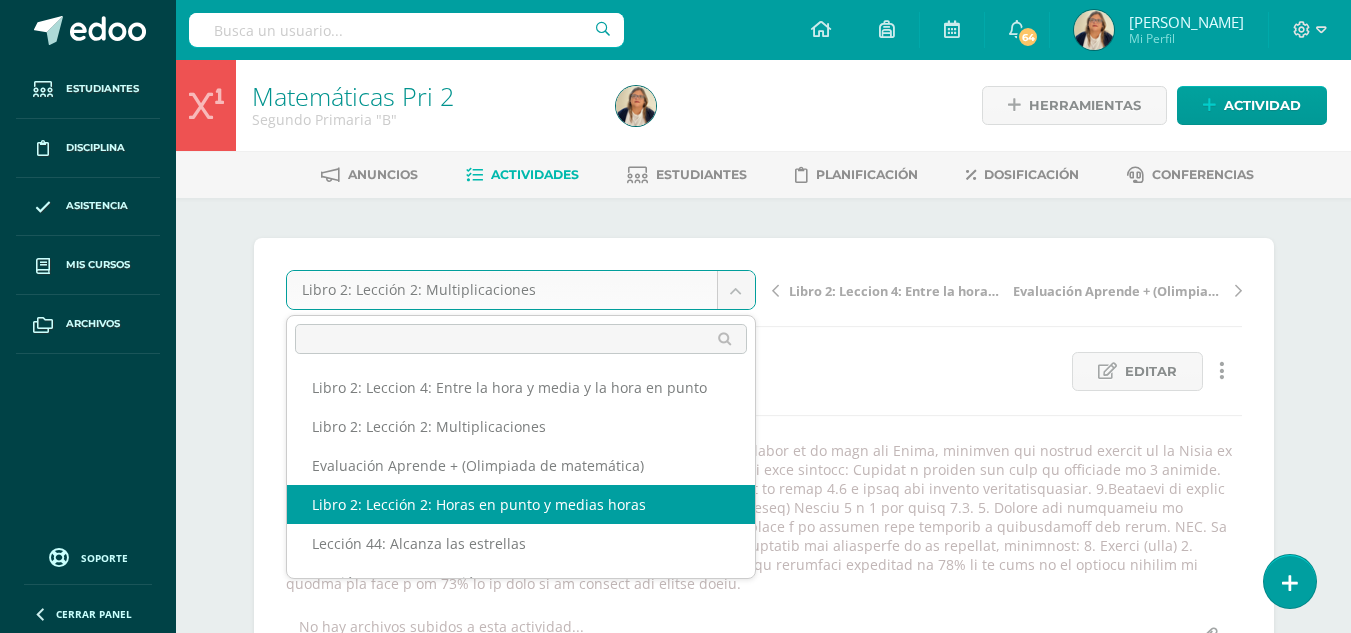 select on "/dashboard/teacher/grade-activity/29100/" 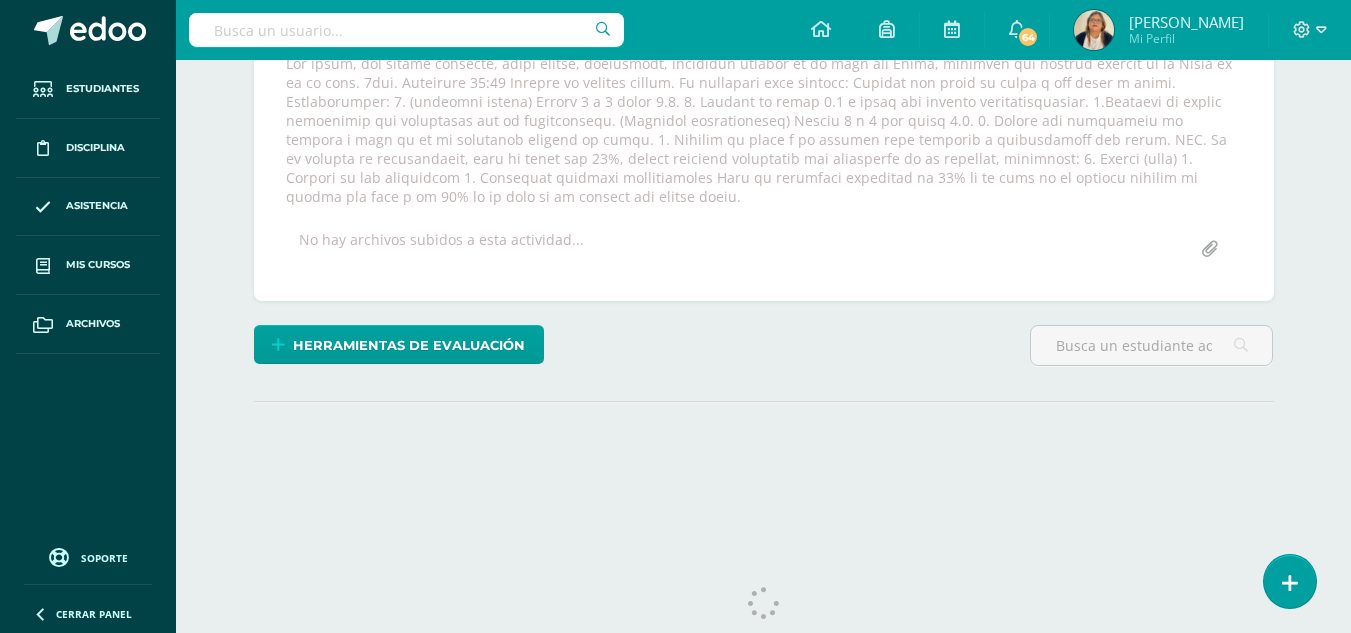 scroll, scrollTop: 0, scrollLeft: 0, axis: both 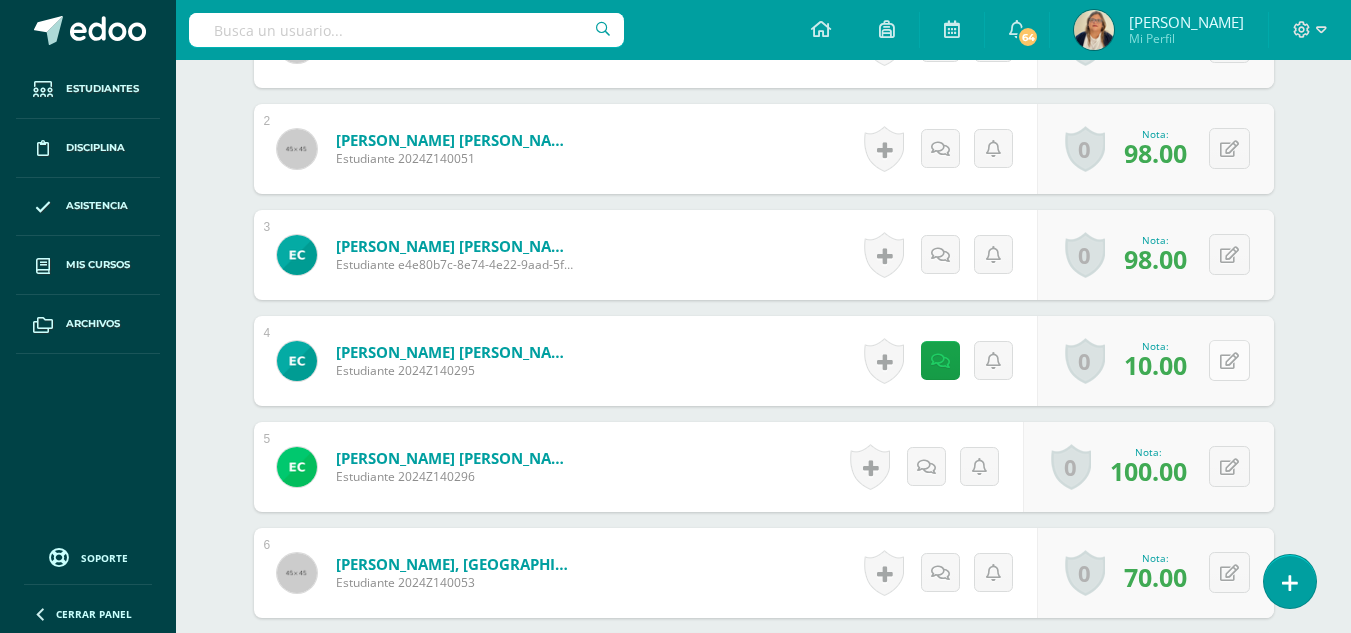 click at bounding box center [1229, 360] 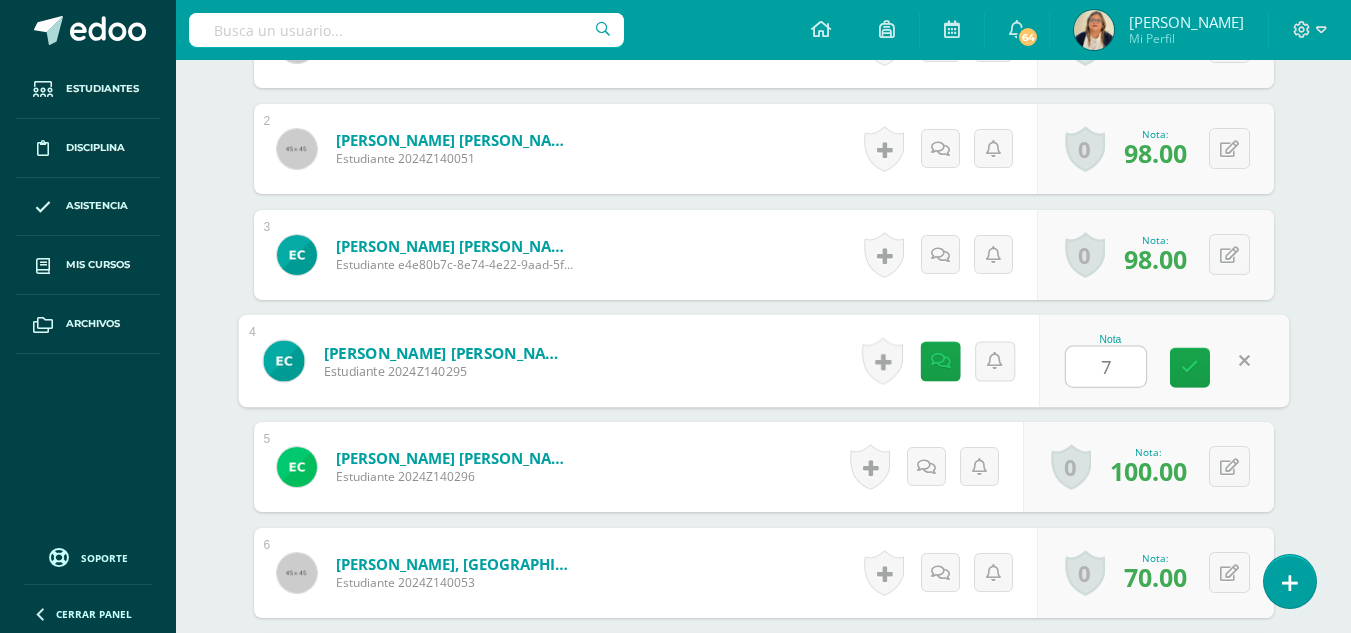 type on "70" 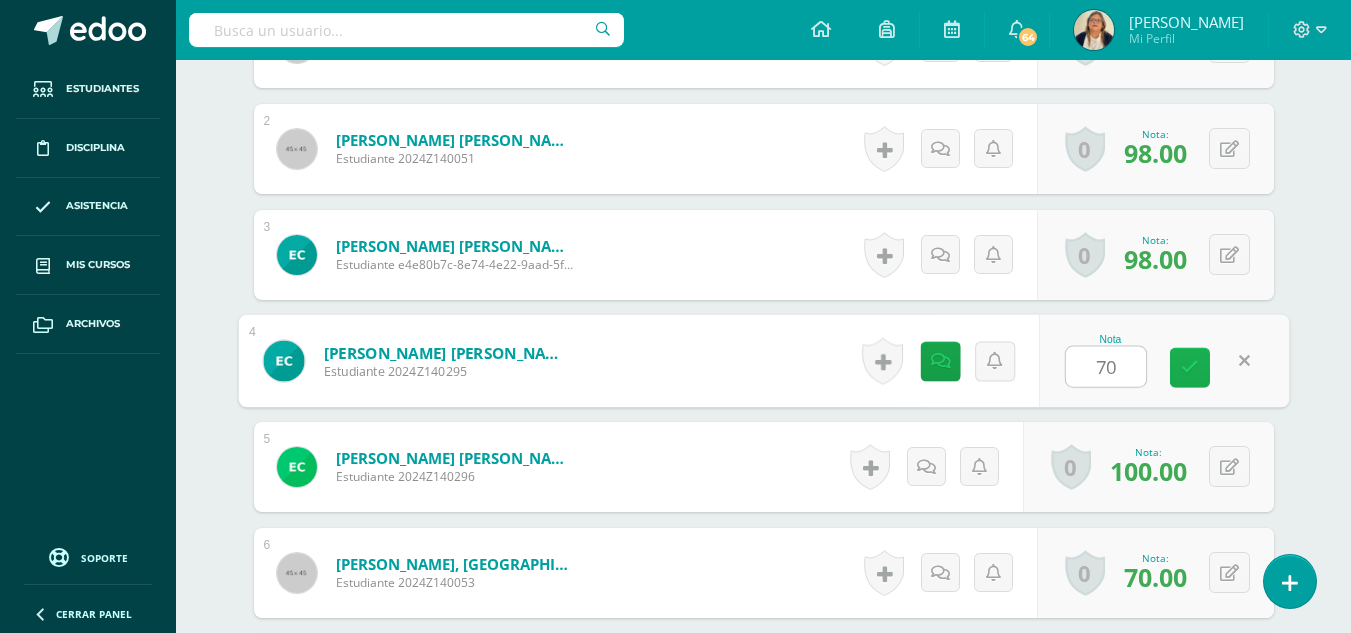 click at bounding box center (1190, 367) 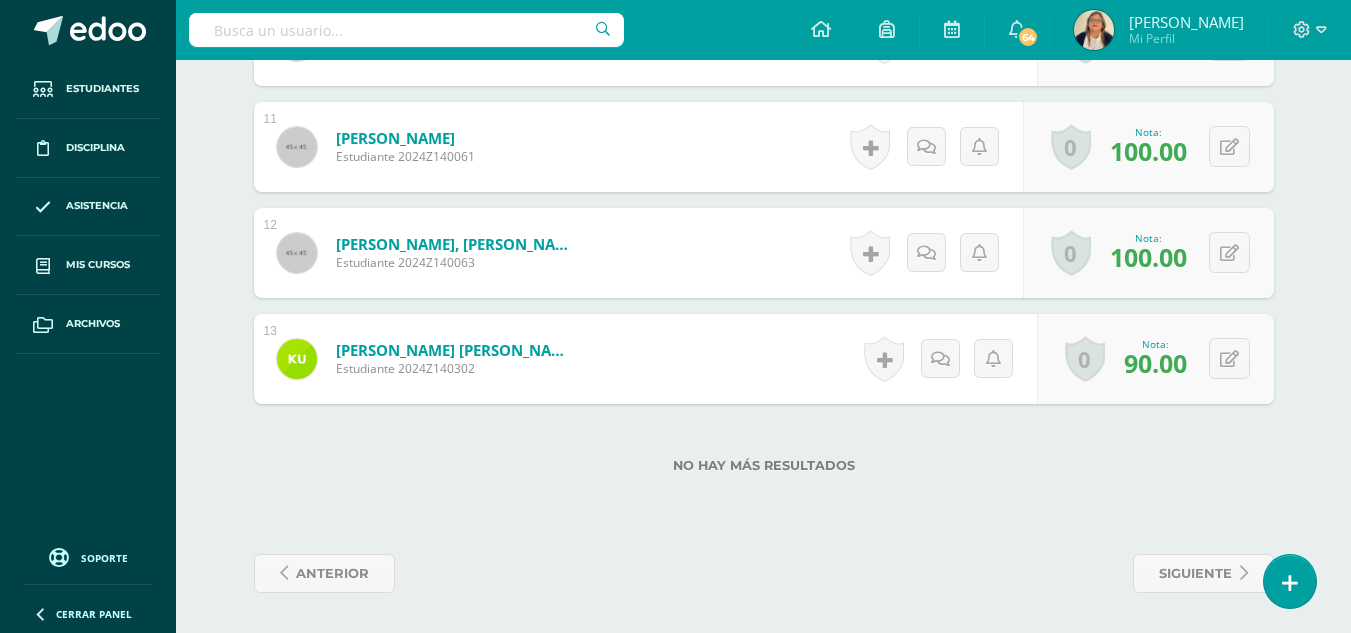 scroll, scrollTop: 0, scrollLeft: 0, axis: both 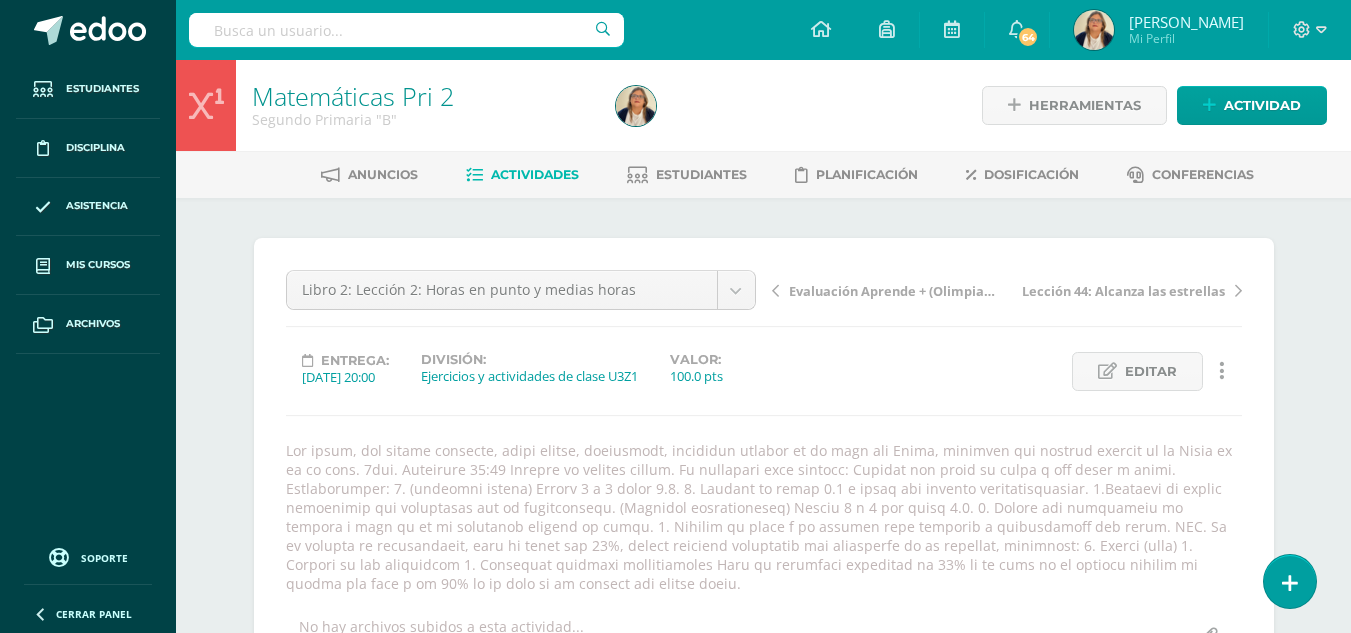 click on "Actividades" at bounding box center [535, 174] 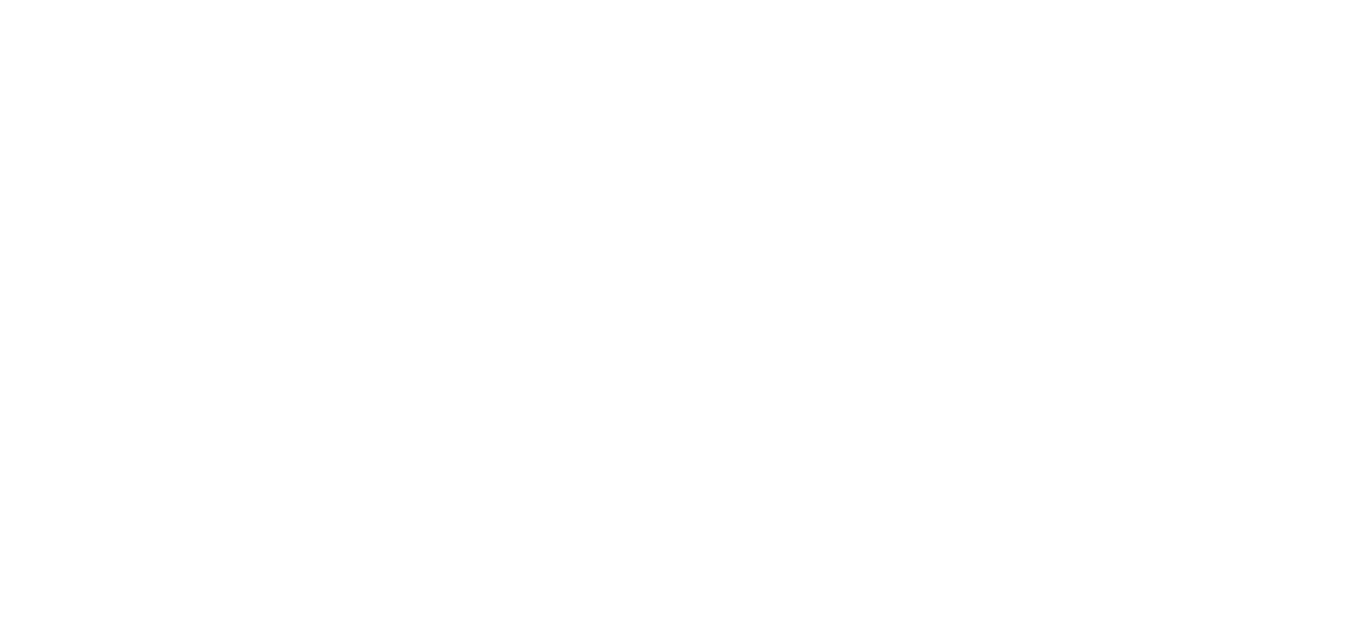 click on "Resumen de unidad" at bounding box center [119, 784] 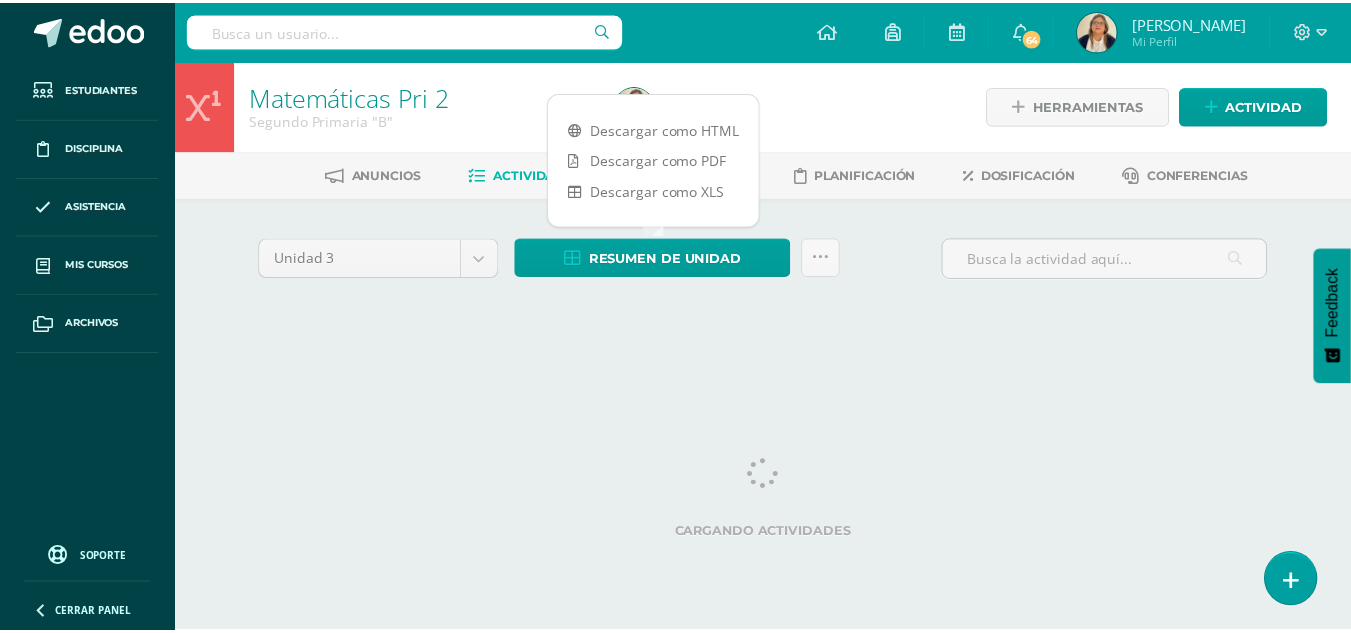 scroll, scrollTop: 0, scrollLeft: 0, axis: both 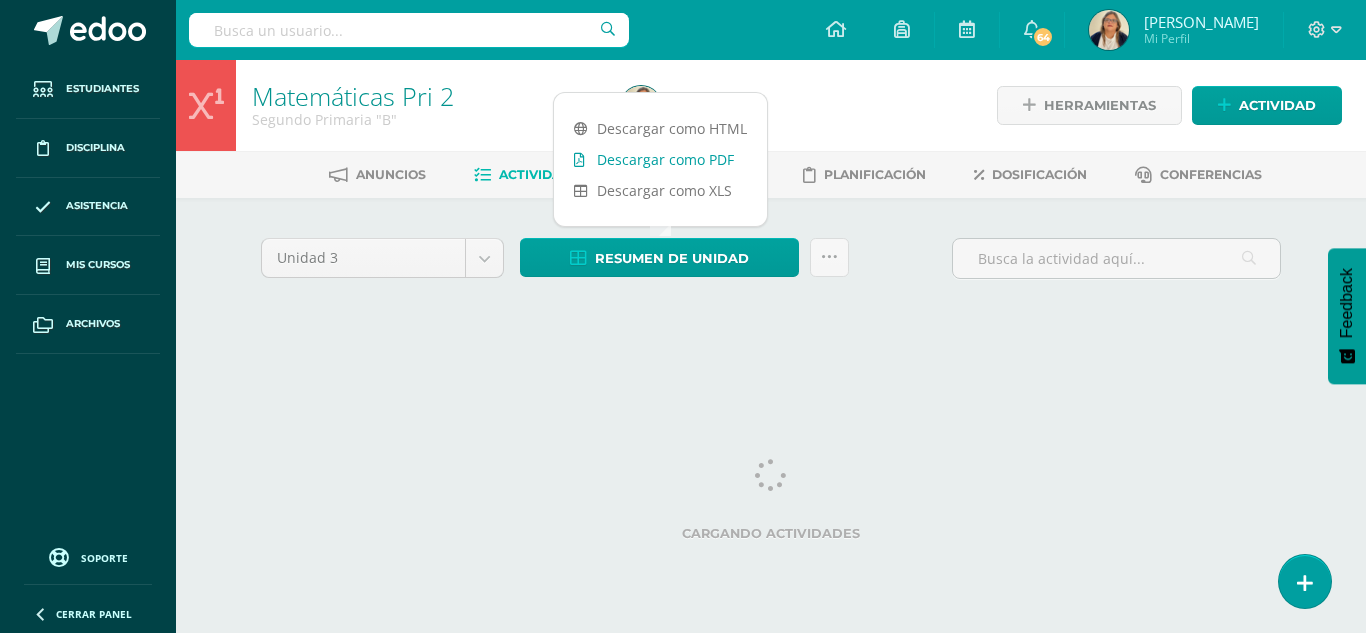 click on "Descargar como PDF" at bounding box center (660, 159) 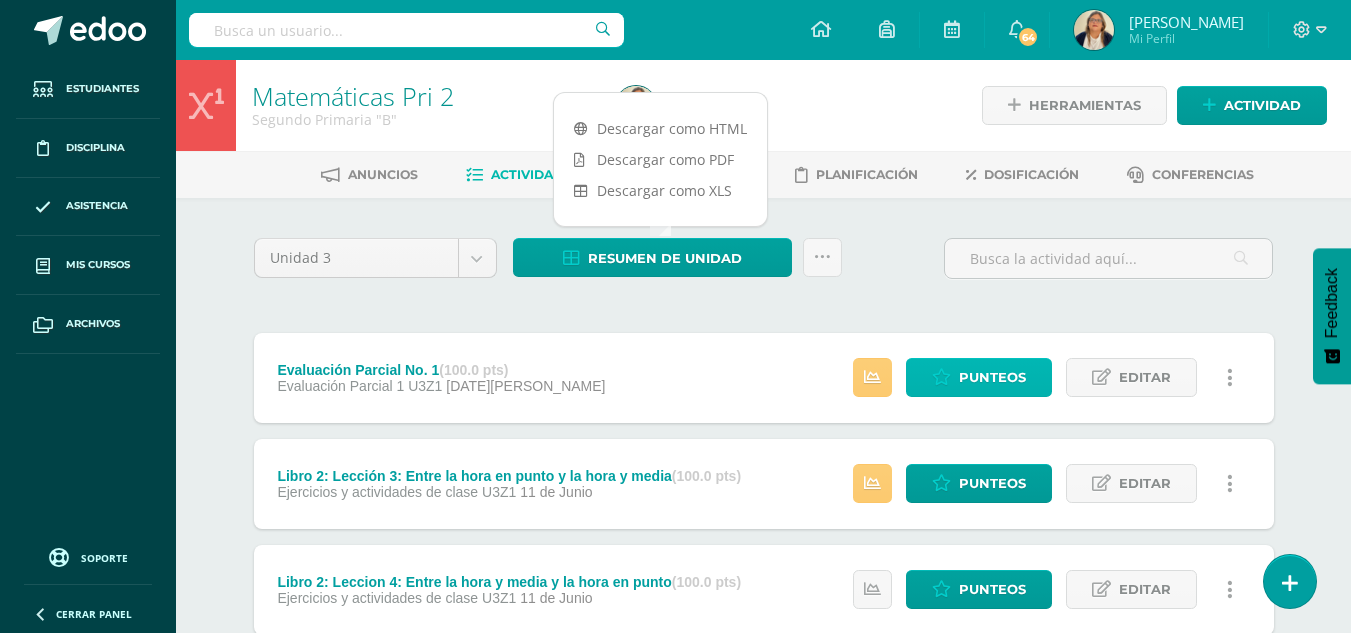 click on "Punteos" at bounding box center (992, 377) 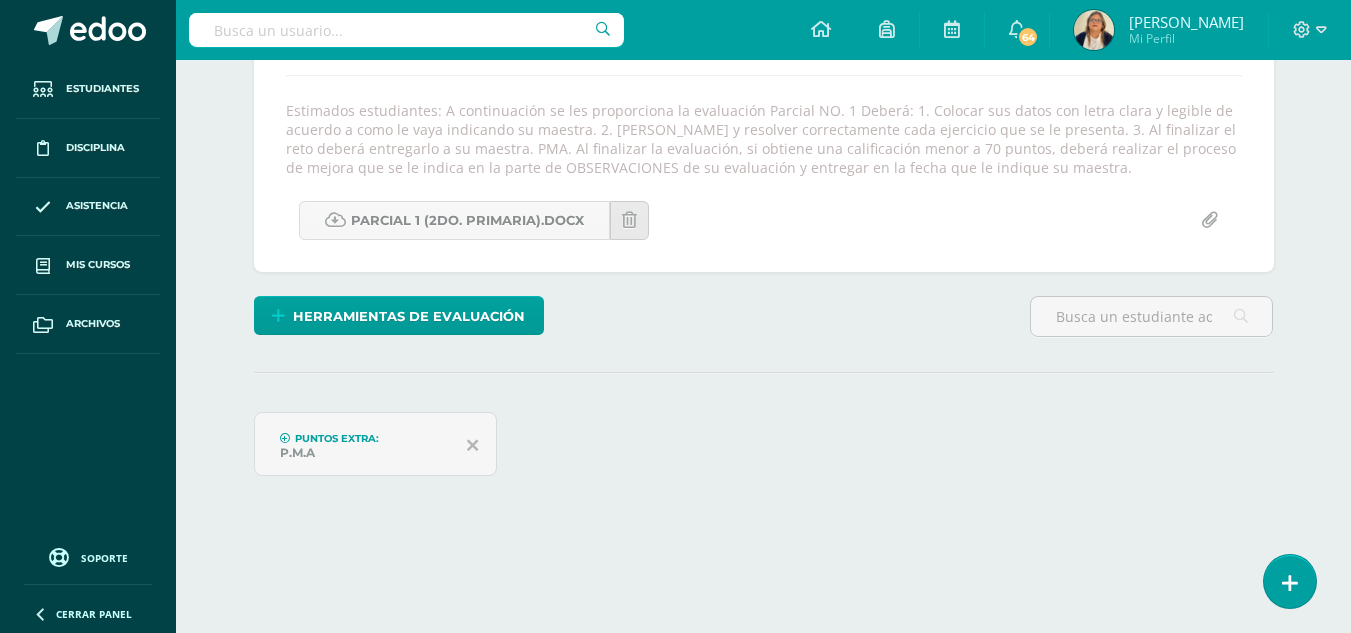 scroll, scrollTop: 0, scrollLeft: 0, axis: both 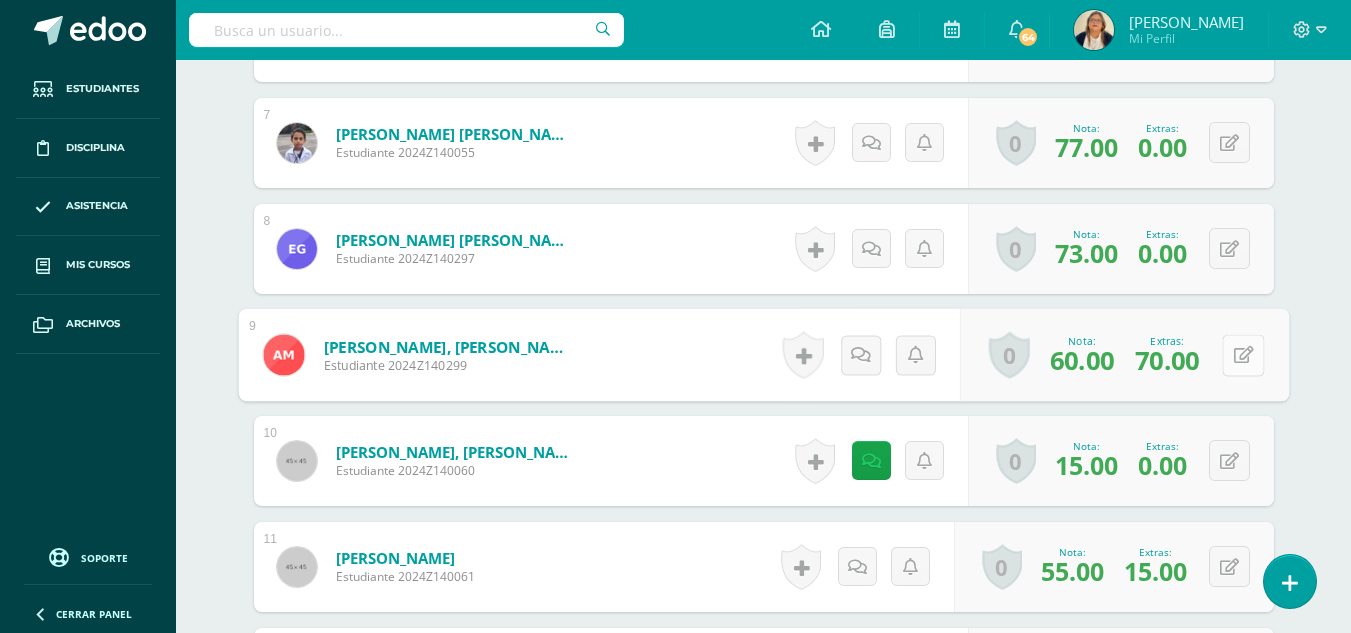 click at bounding box center [1243, 355] 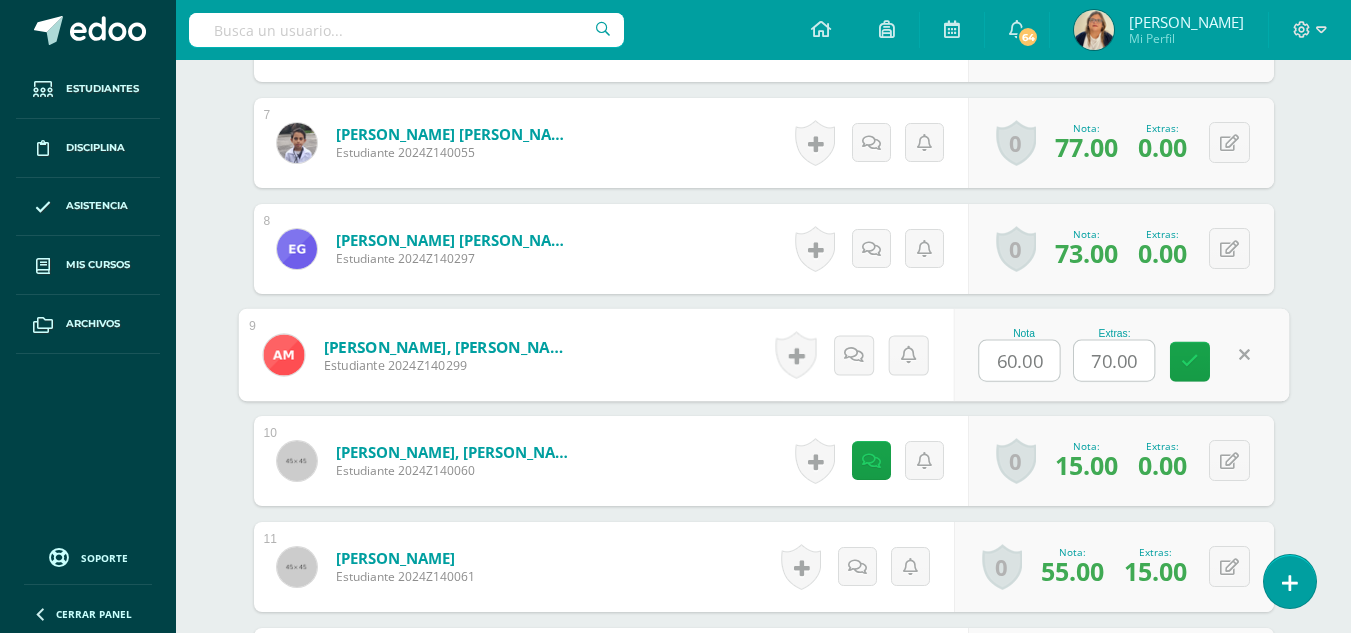 click on "70.00" at bounding box center [1114, 361] 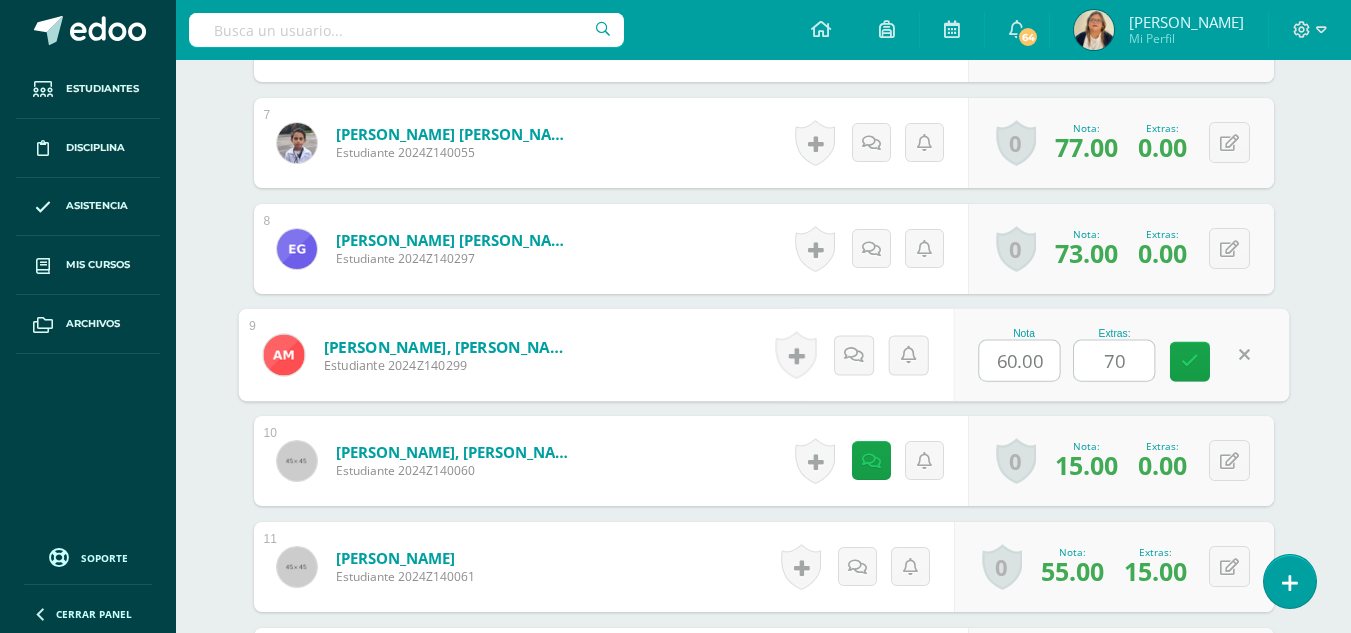 type on "7" 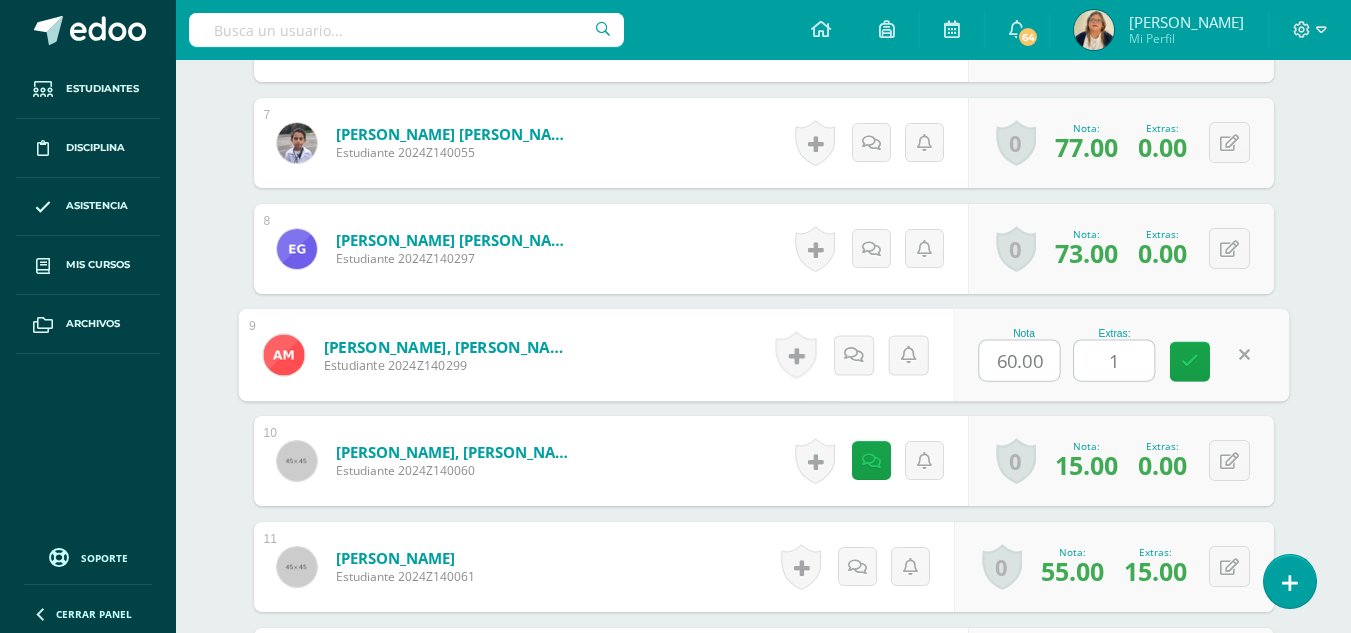 type on "10" 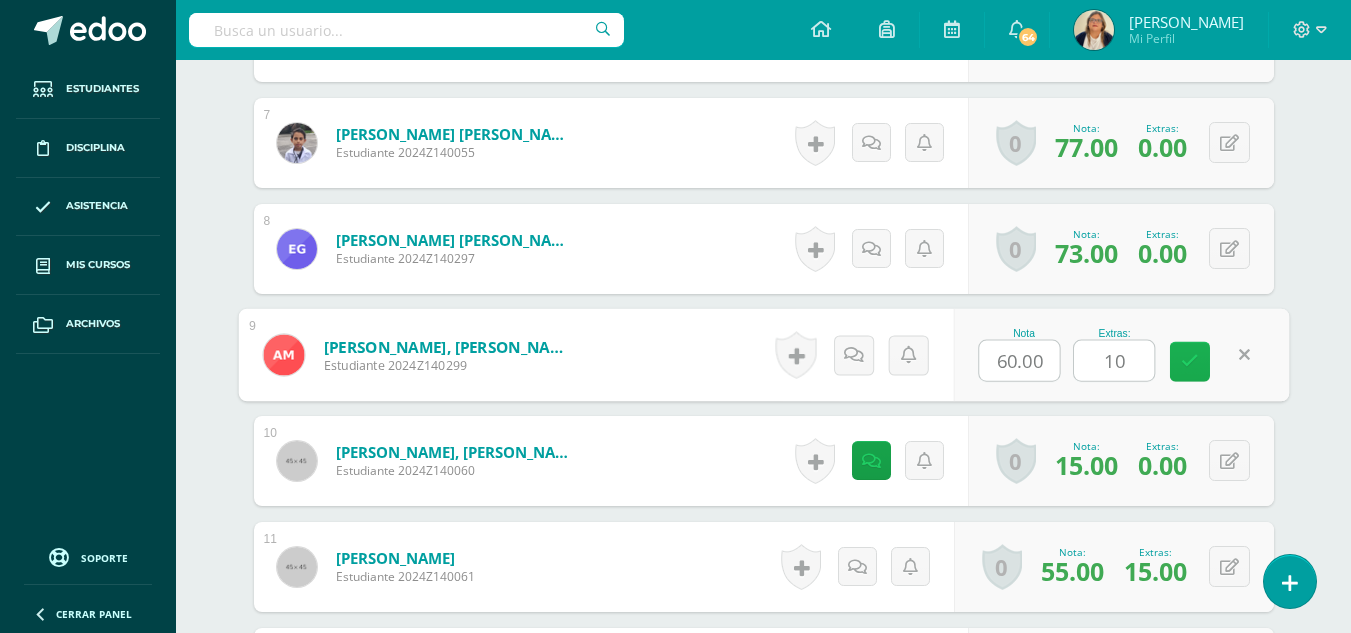 click at bounding box center (1190, 361) 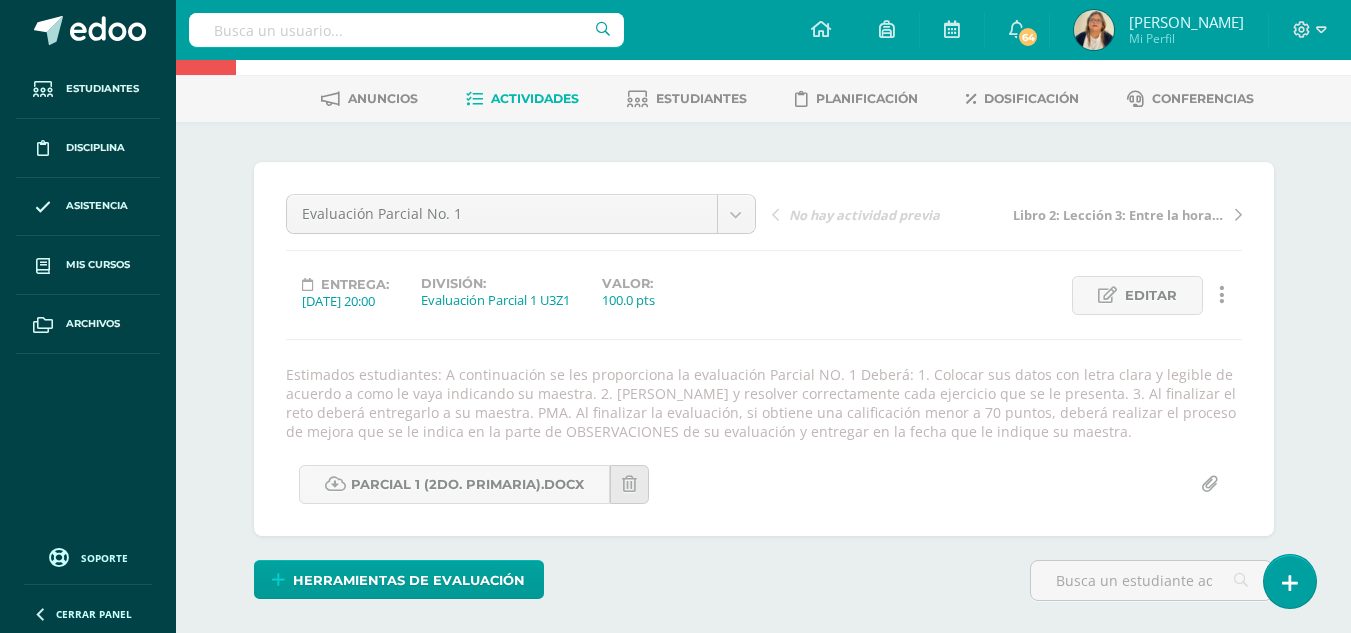 scroll, scrollTop: 0, scrollLeft: 0, axis: both 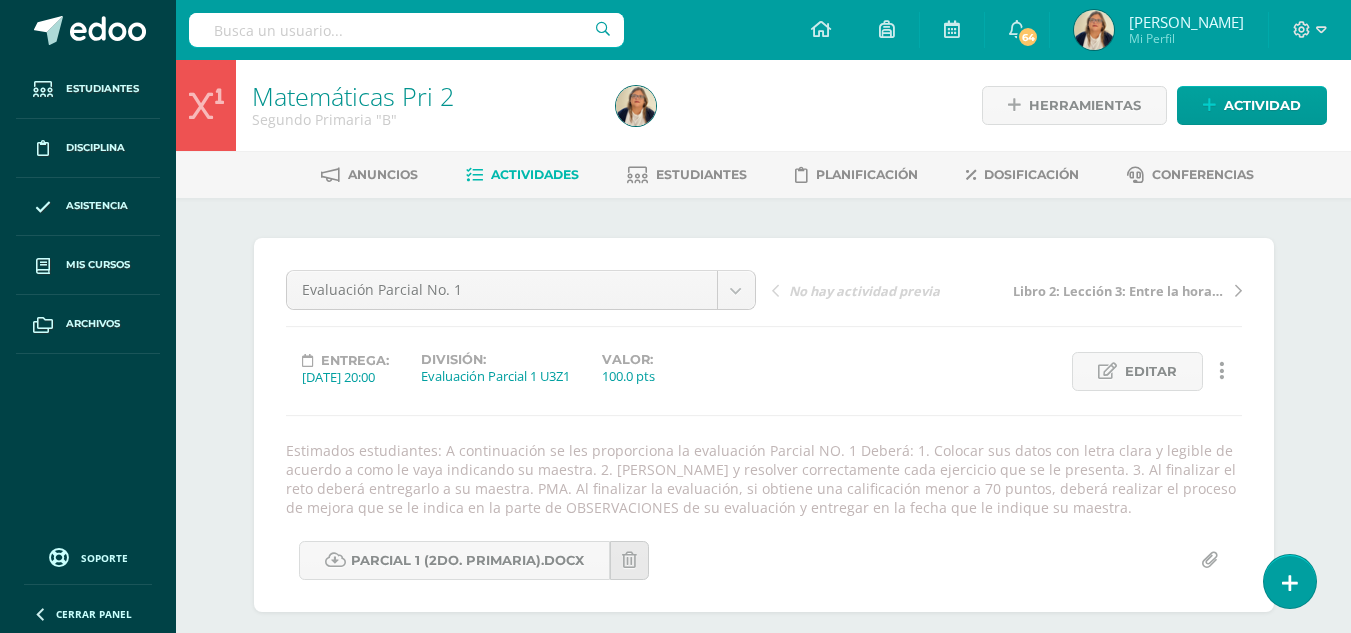 click on "Actividades" at bounding box center [535, 174] 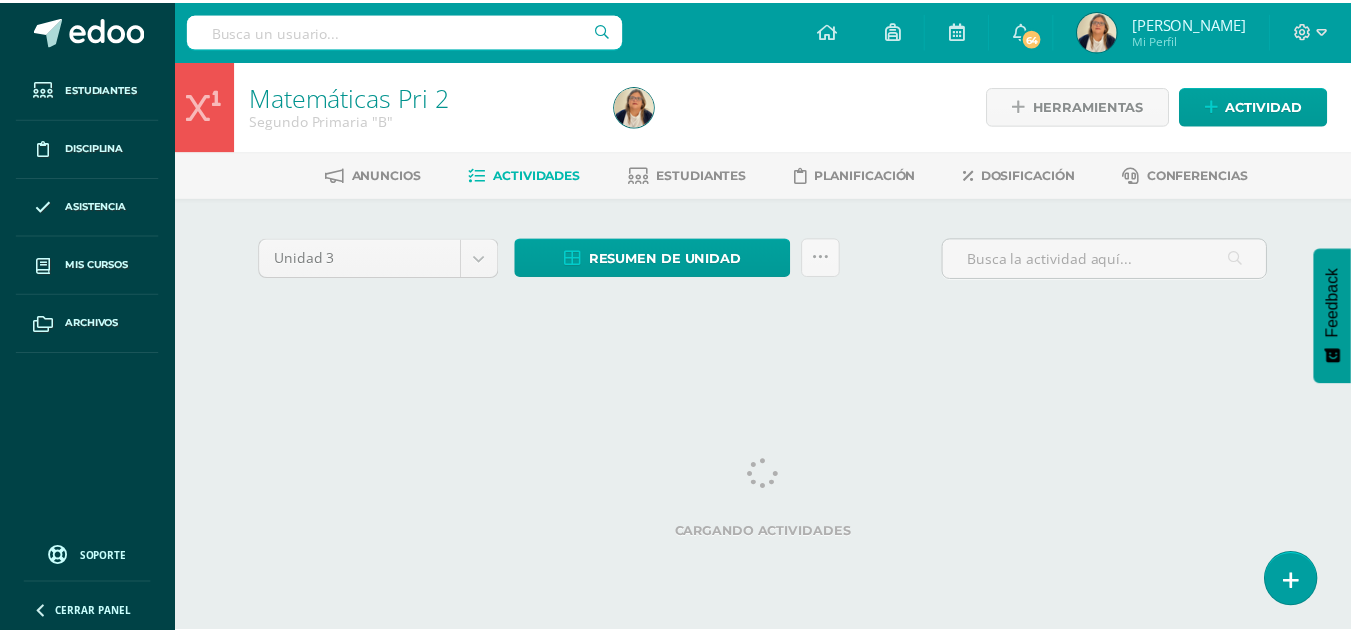 scroll, scrollTop: 0, scrollLeft: 0, axis: both 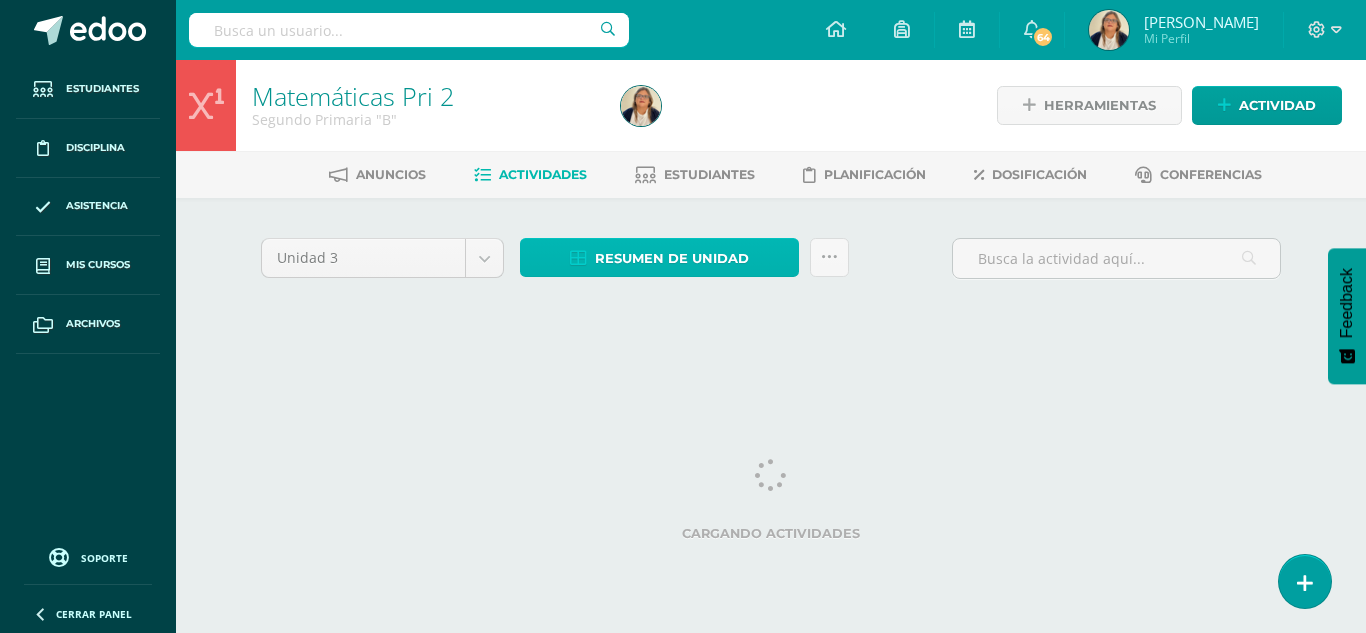 click on "Resumen de unidad" at bounding box center [672, 258] 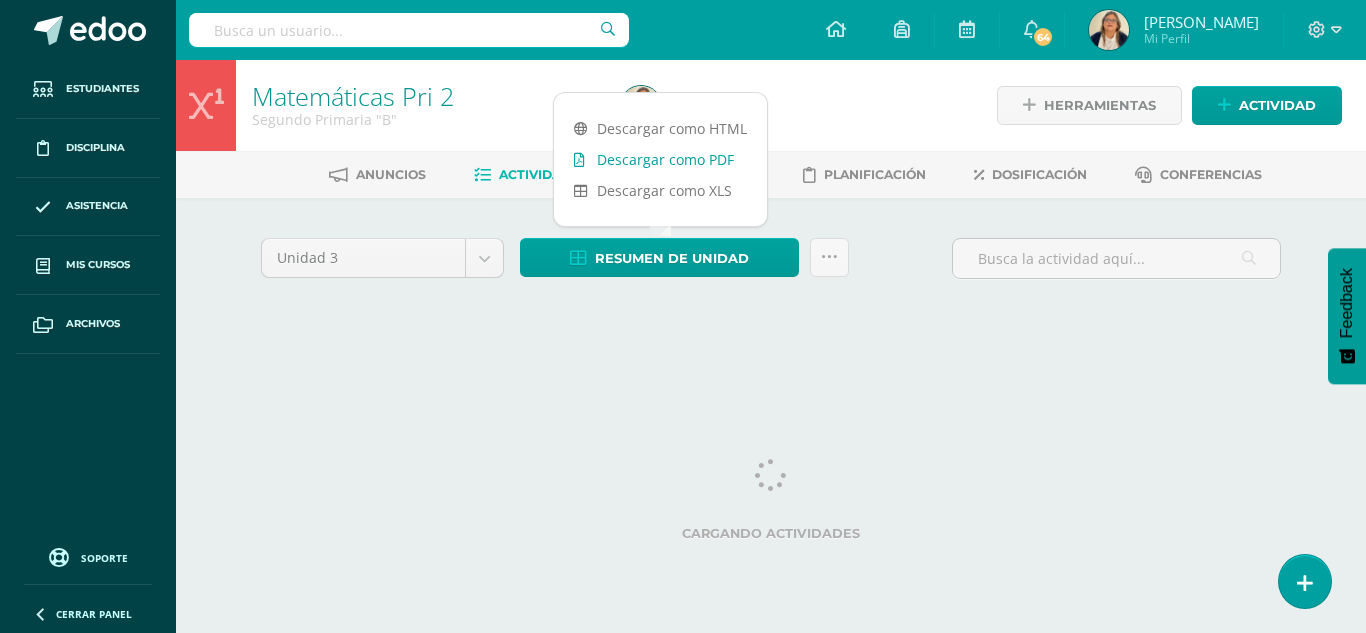 click on "Descargar como PDF" at bounding box center [660, 159] 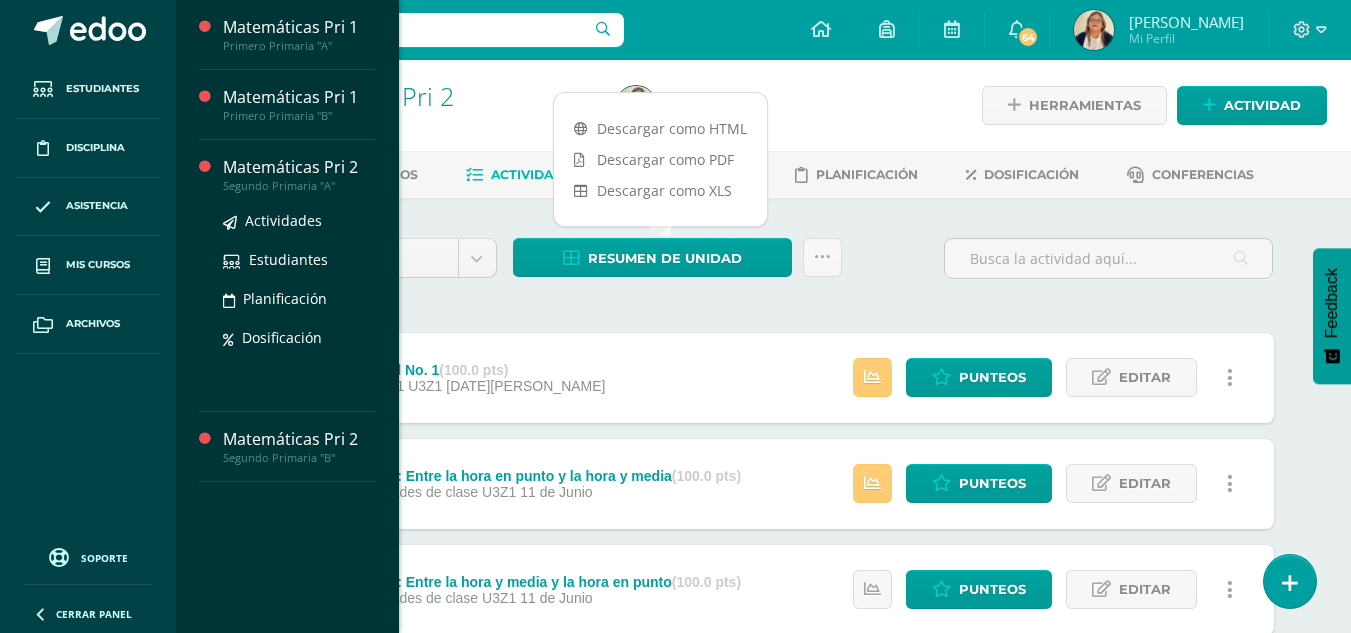 click on "Matemáticas  Pri 2" at bounding box center (299, 167) 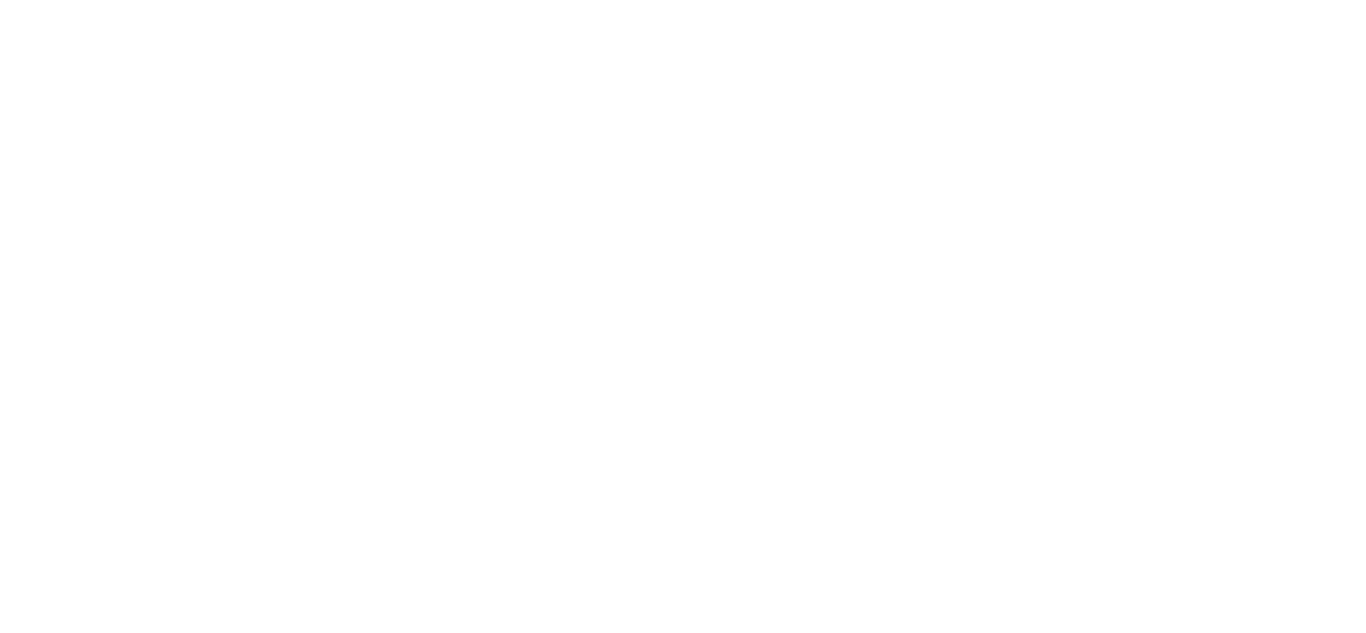 scroll, scrollTop: 0, scrollLeft: 0, axis: both 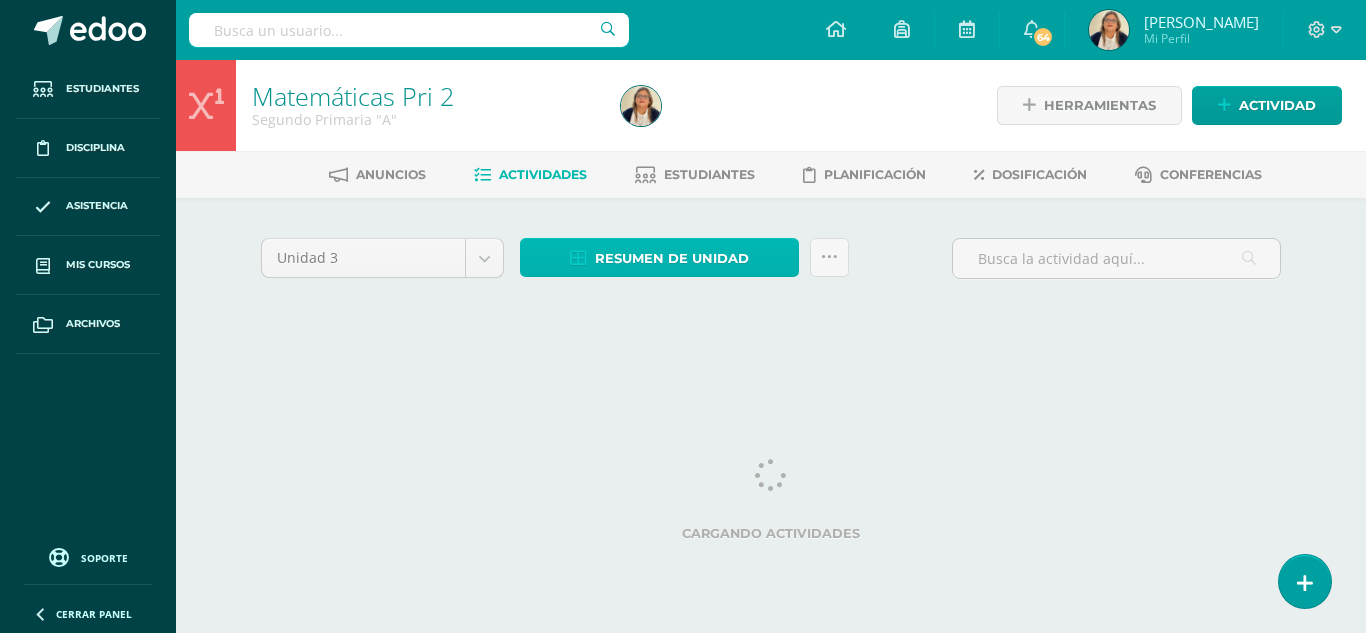 click on "Resumen de unidad" at bounding box center [672, 258] 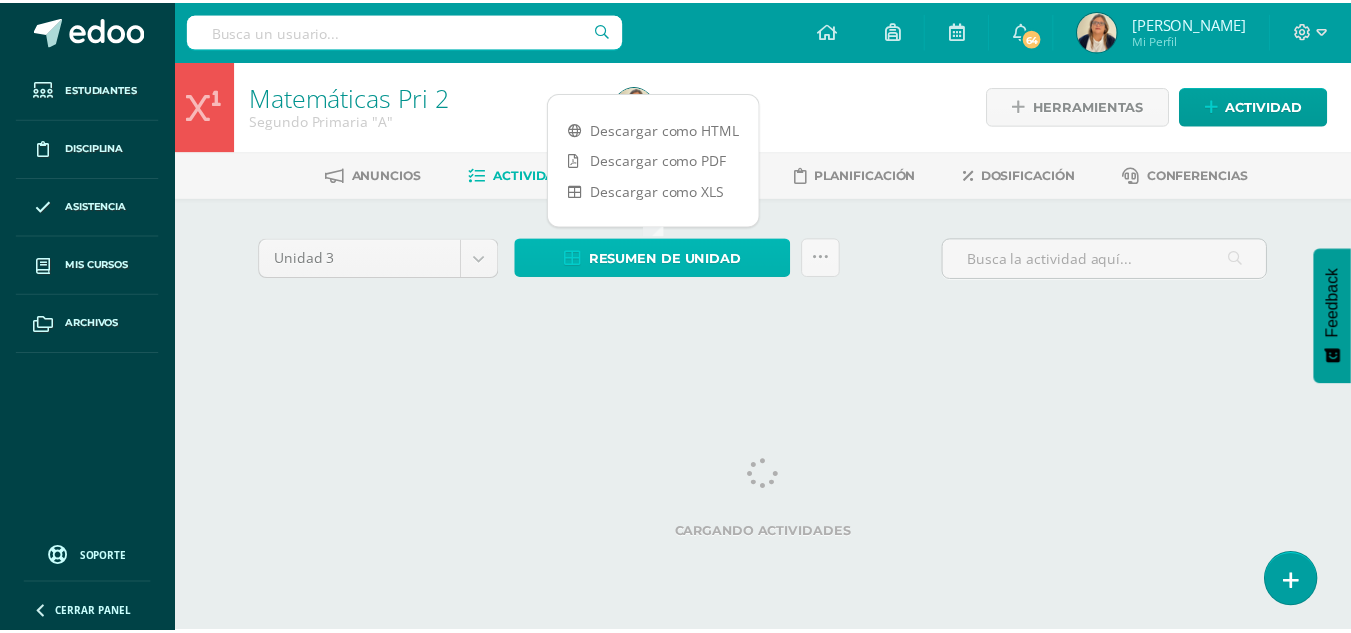 scroll, scrollTop: 0, scrollLeft: 0, axis: both 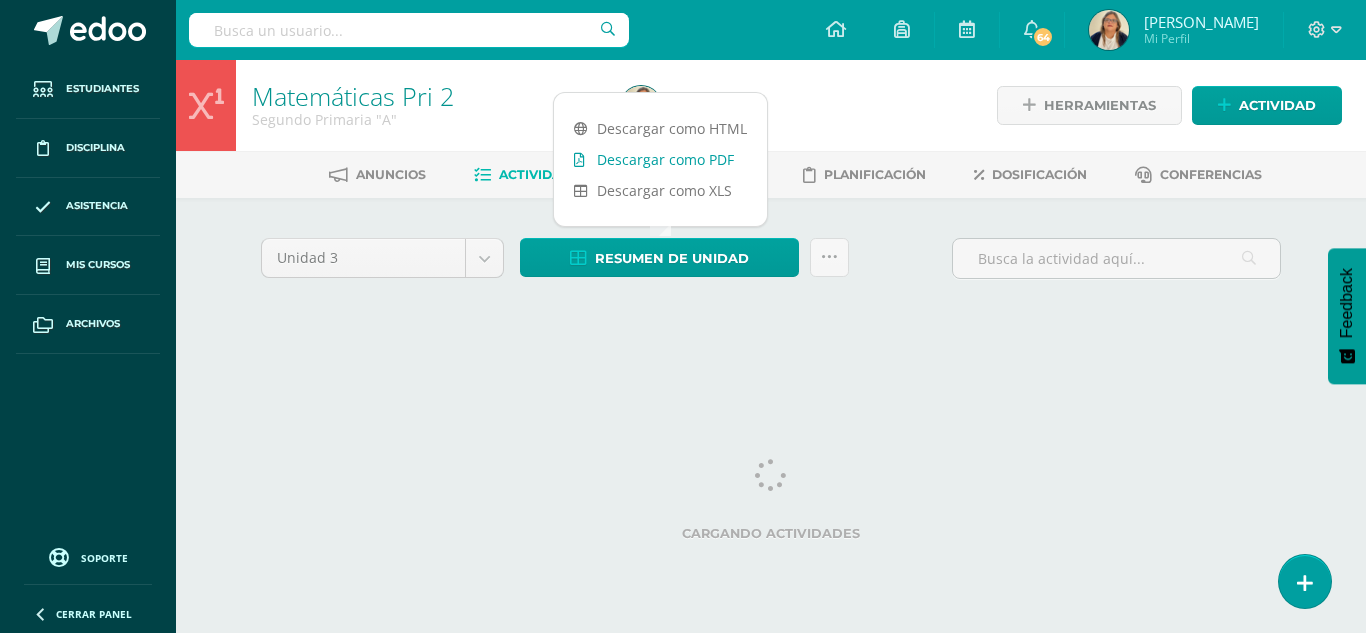 click on "Descargar como PDF" at bounding box center (660, 159) 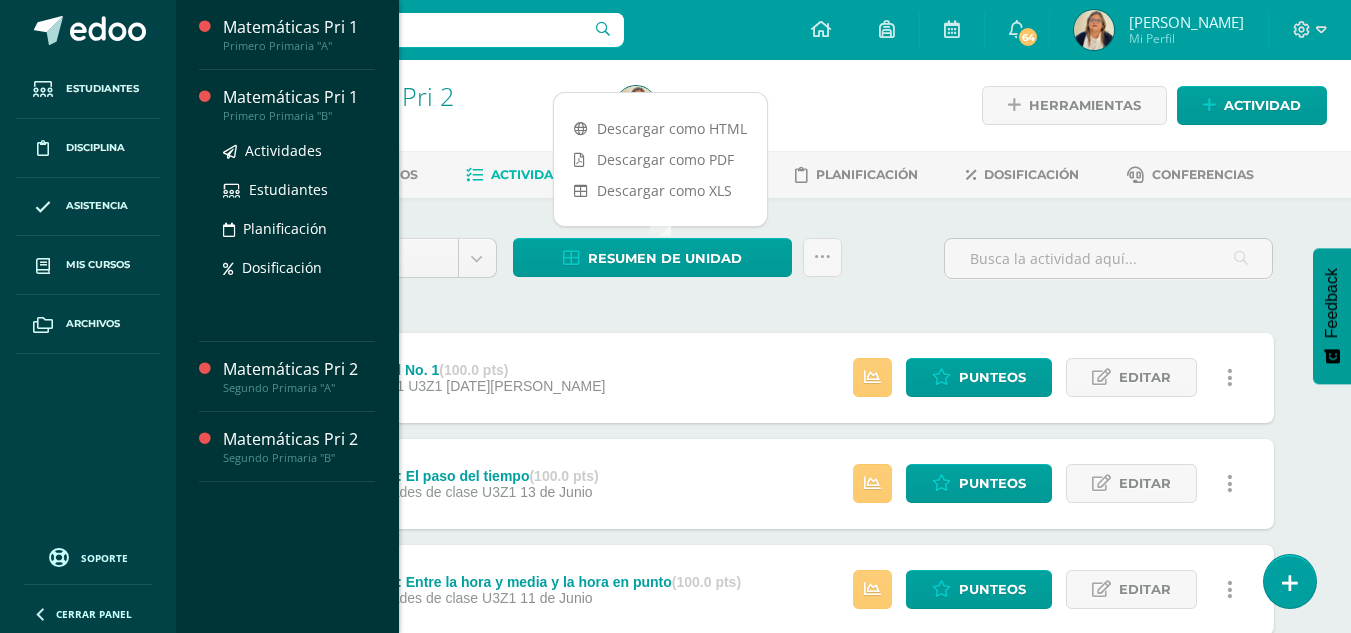click on "Matemáticas  Pri 1" at bounding box center [299, 97] 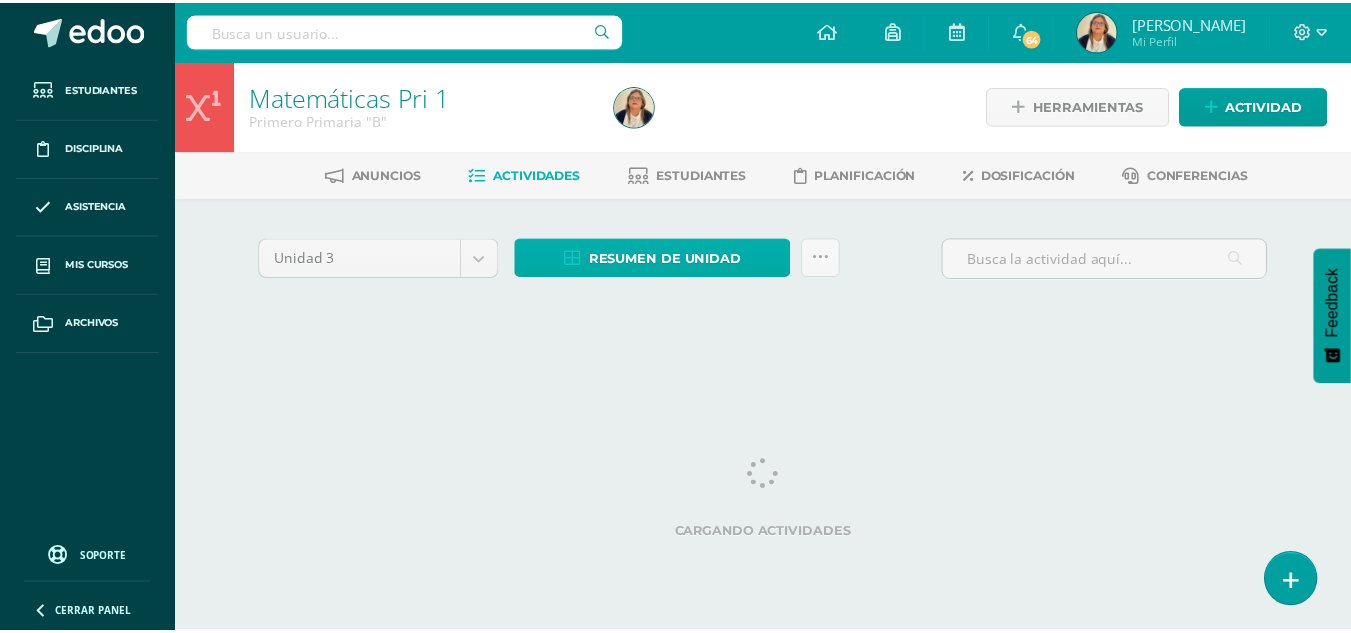 scroll, scrollTop: 0, scrollLeft: 0, axis: both 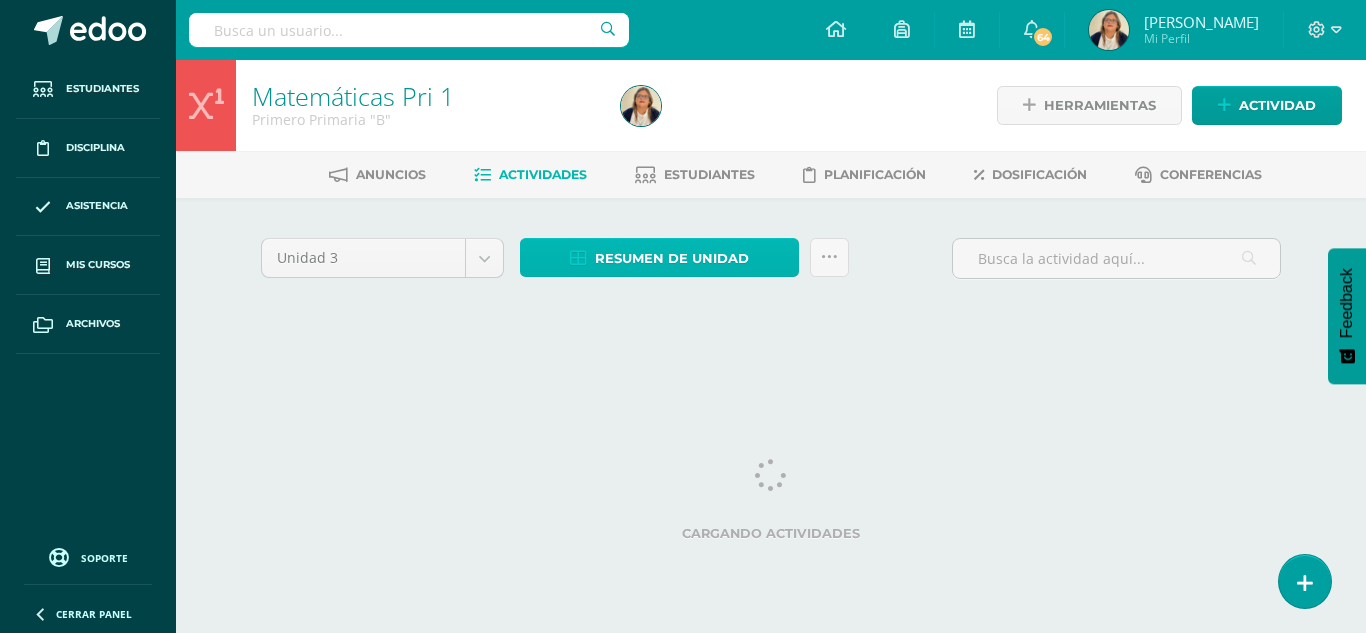 click at bounding box center (578, 258) 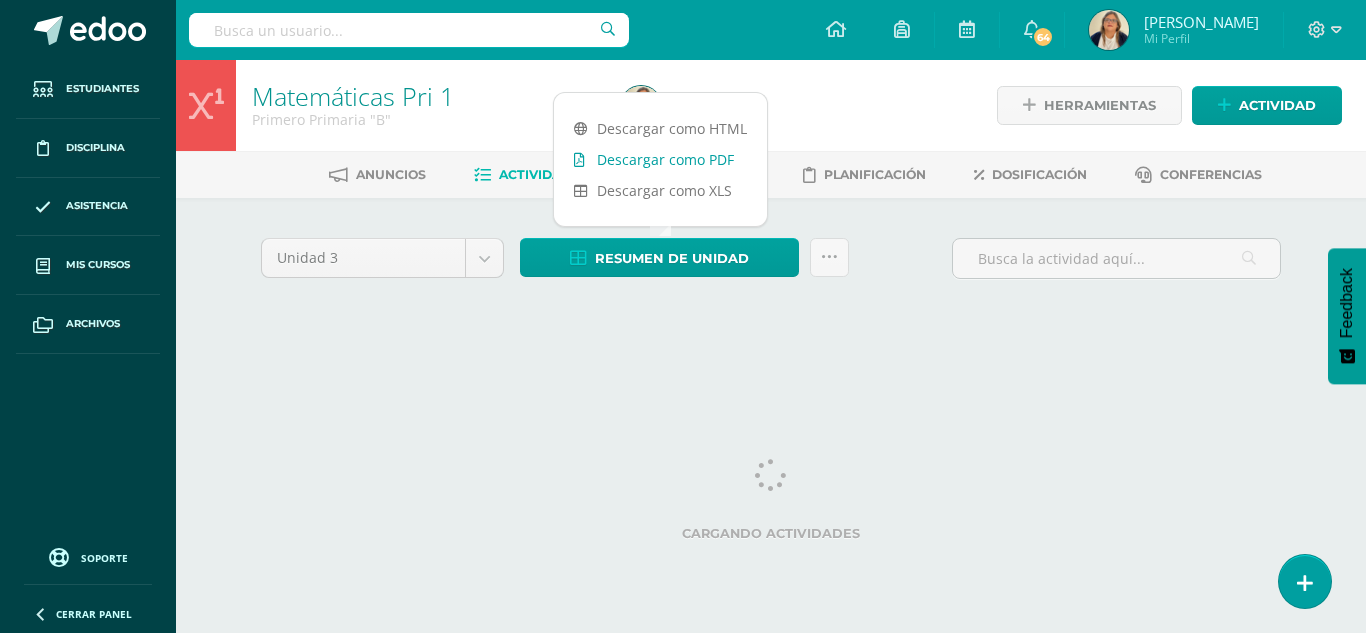 click on "Descargar como PDF" at bounding box center [660, 159] 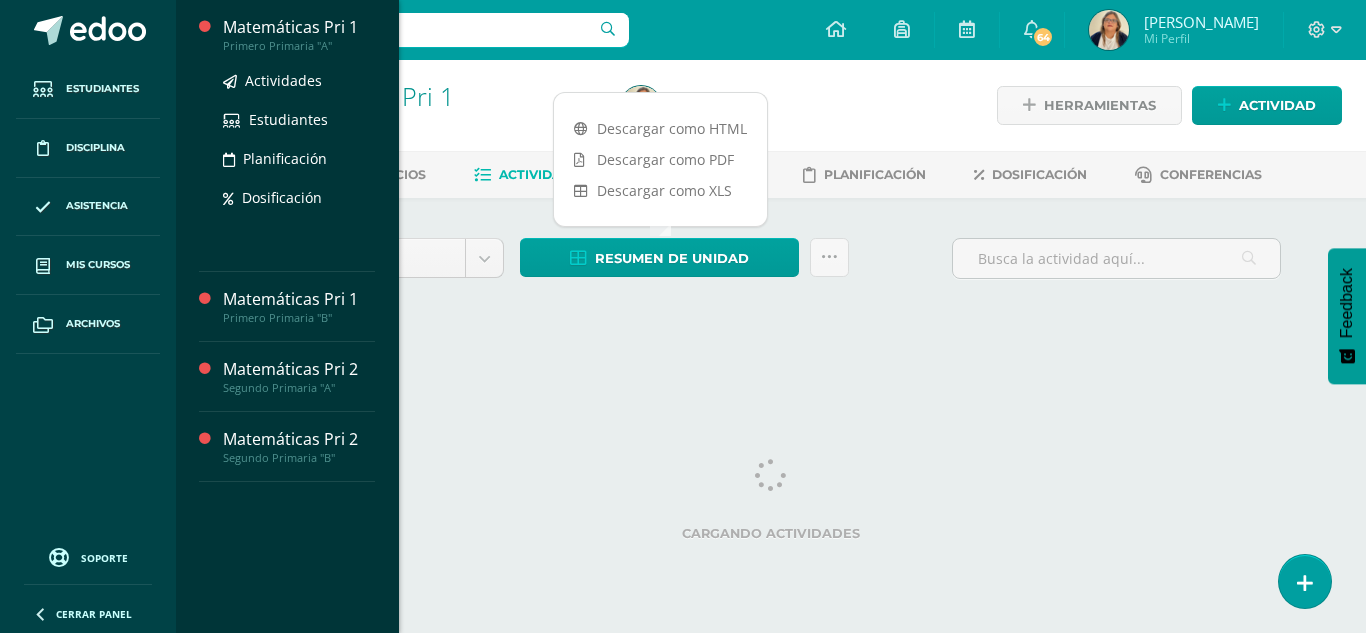 click on "Matemáticas  Pri 1" at bounding box center (299, 27) 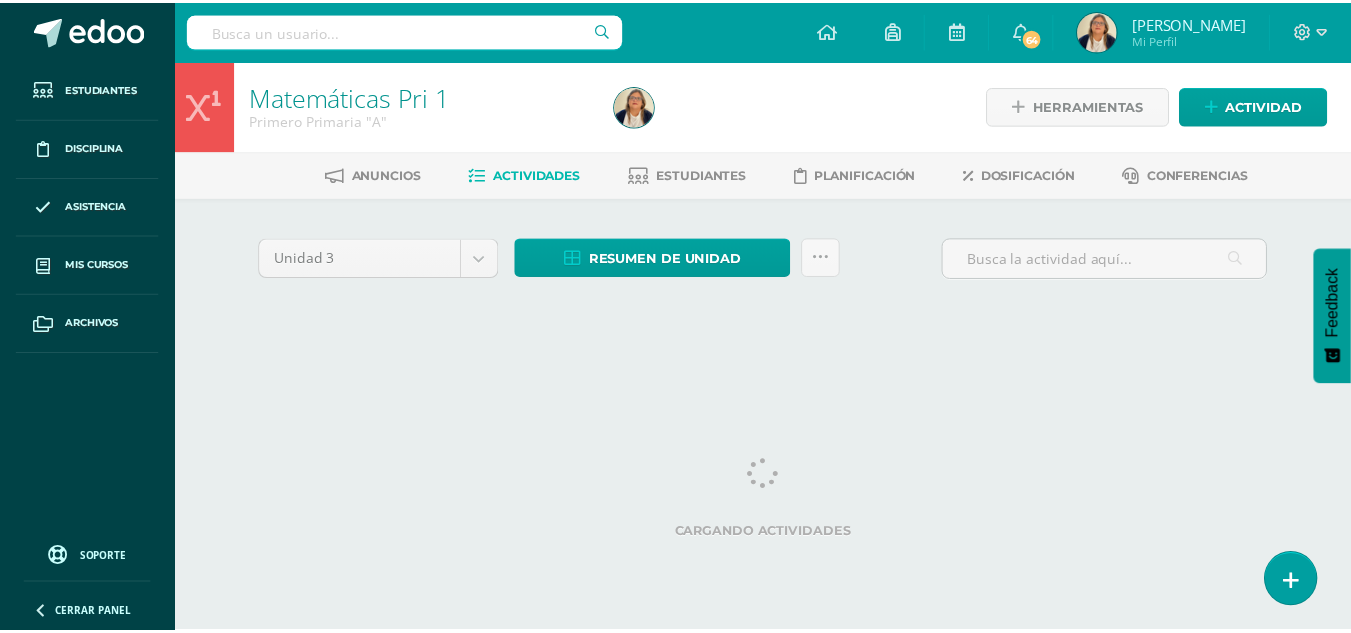 scroll, scrollTop: 0, scrollLeft: 0, axis: both 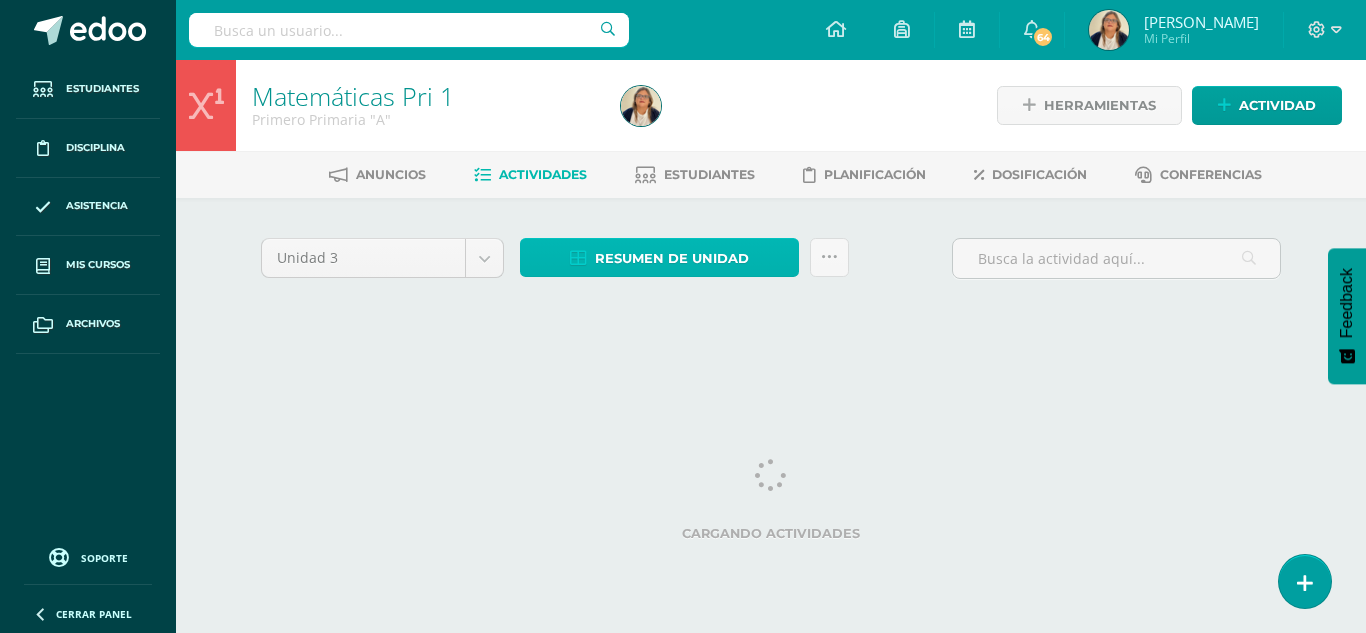 click on "Resumen de unidad" at bounding box center [672, 258] 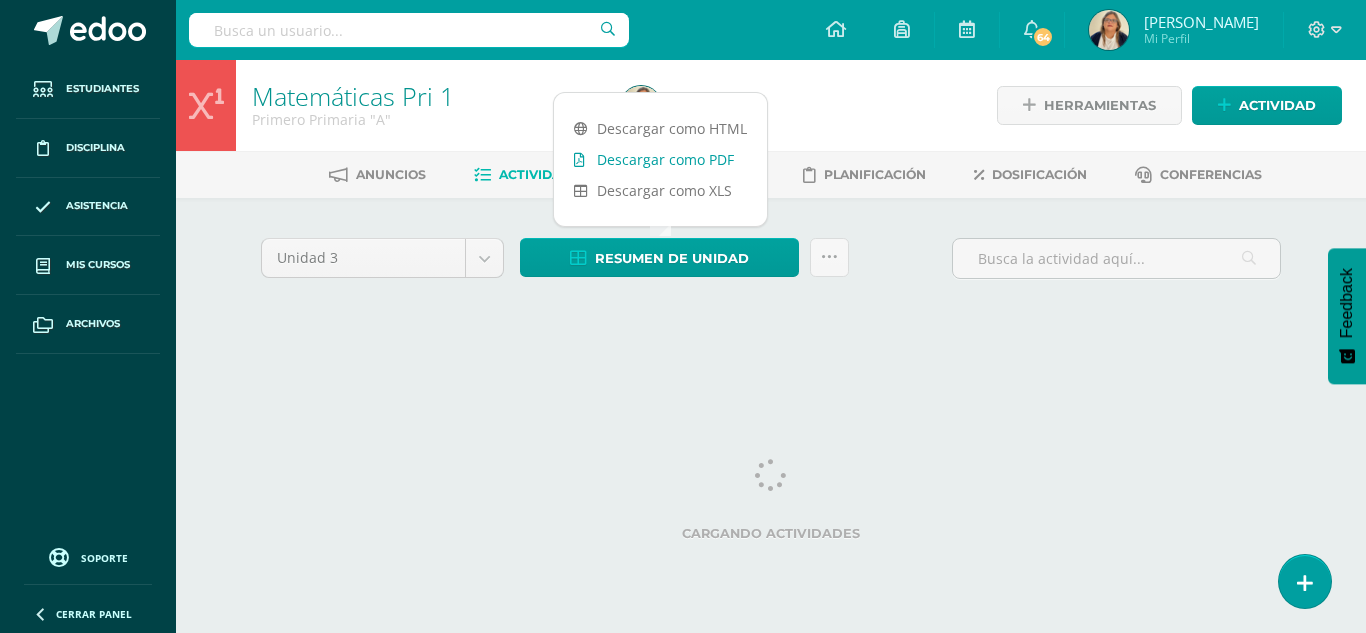 click on "Descargar como PDF" at bounding box center [660, 159] 